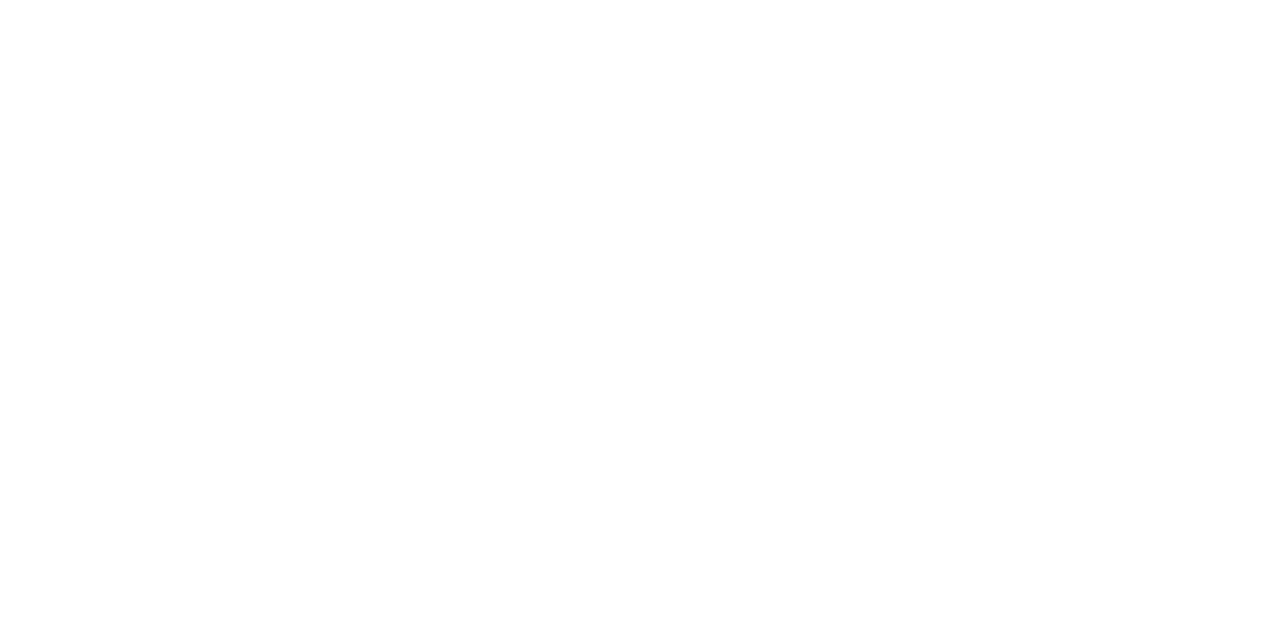 scroll, scrollTop: 0, scrollLeft: 0, axis: both 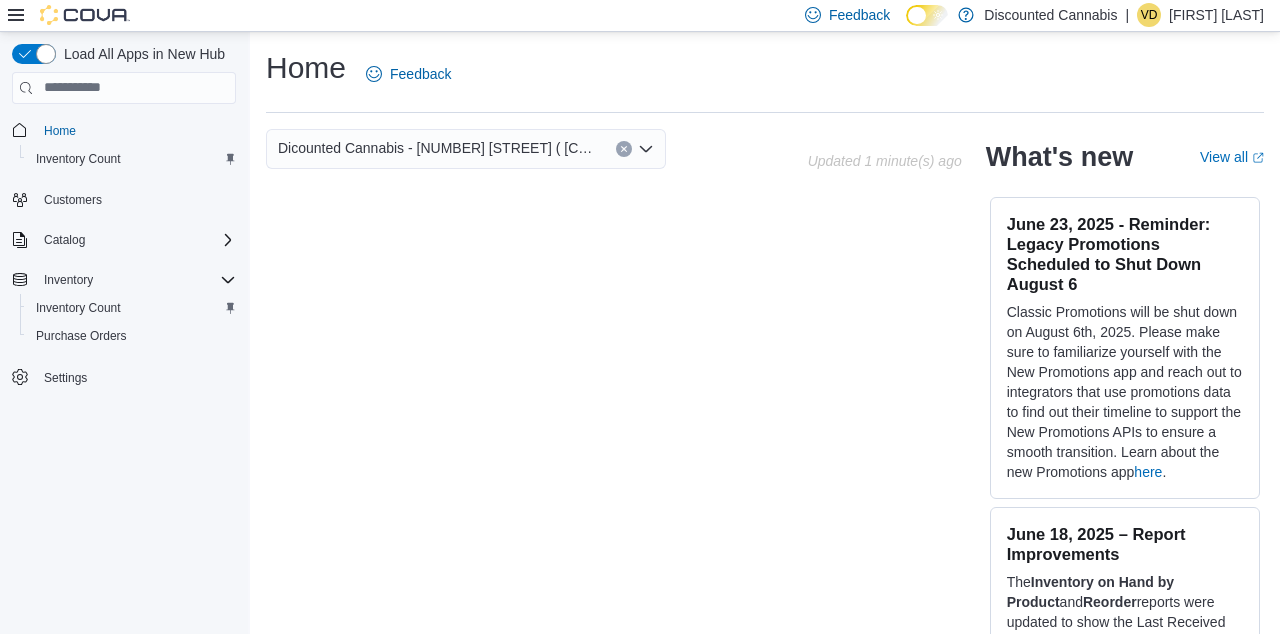 click on "Dicounted Cannabis - [NUMBER] [STREET] ( [CITY] )" at bounding box center (437, 148) 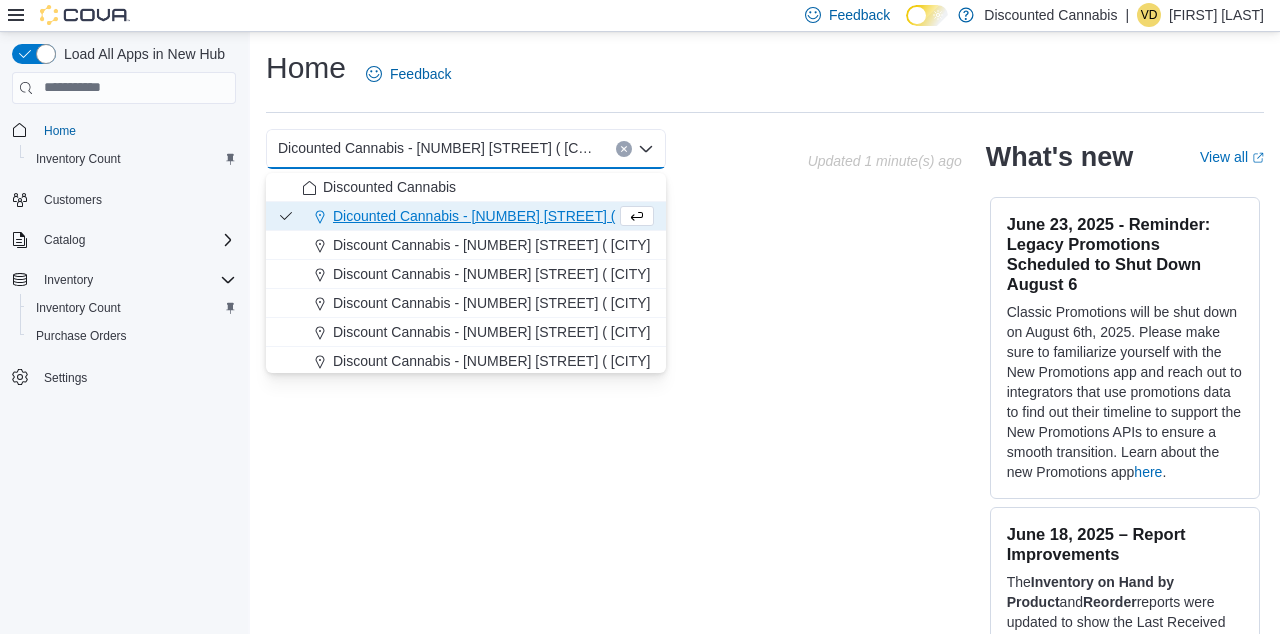 click on "Dicounted Cannabis - [NUMBER] [STREET] ( [CITY] )" at bounding box center [500, 216] 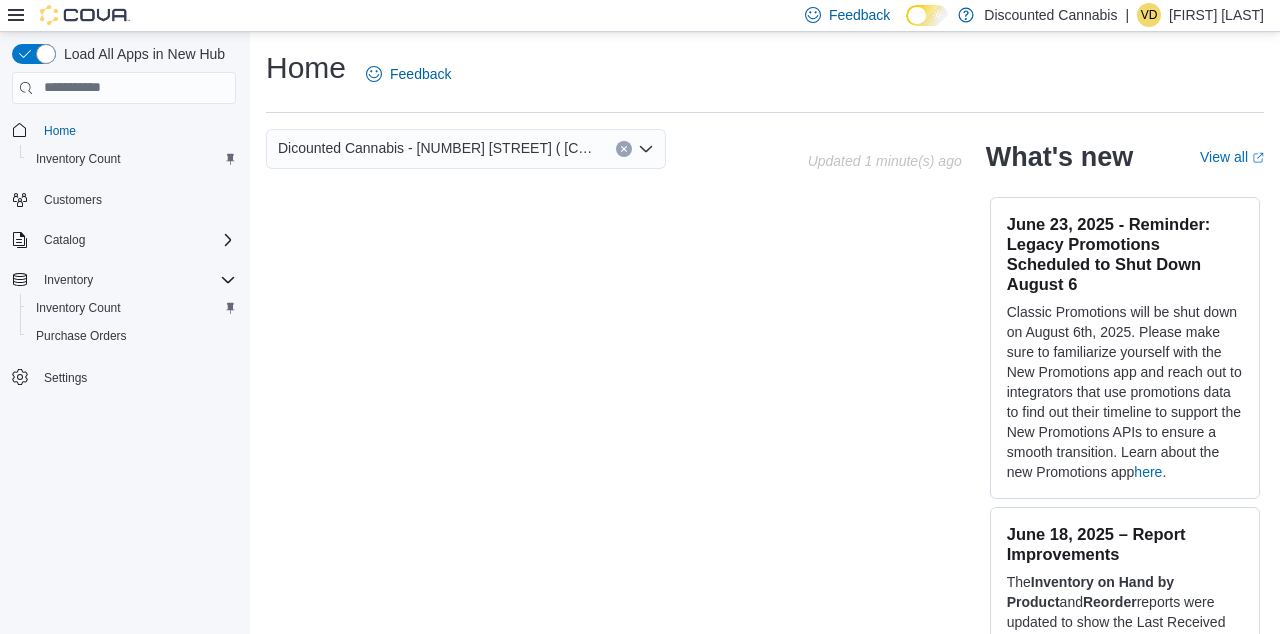 click on "Dicounted Cannabis - 13139 Tecumseh ( windsor ) Combo box. Selected. Dicounted Cannabis - 13139 Tecumseh ( windsor ). Press Backspace to delete Dicounted Cannabis - 13139 Tecumseh ( windsor ). Combo box input. Select a Location. Type some text or, to display a list of choices, press Down Arrow. To exit the list of choices, press Escape. Updated 1 minute(s) ago What's new View all (opens in a new tab or window) June 23, 2025 - Reminder: Legacy Promotions Scheduled to Shut Down August 6 Classic Promotions will be shut down on August 6th, 2025. Please make sure to familiarize yourself with the New Promotions app and reach out to integrators that use promotions data to find out their timeline to support the New Promotions APIs to ensure a smooth transition. Learn about the new Promotions app  here . June 18, 2025 – Report Improvements The  Inventory on Hand by Product  and  Reorder June 17, 2025 - Product Search Improvements for Promotions and Inventory Count Promotions  and  Inventory Count Search will now  *" at bounding box center [765, 399] 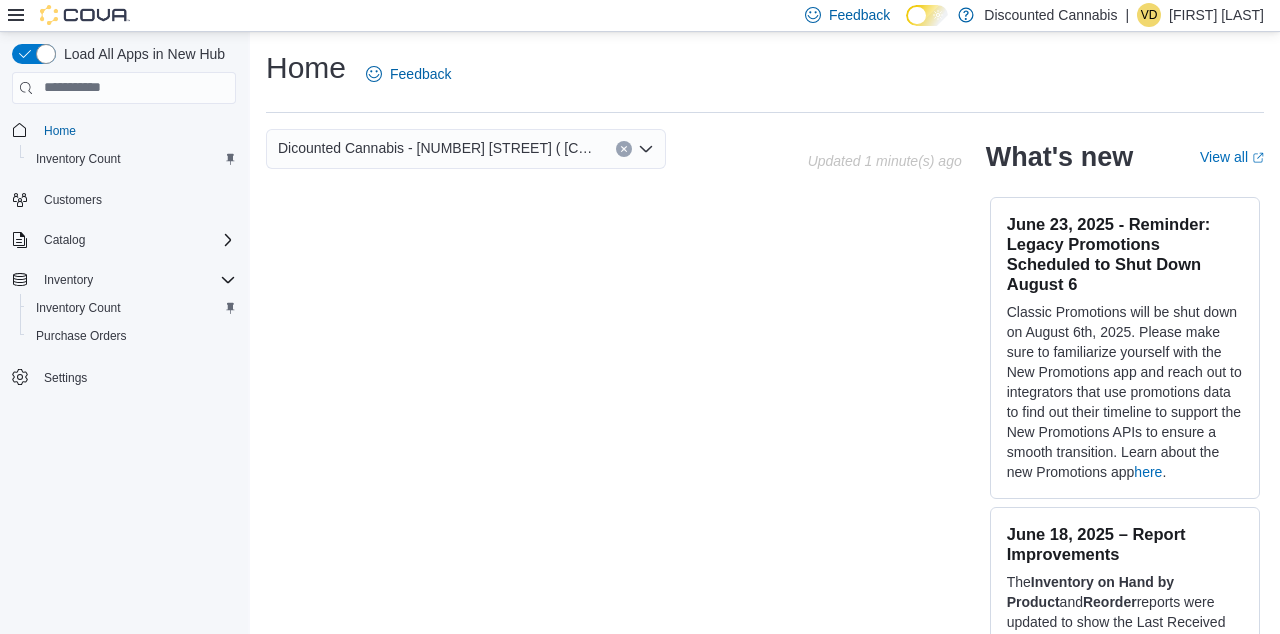 click on "Dicounted Cannabis - [NUMBER] [STREET] ( [CITY] )" at bounding box center [466, 149] 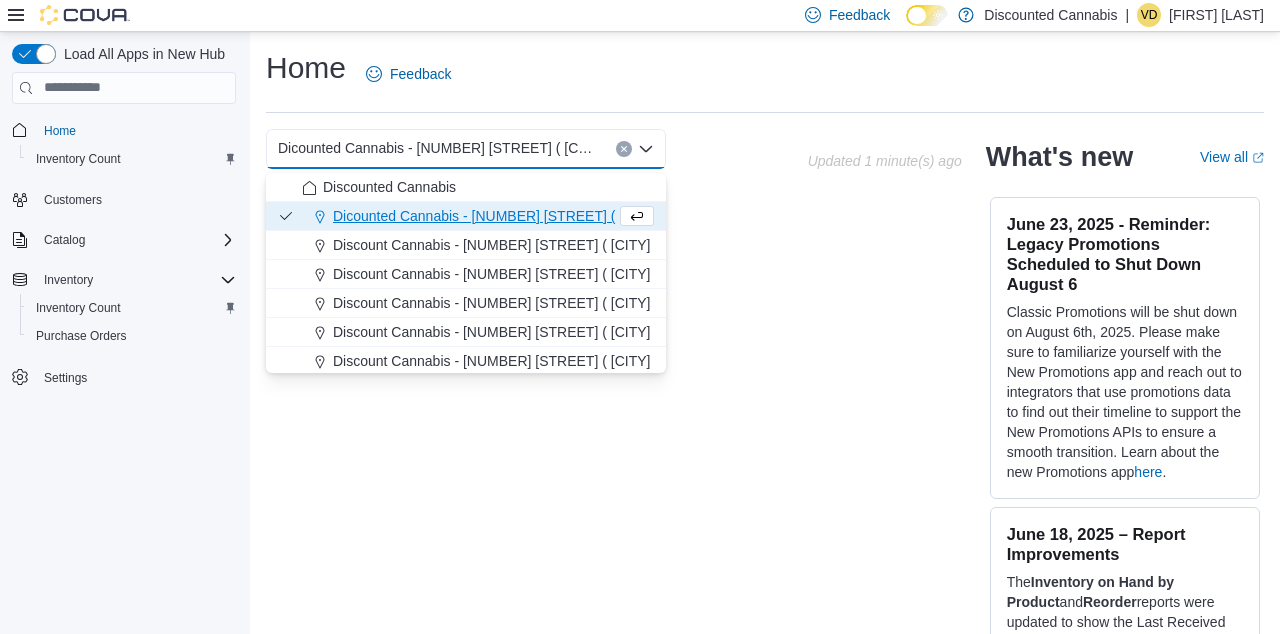 click on "Dicounted Cannabis - [NUMBER] [STREET] ( [CITY] )" at bounding box center [466, 216] 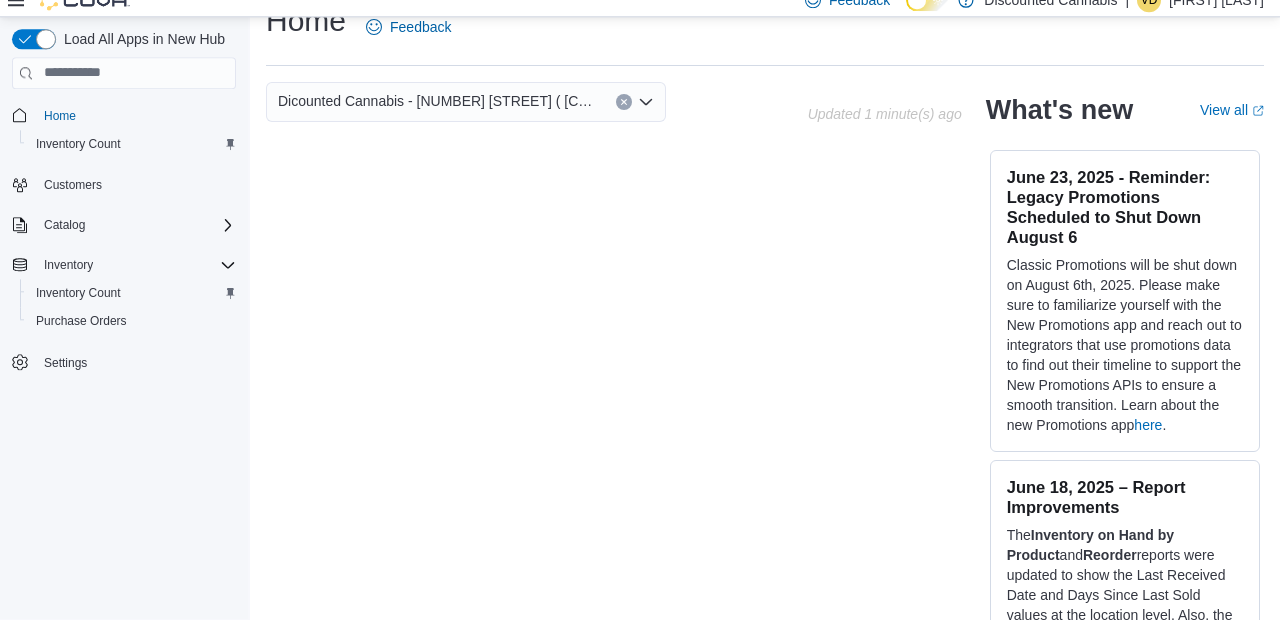 scroll, scrollTop: 0, scrollLeft: 0, axis: both 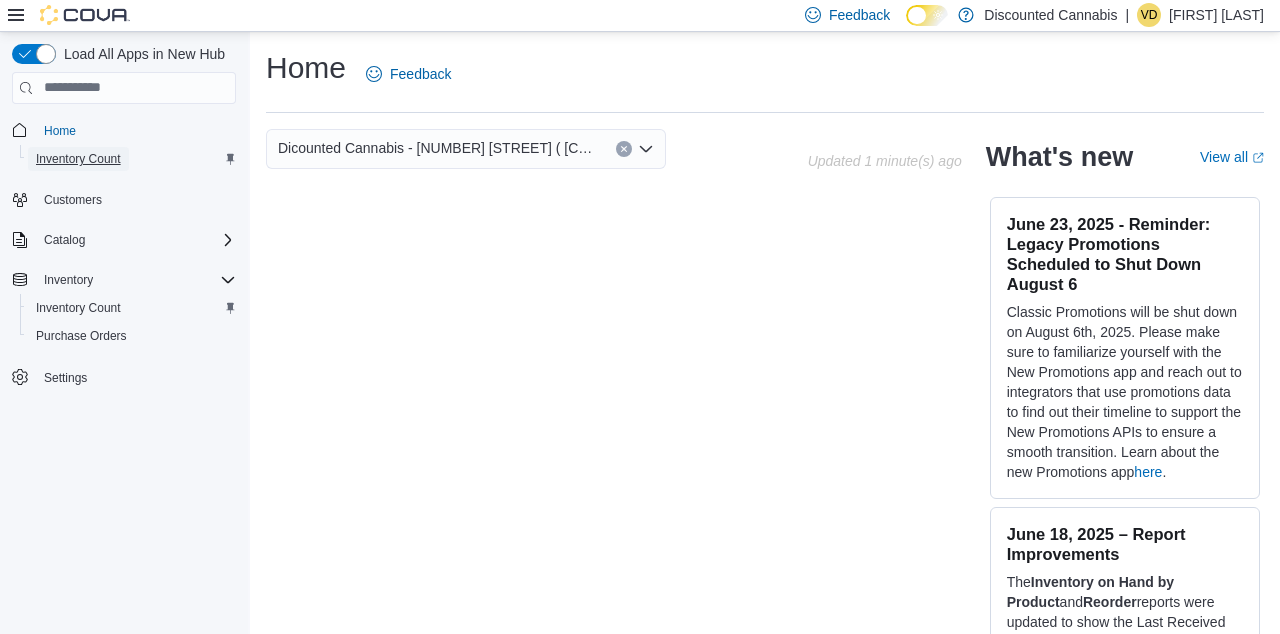click on "Inventory Count" at bounding box center [78, 159] 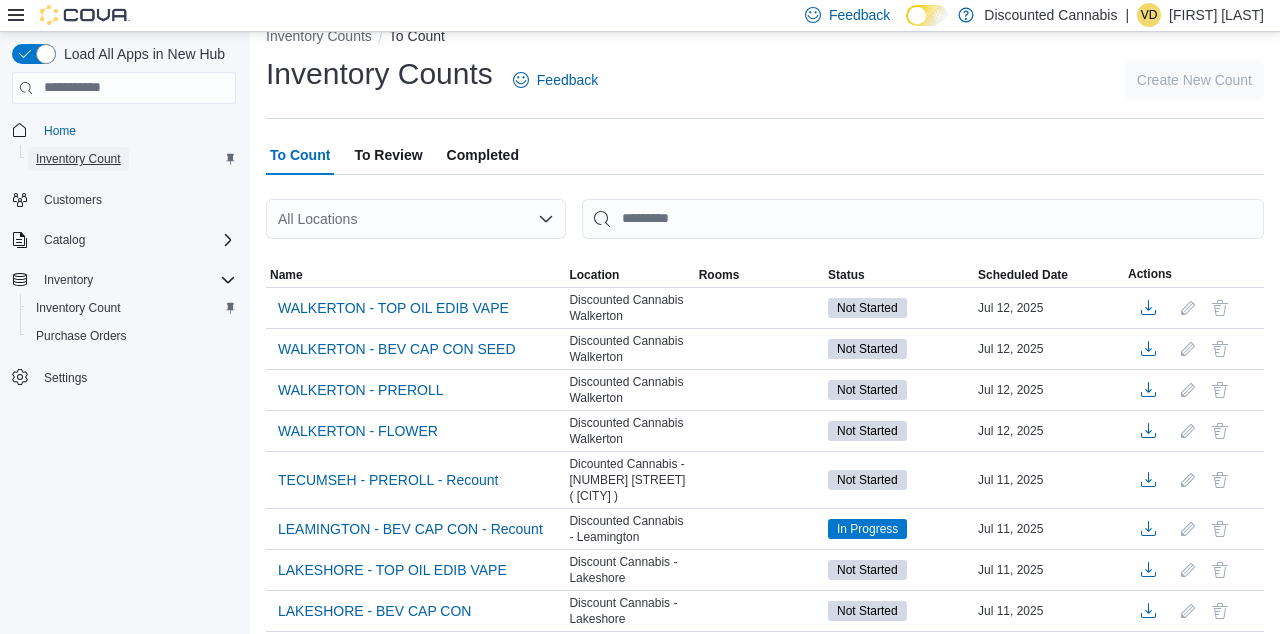 scroll, scrollTop: 31, scrollLeft: 0, axis: vertical 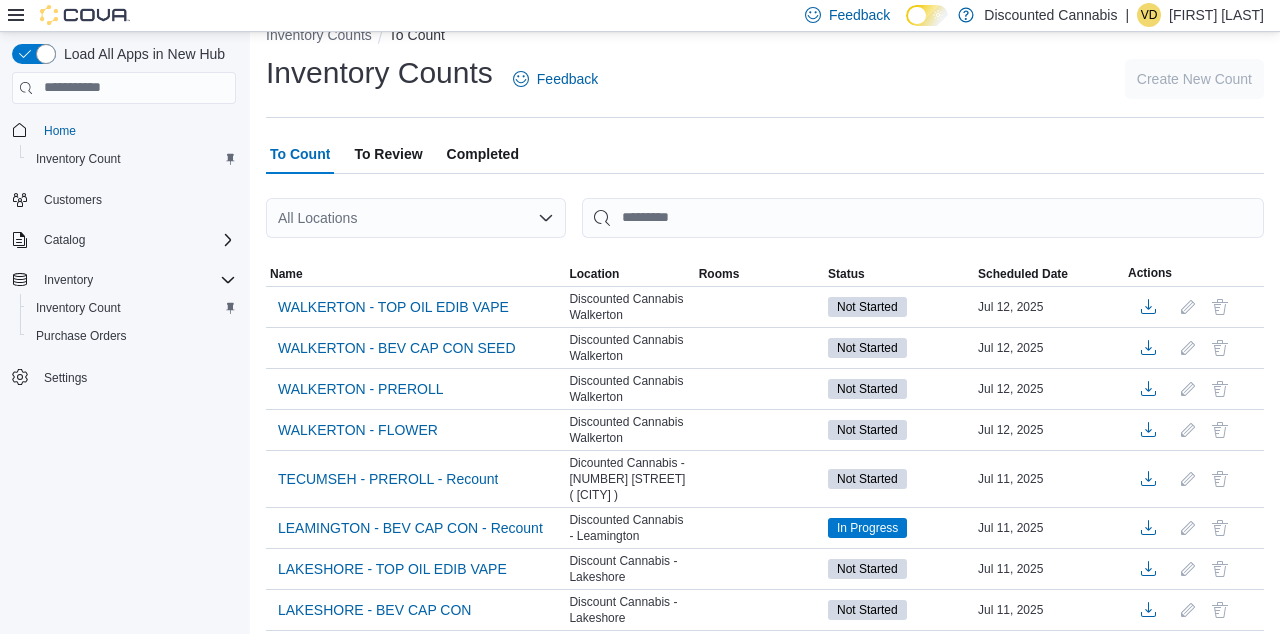 click on "All Locations" at bounding box center (416, 218) 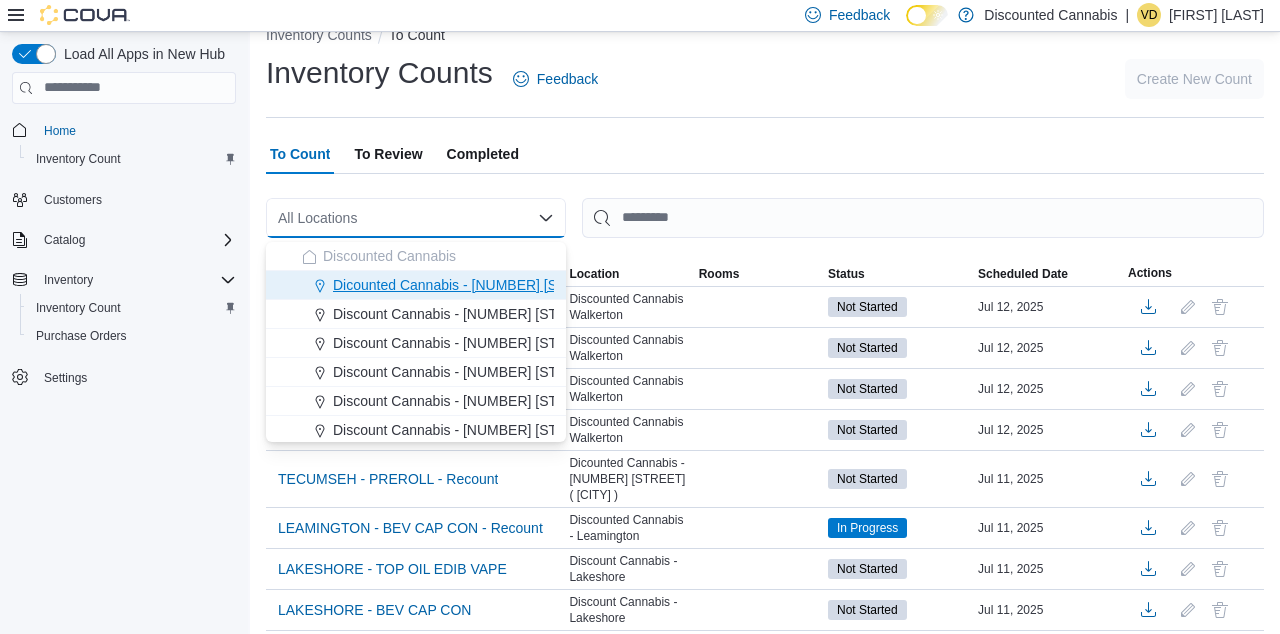 click on "Dicounted Cannabis - [NUMBER] [STREET] ( [CITY] )" at bounding box center [500, 285] 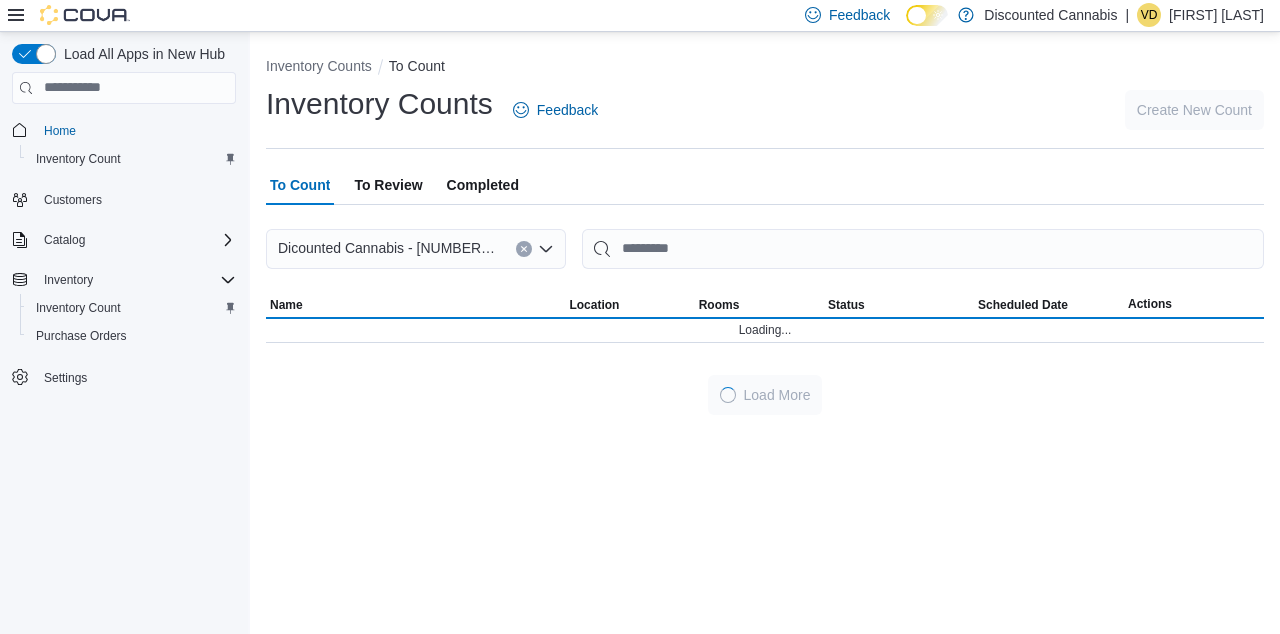 scroll, scrollTop: 0, scrollLeft: 0, axis: both 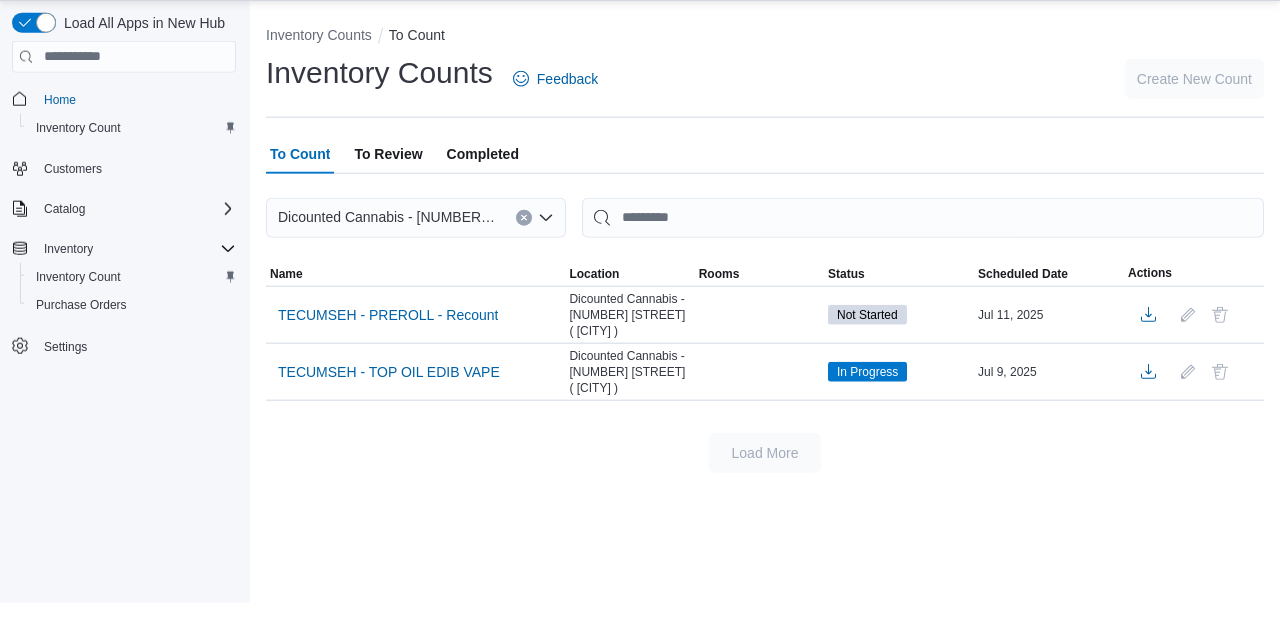 click at bounding box center (759, 402) 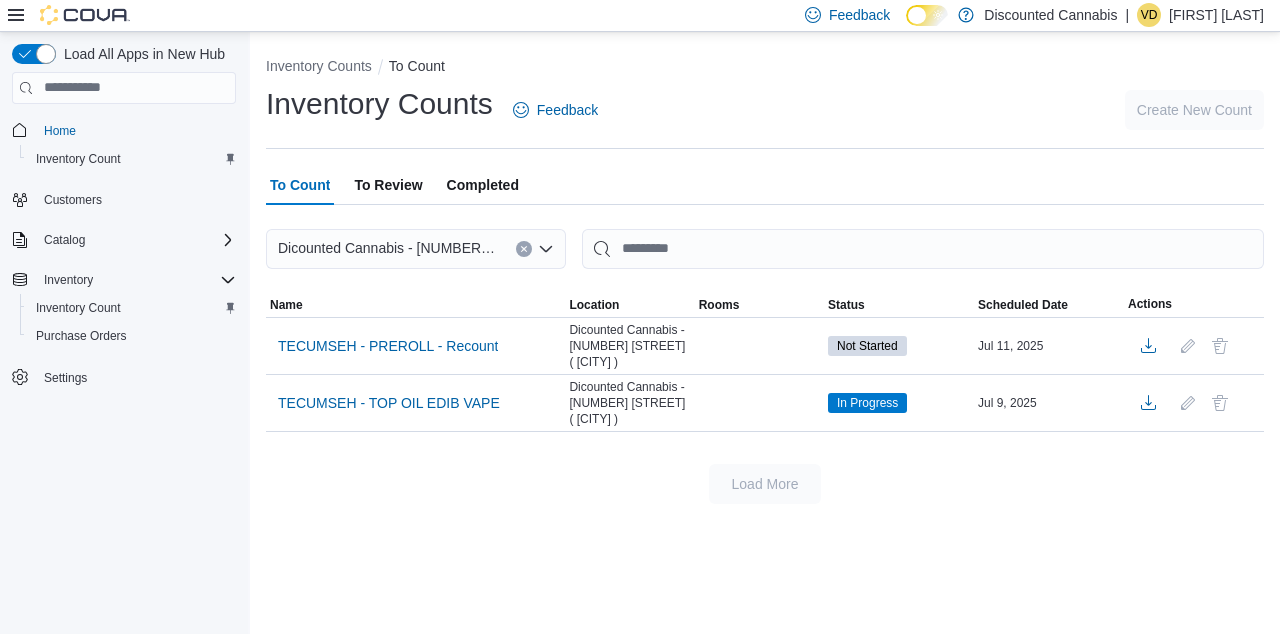 click at bounding box center (759, 402) 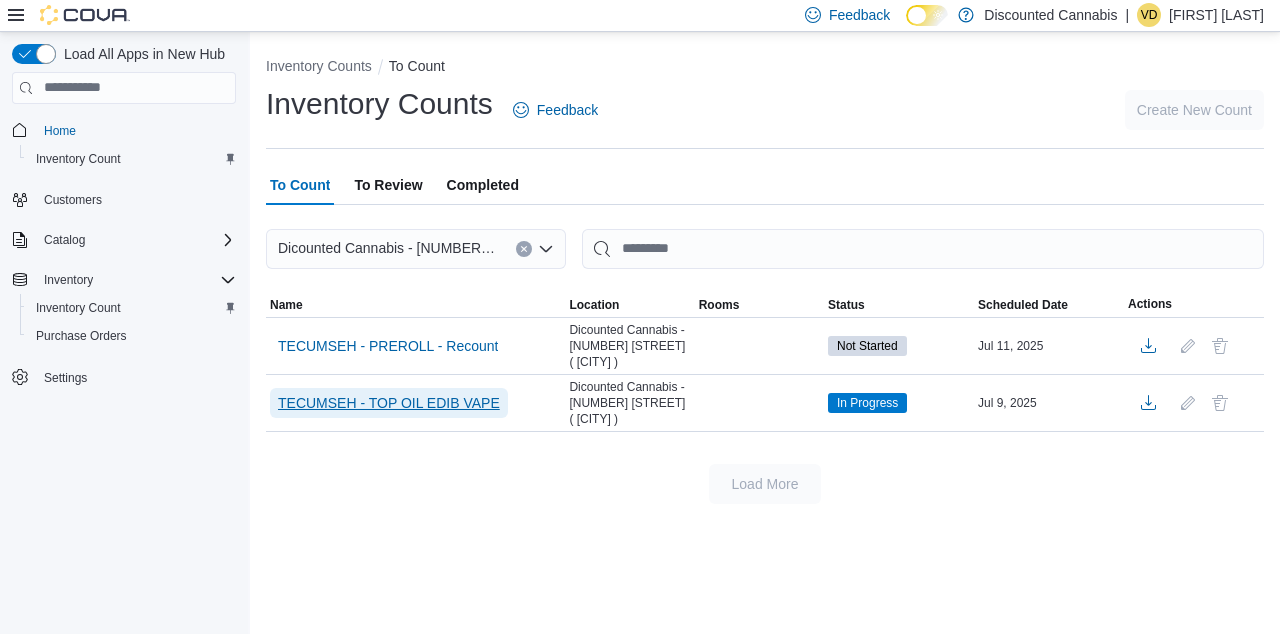 click on "TECUMSEH - TOP OIL EDIB VAPE" at bounding box center [389, 403] 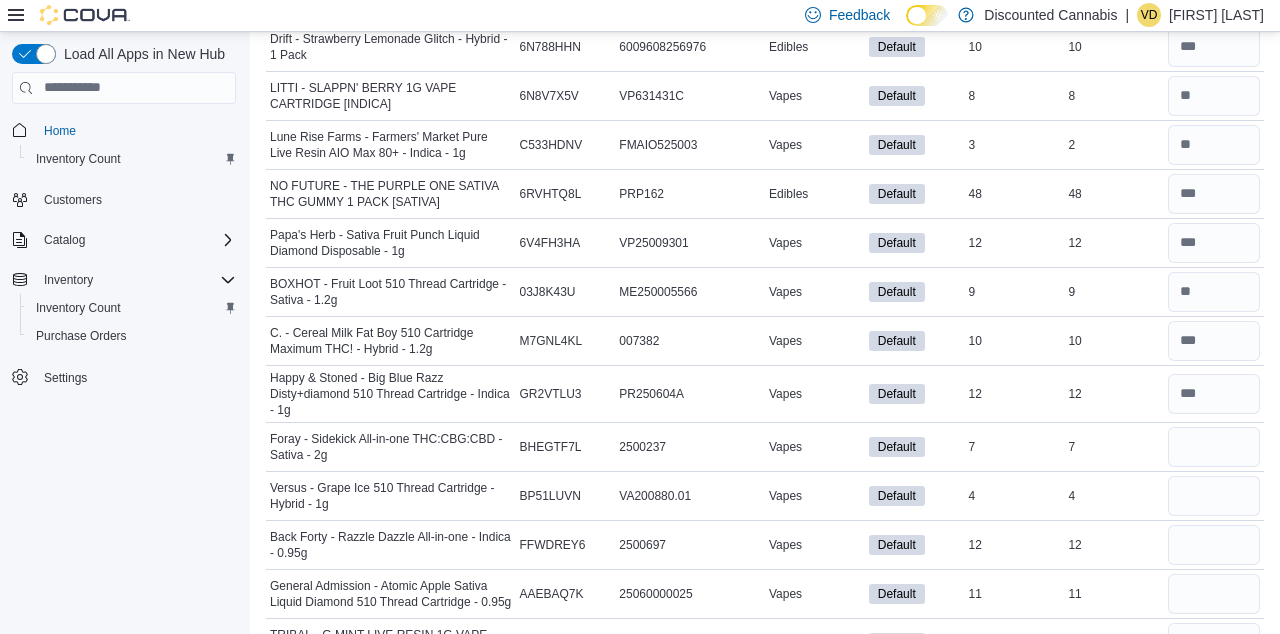 scroll, scrollTop: 218, scrollLeft: 0, axis: vertical 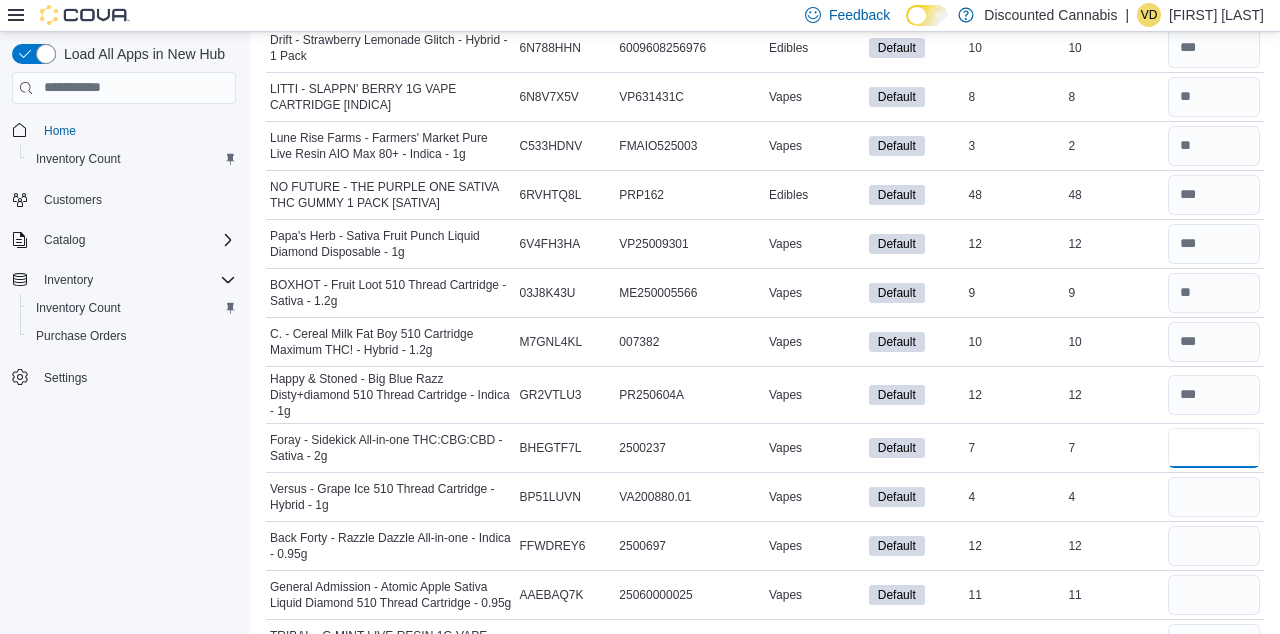 click at bounding box center [1214, 448] 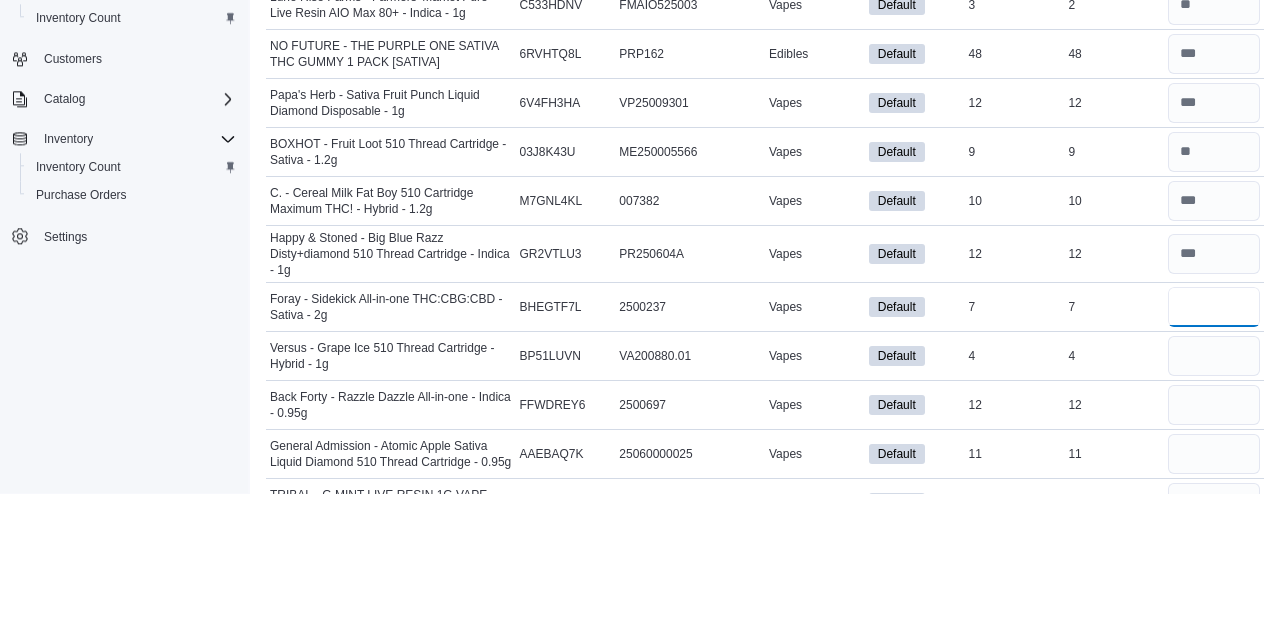 scroll, scrollTop: 218, scrollLeft: 0, axis: vertical 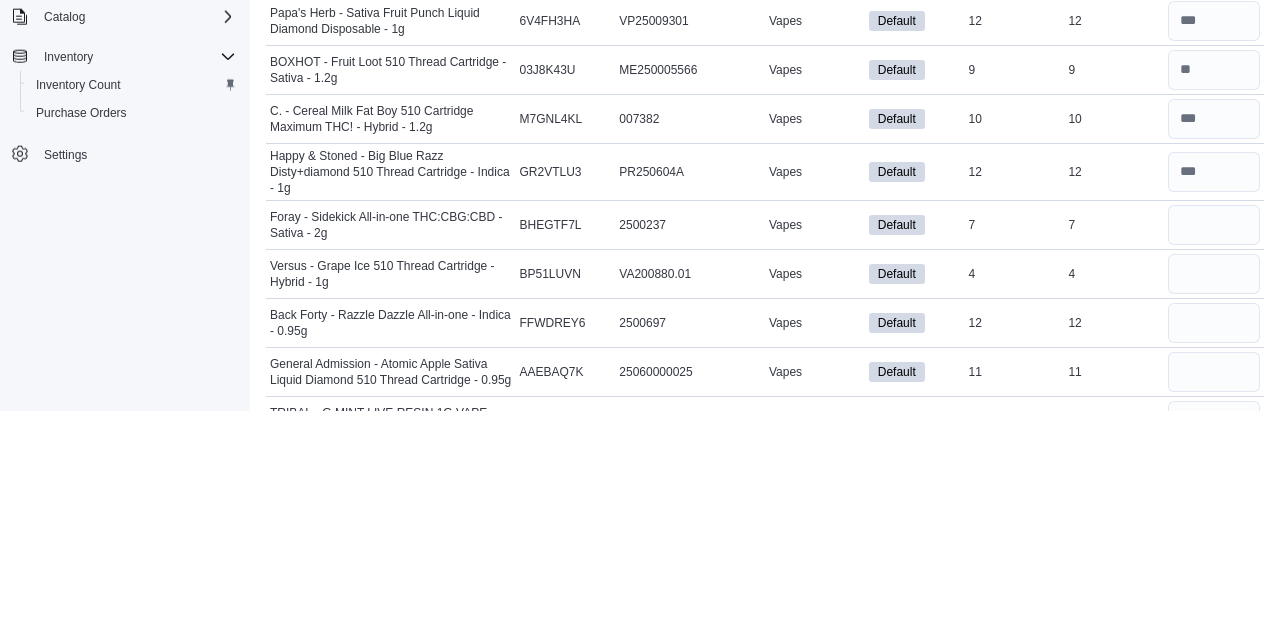 click on "Load All Apps in New Hub Home   Inventory Count   Customers   Catalog   Inventory   Inventory Count   Purchase Orders   Settings" at bounding box center [124, 336] 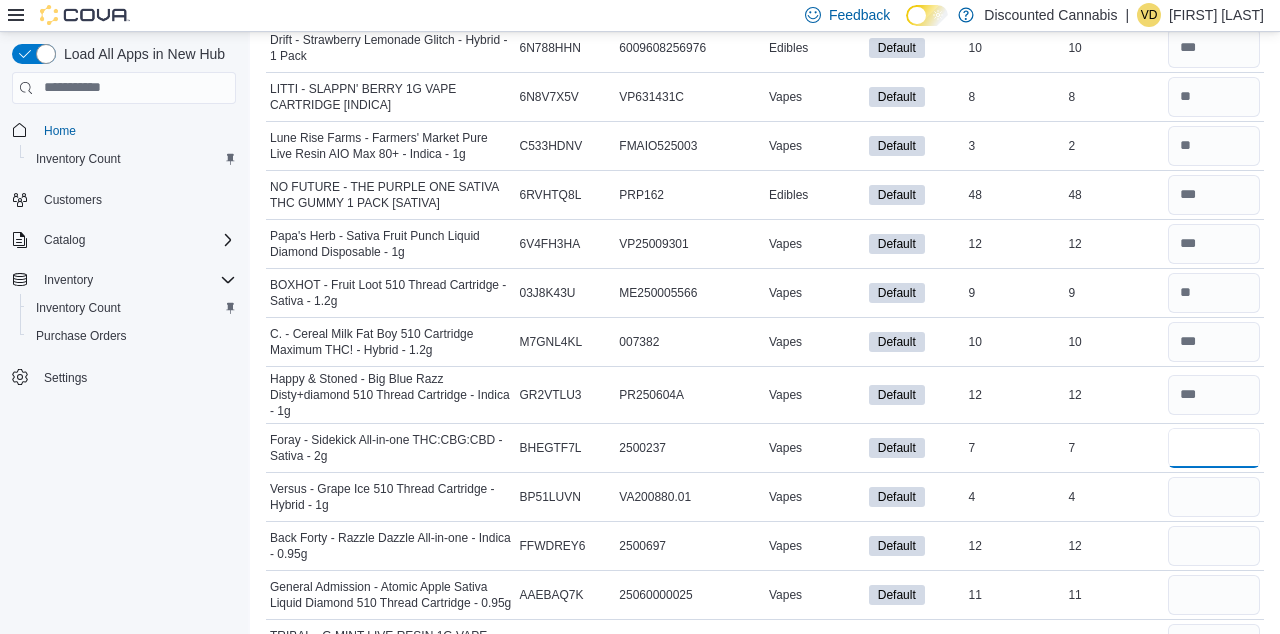 click at bounding box center [1214, 448] 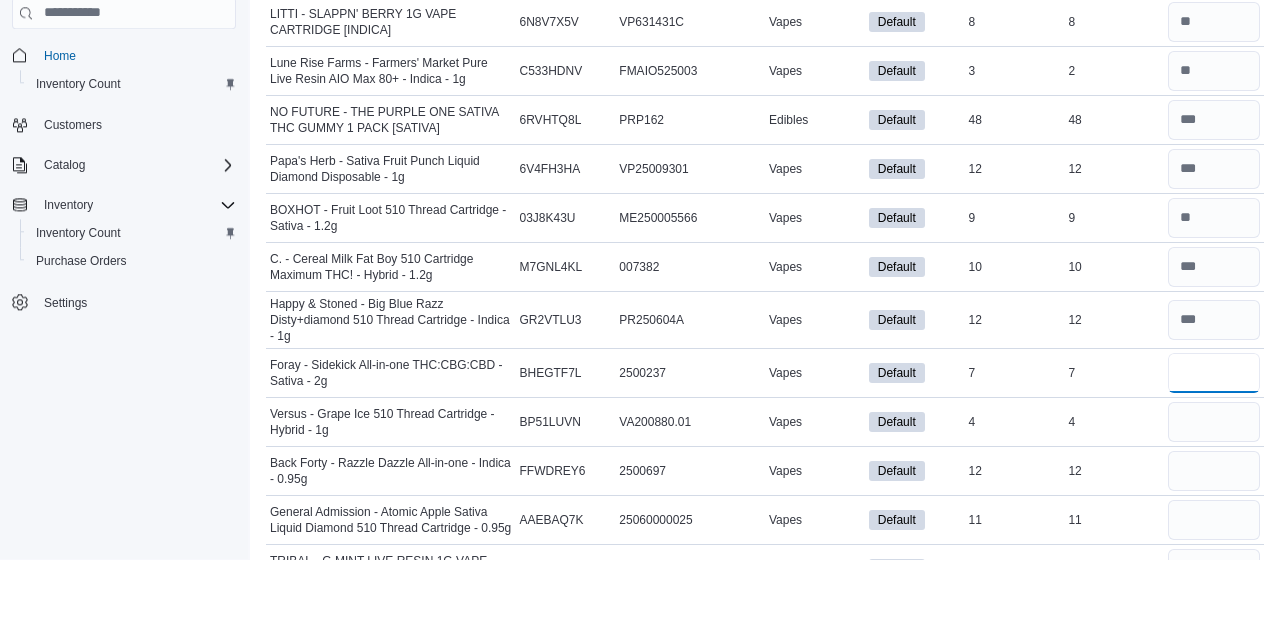 scroll, scrollTop: 218, scrollLeft: 0, axis: vertical 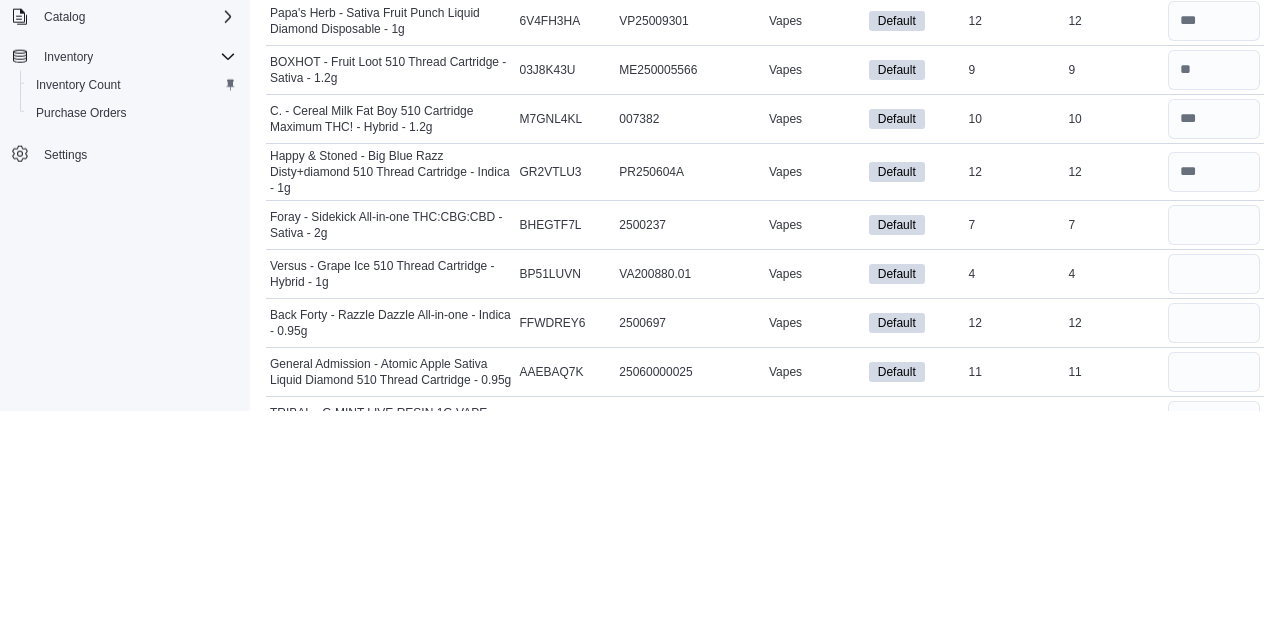 click on "Load All Apps in New Hub Home   Inventory Count   Customers   Catalog   Inventory   Inventory Count   Purchase Orders   Settings" at bounding box center [124, 336] 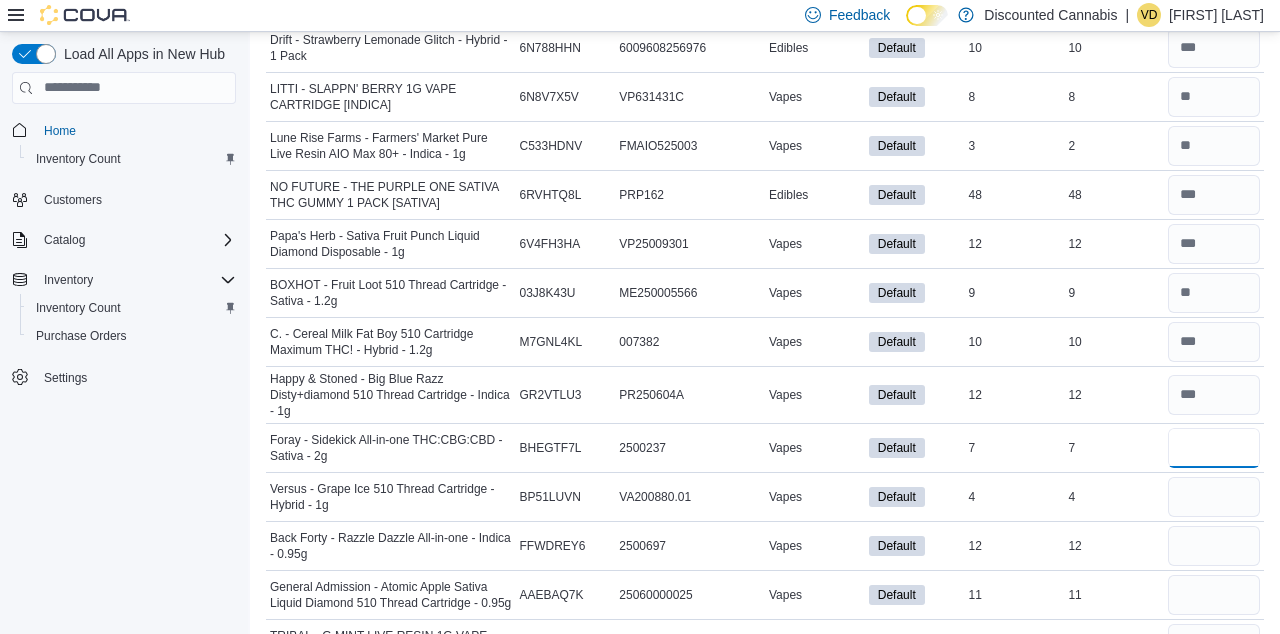 click at bounding box center (1214, 448) 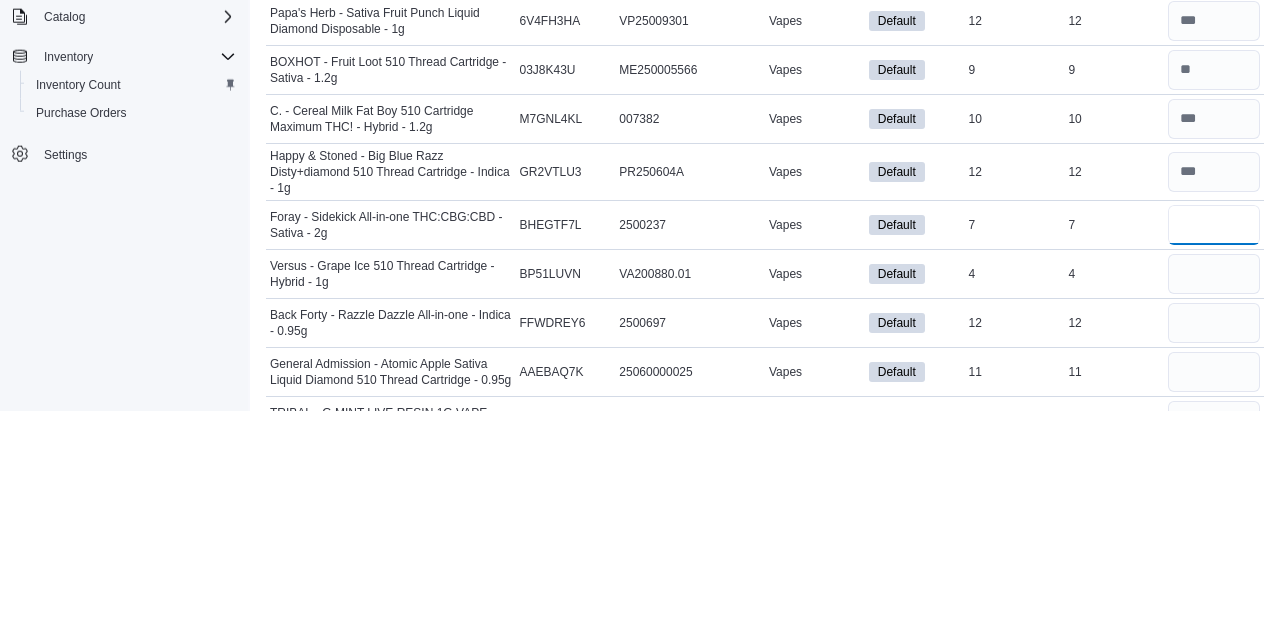 type on "*" 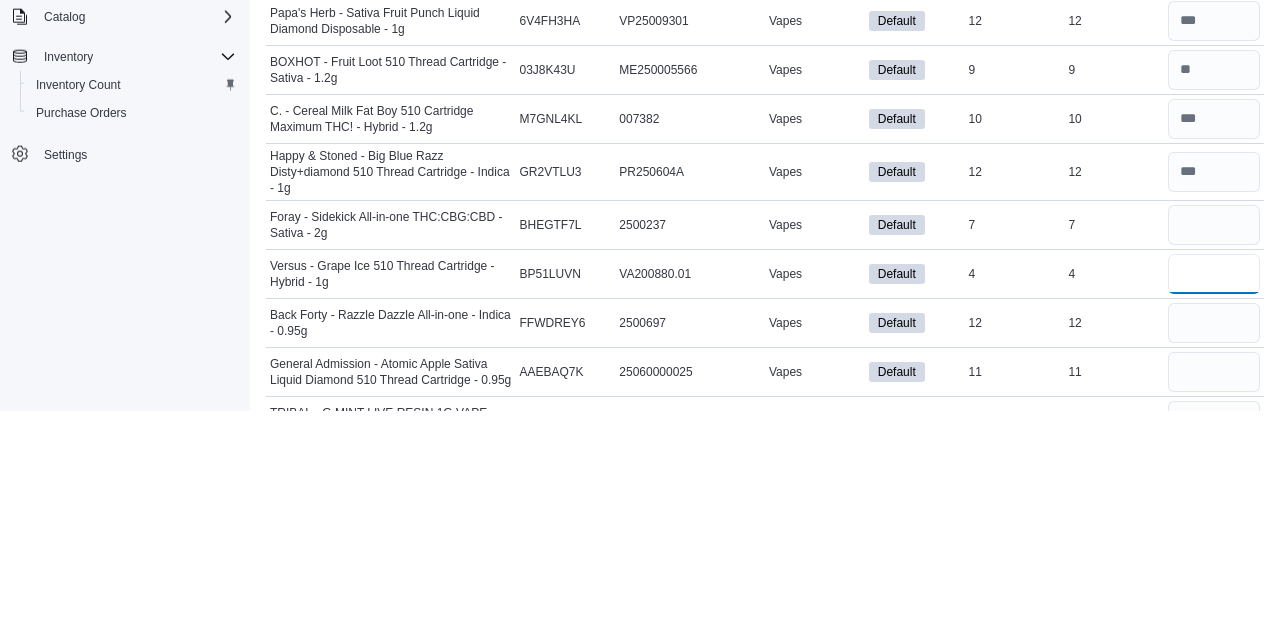 click at bounding box center (1214, 497) 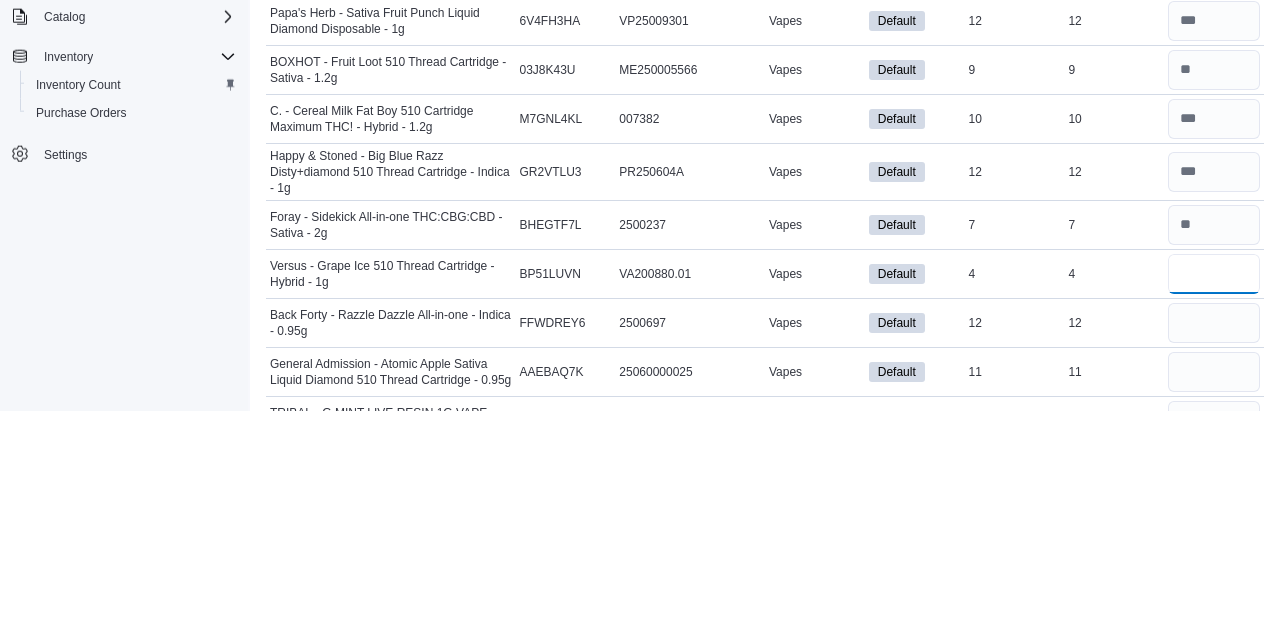 type 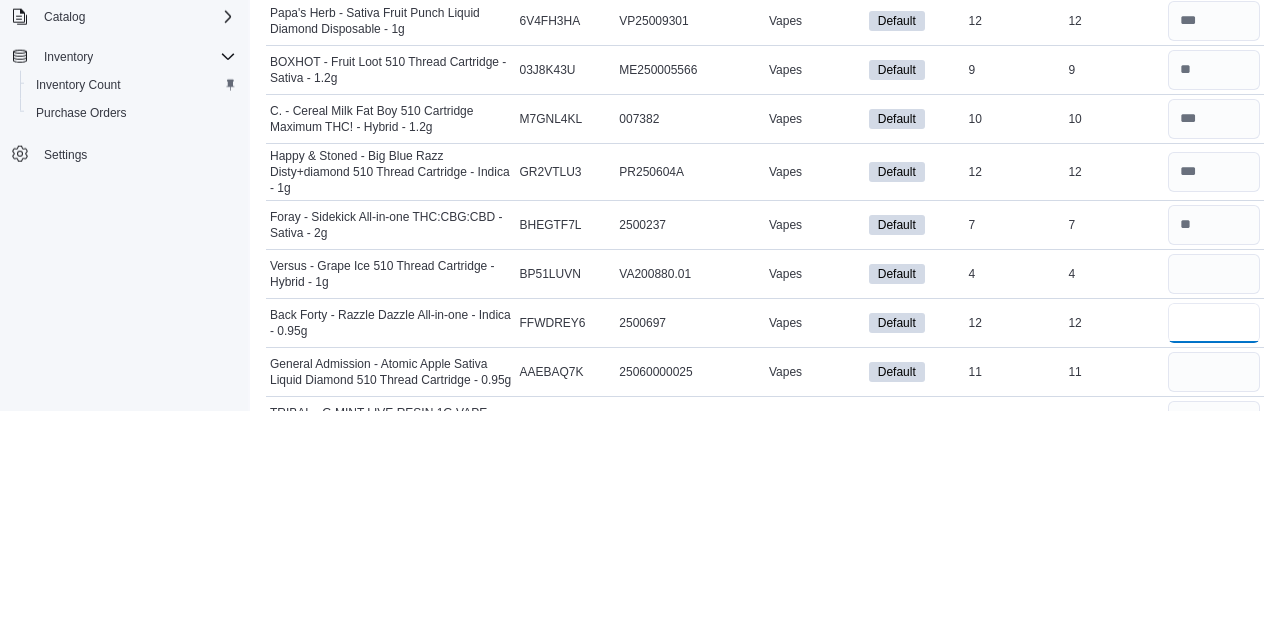 click at bounding box center [1214, 546] 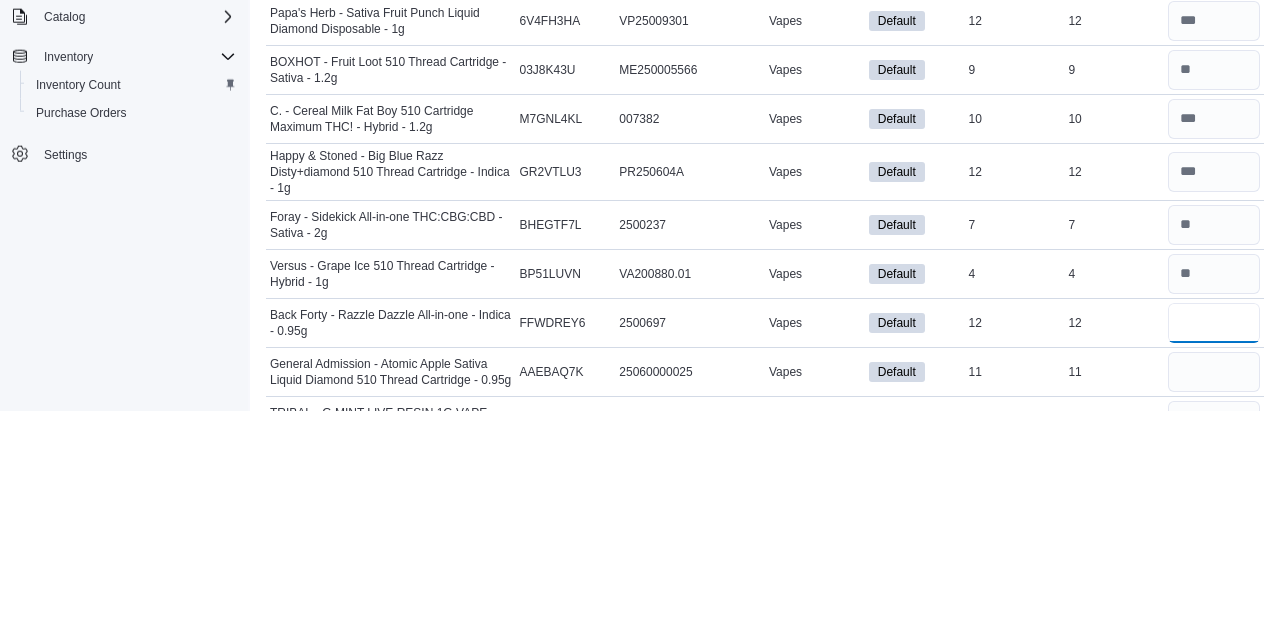 type 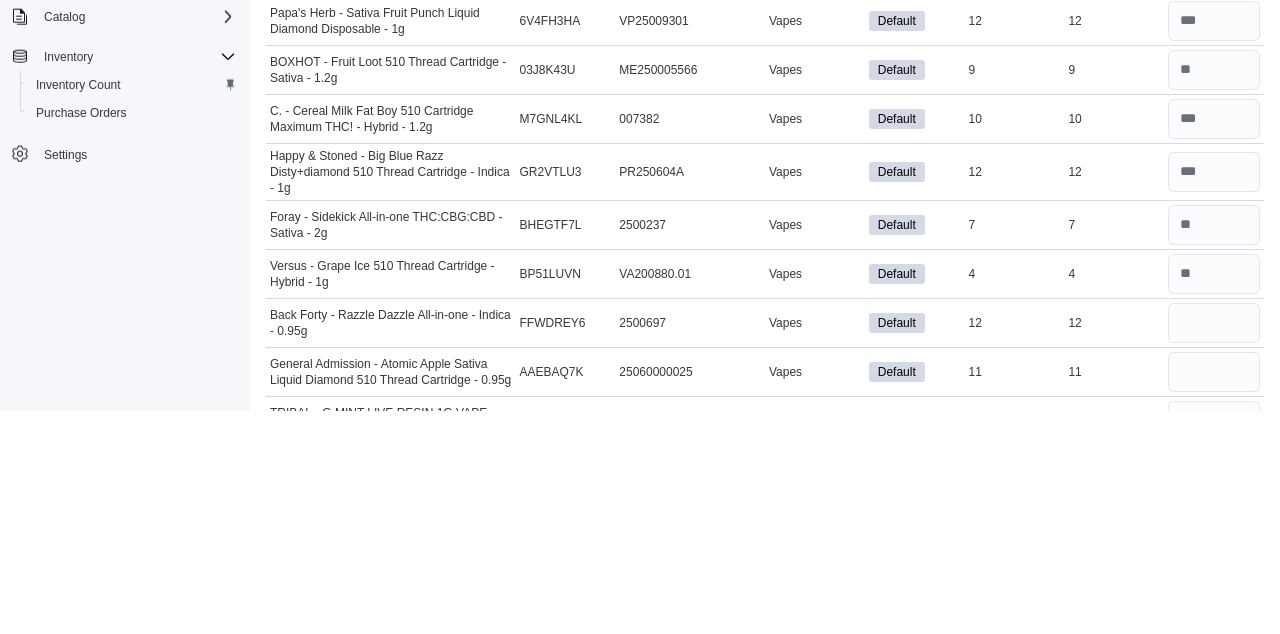 click on "Load All Apps in New Hub Home   Inventory Count   Customers   Catalog   Inventory   Inventory Count   Purchase Orders   Settings" at bounding box center [124, 336] 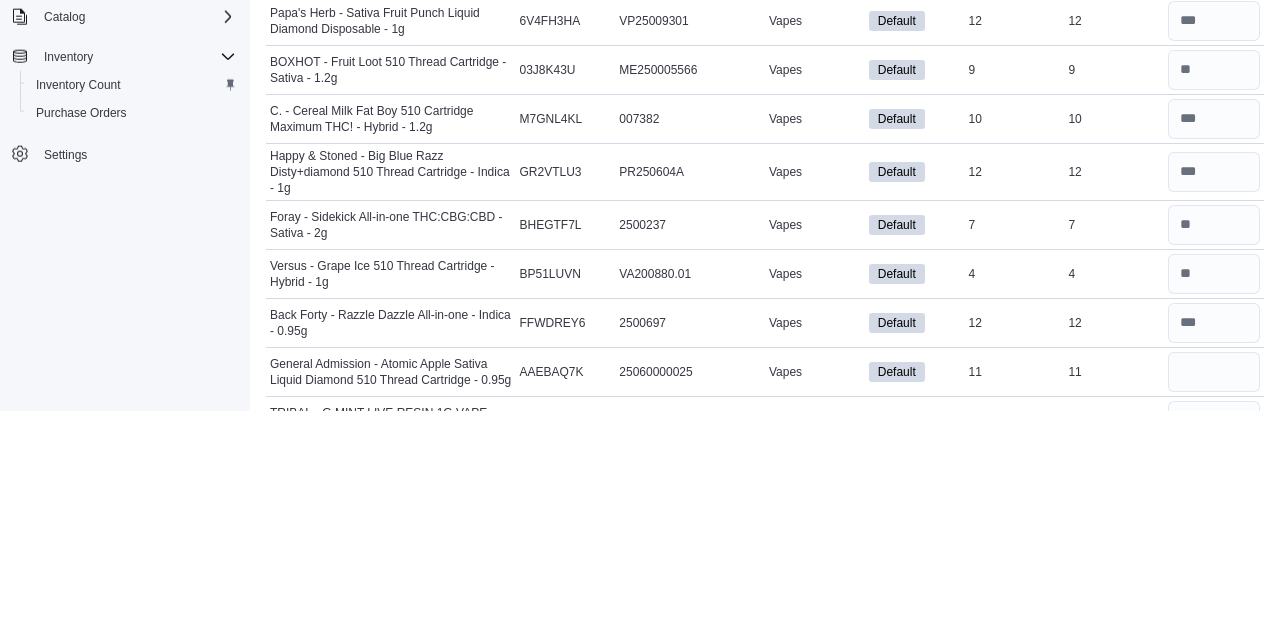 type 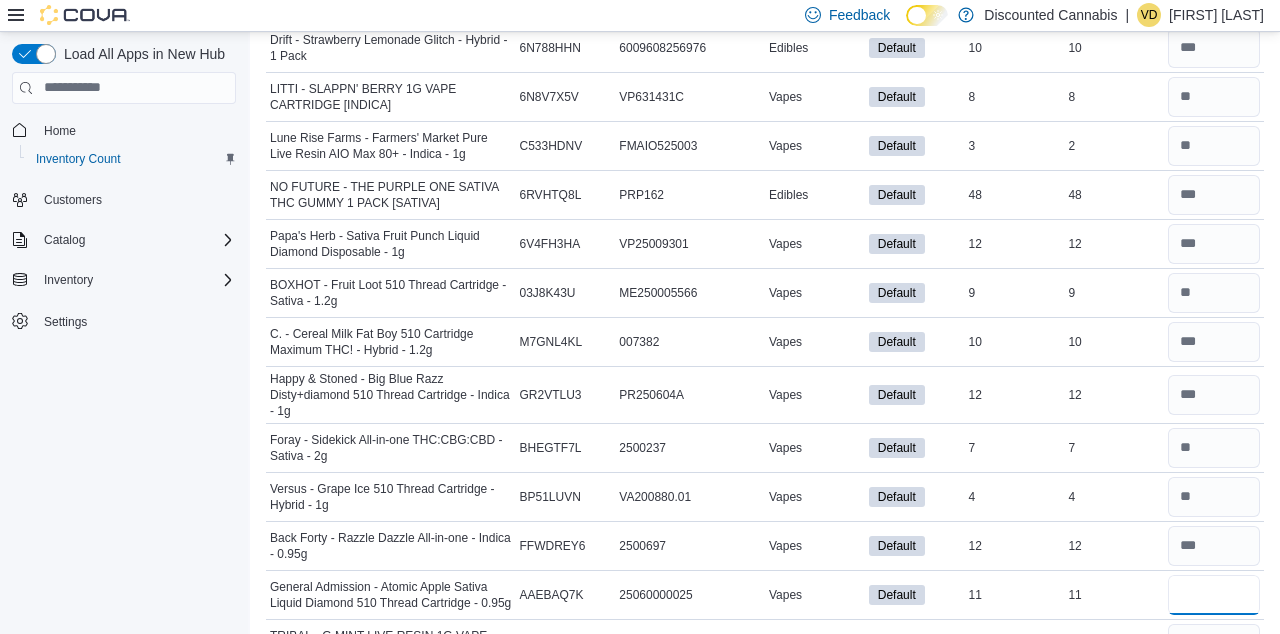 click at bounding box center (1214, 595) 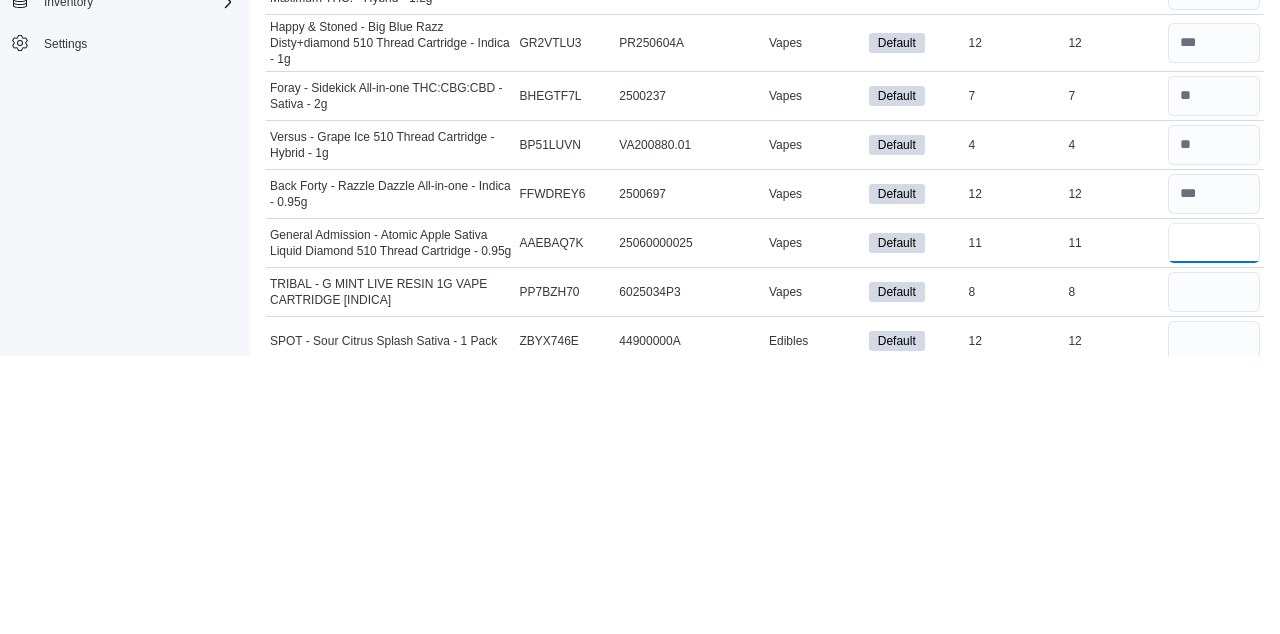scroll, scrollTop: 310, scrollLeft: 0, axis: vertical 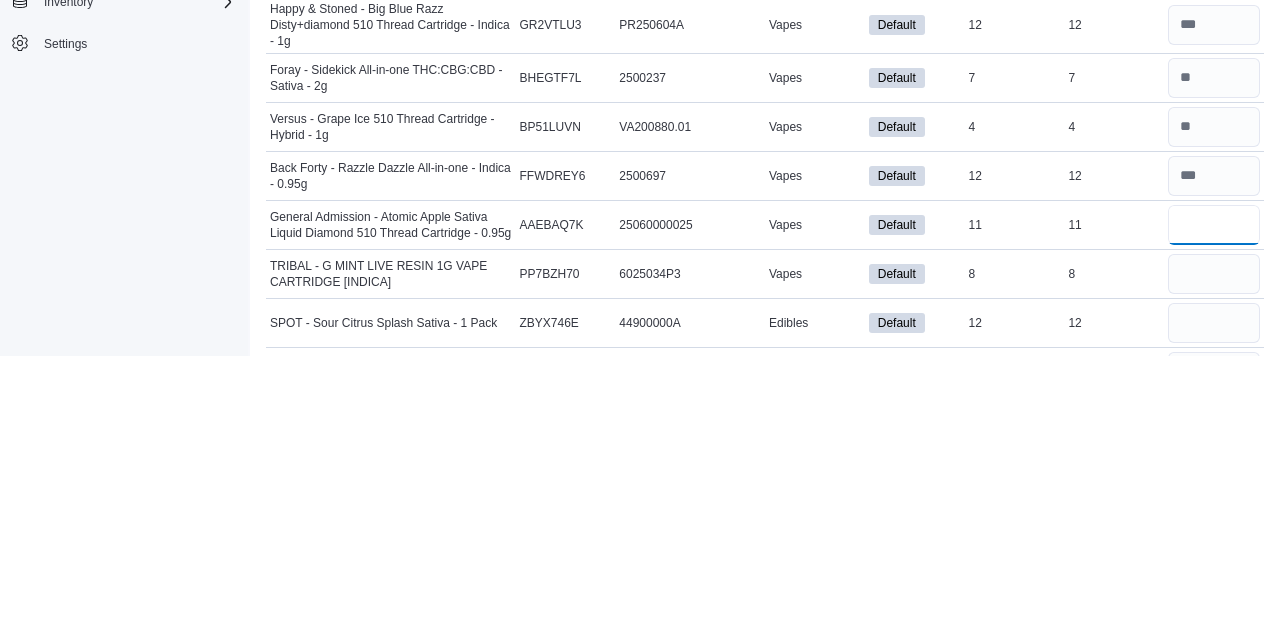 type on "**" 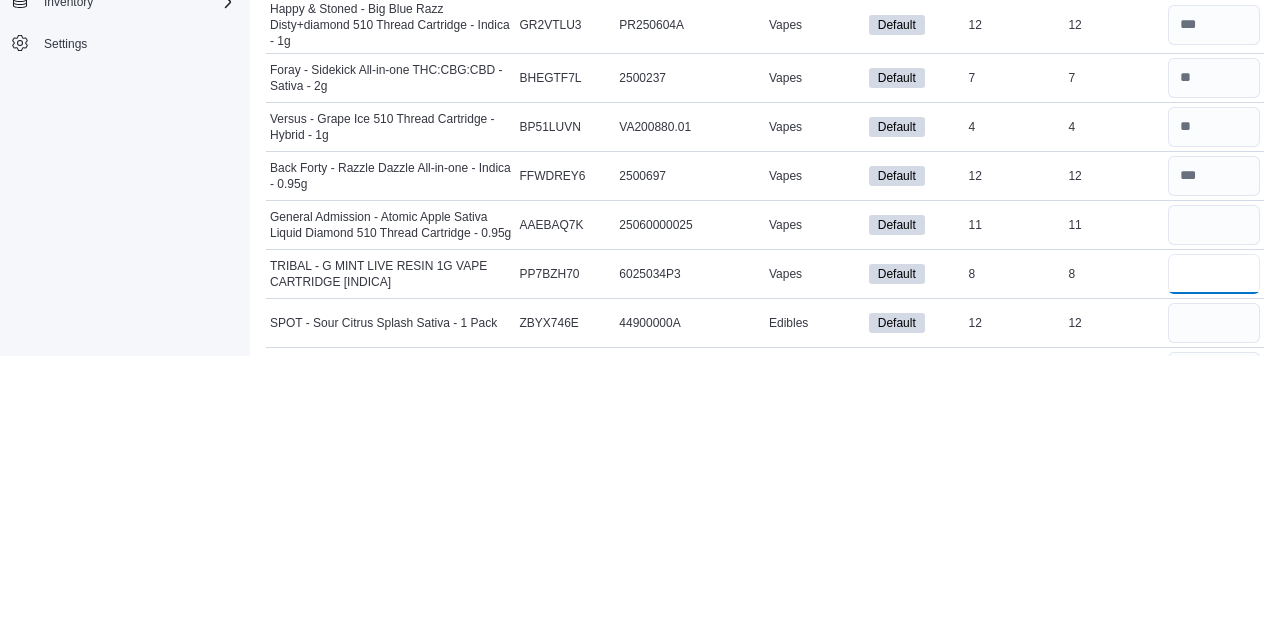 click at bounding box center [1214, 552] 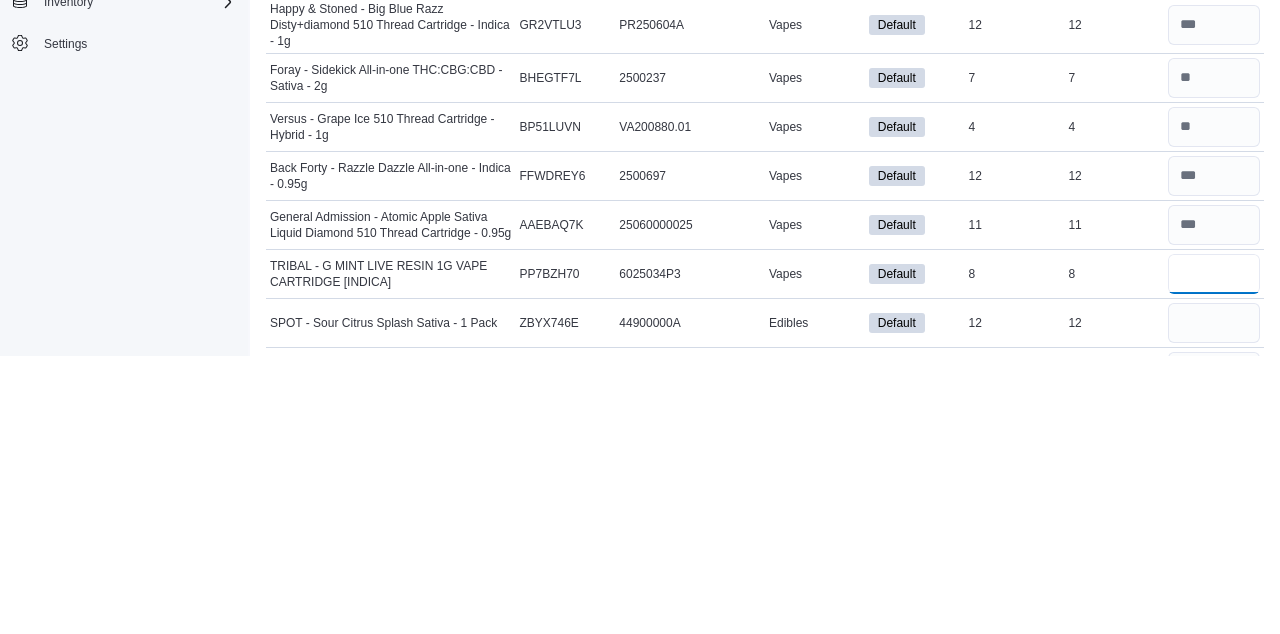 type 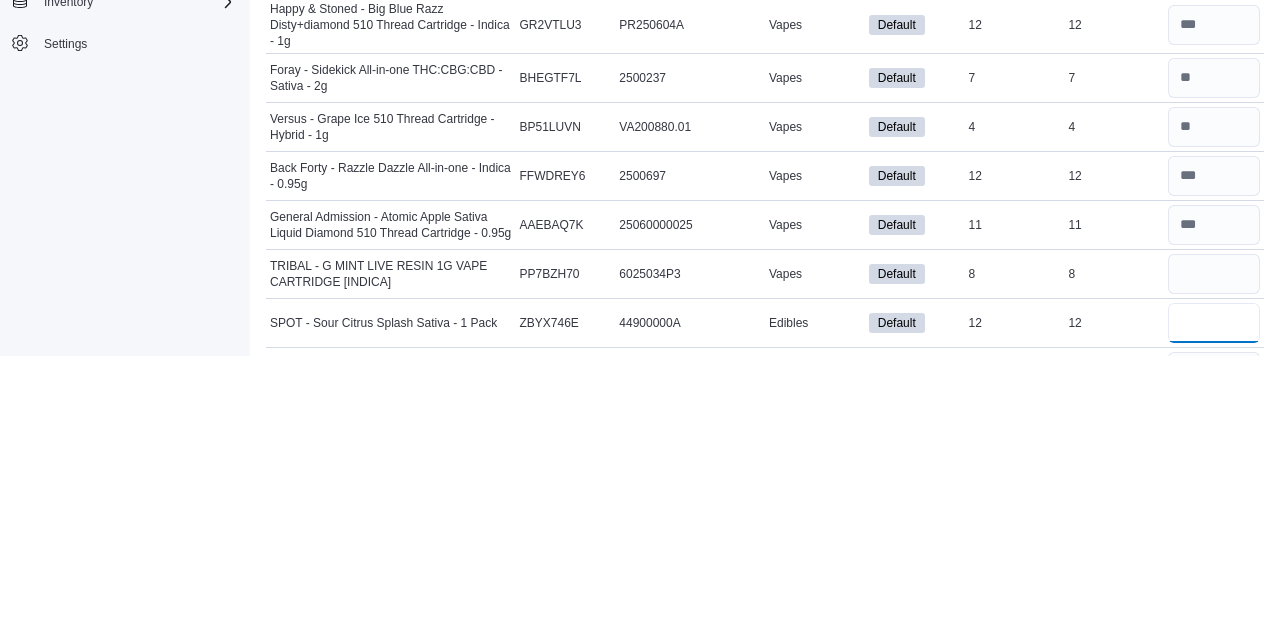 click at bounding box center (1214, 601) 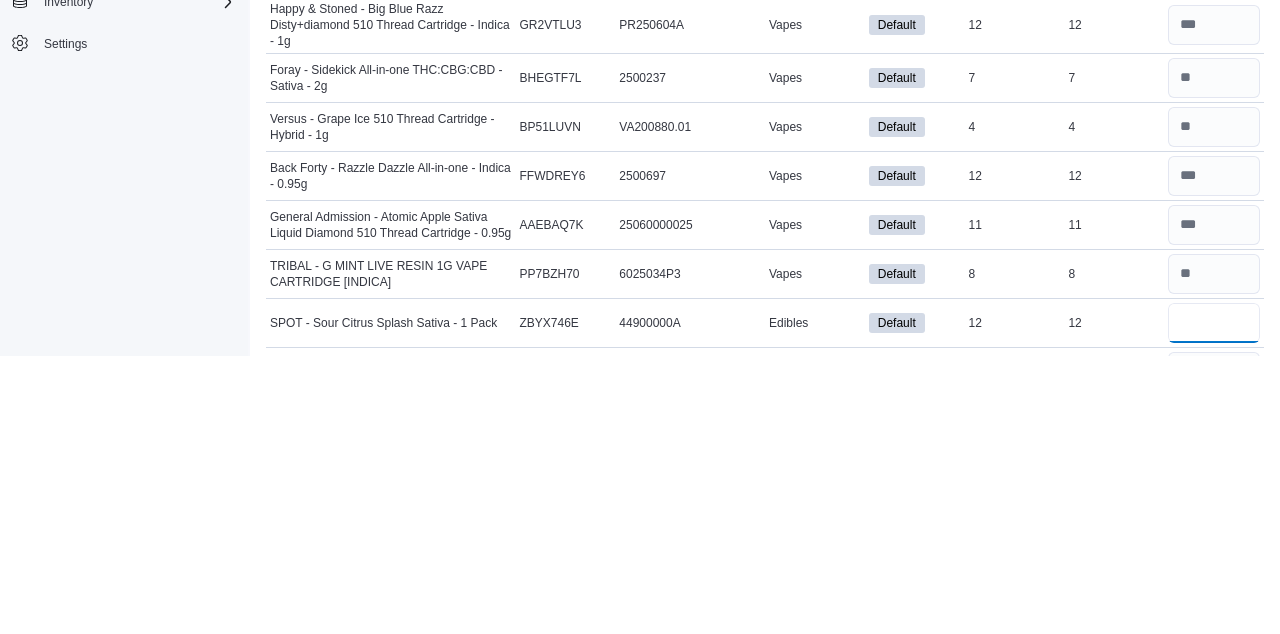 type on "**" 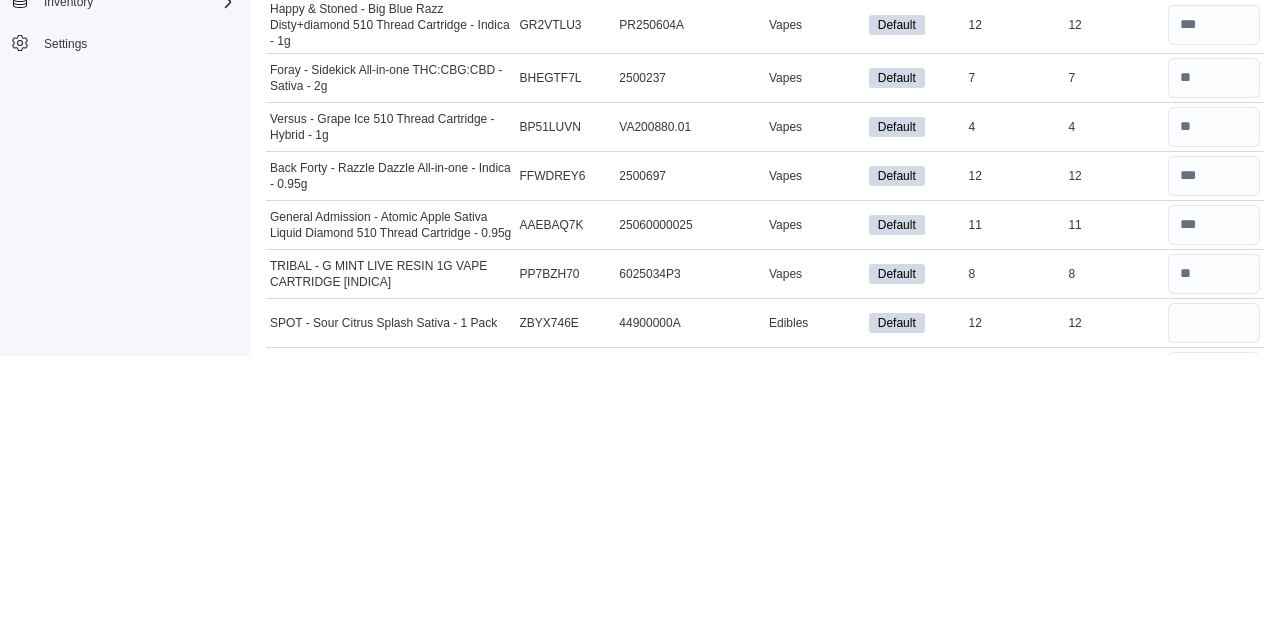 click at bounding box center (1214, 650) 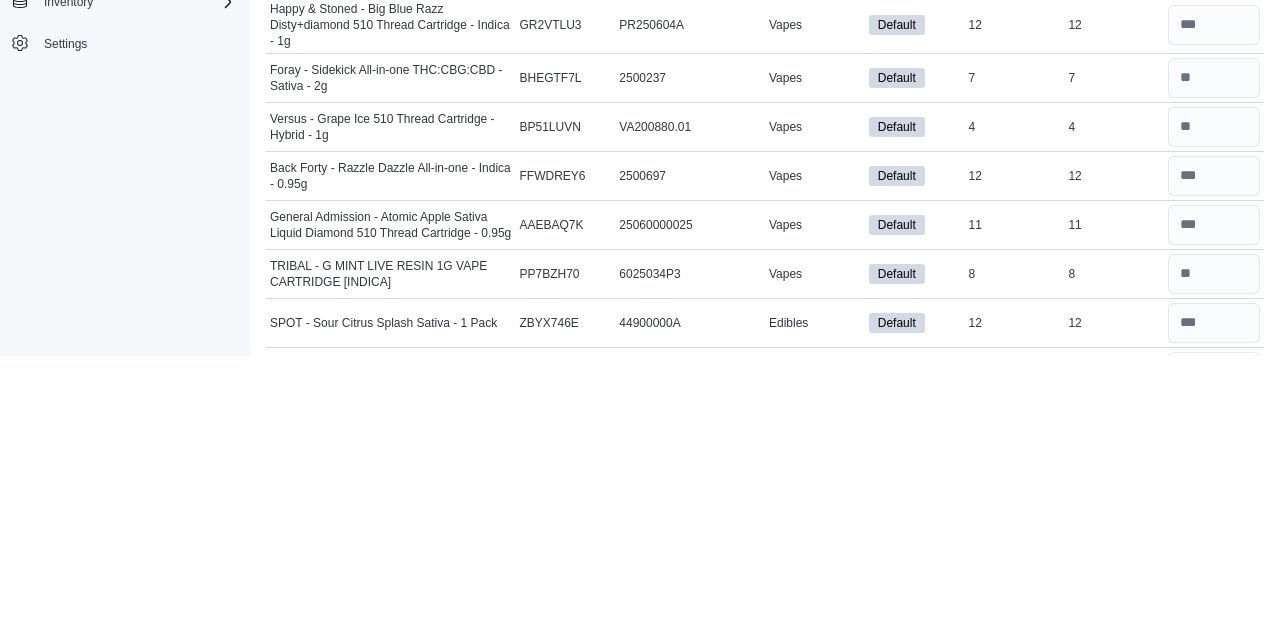 type 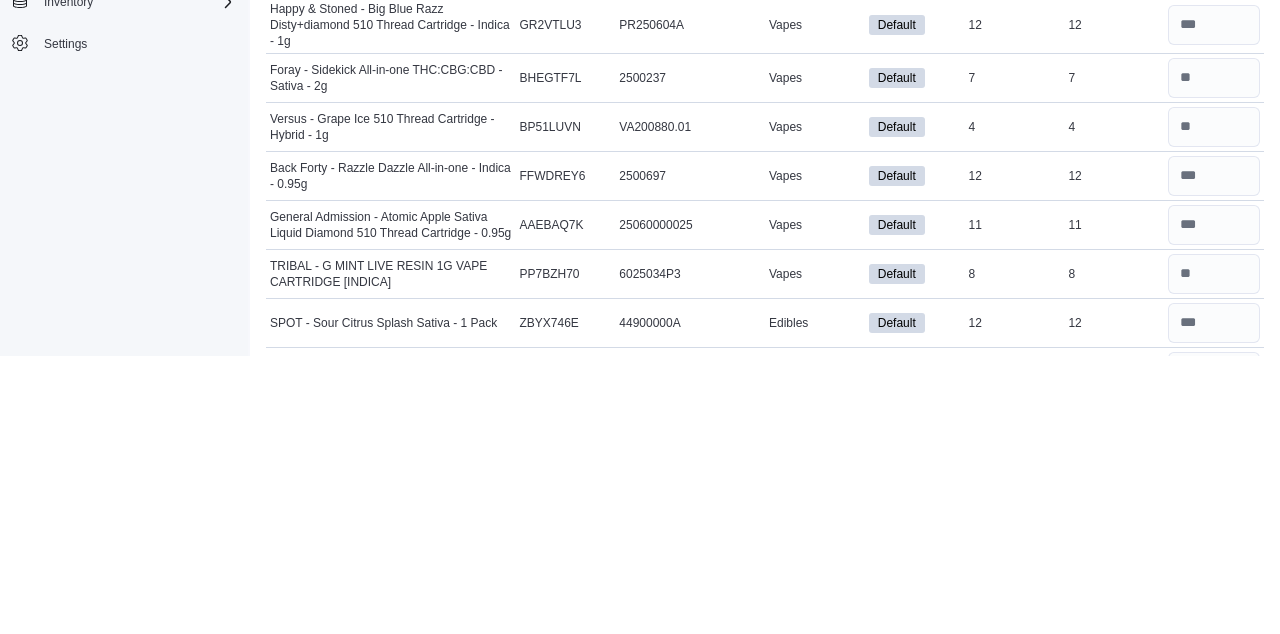 click at bounding box center [1214, 699] 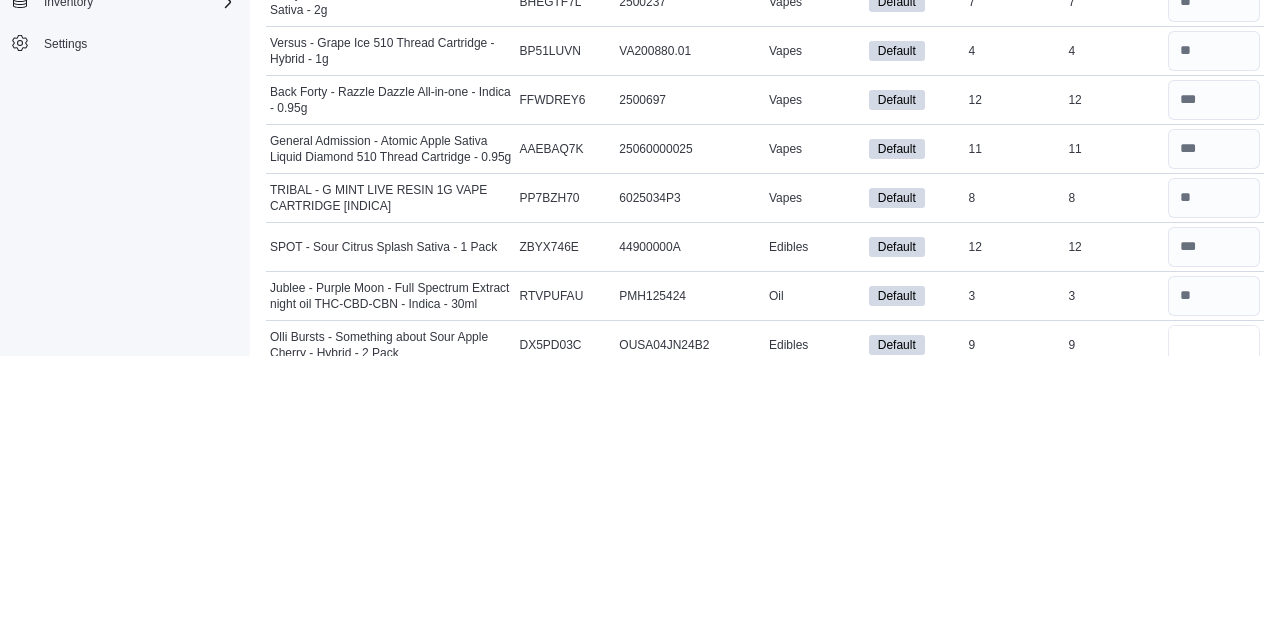 scroll, scrollTop: 412, scrollLeft: 0, axis: vertical 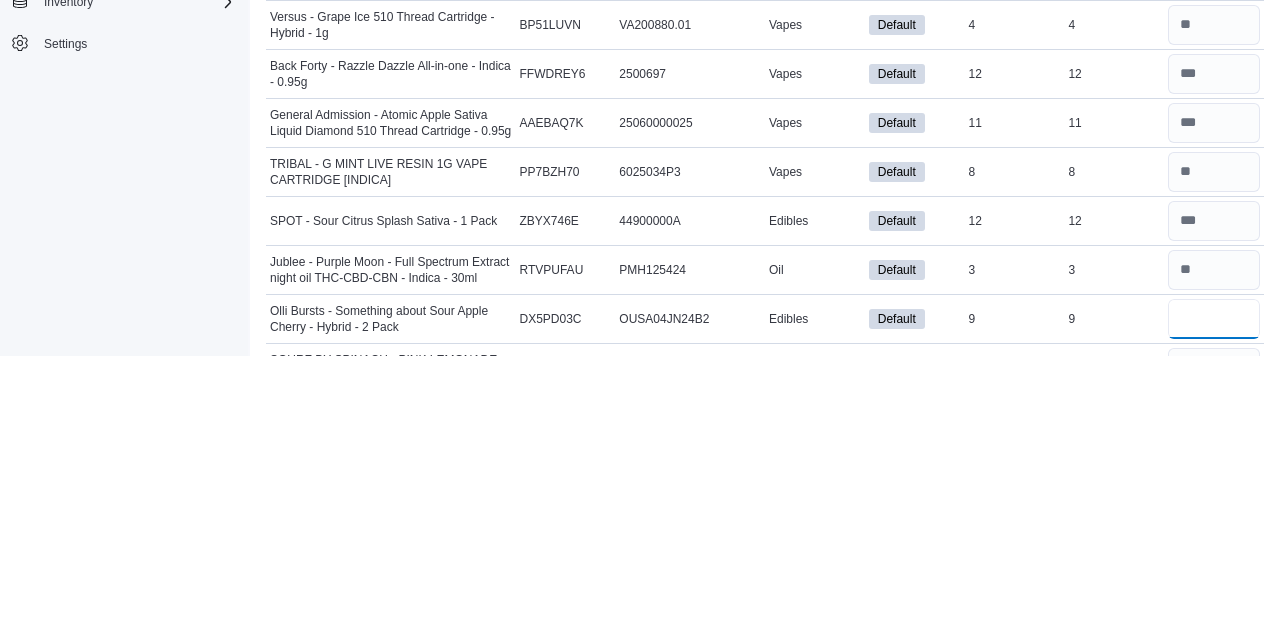 type on "*" 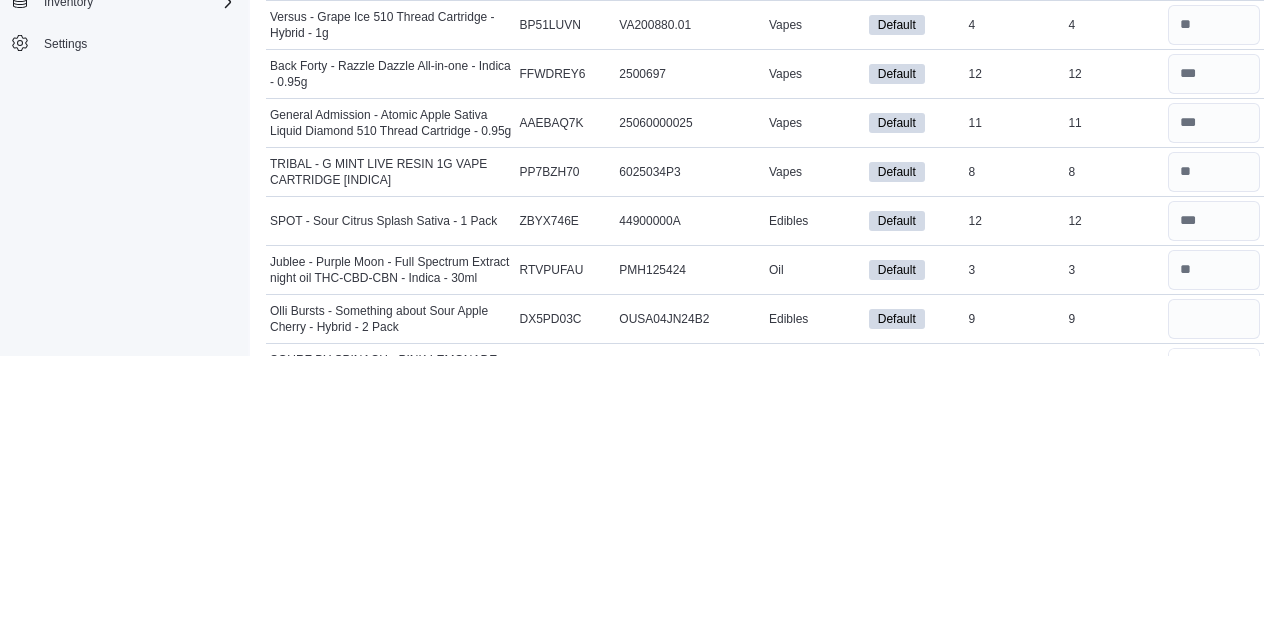 click at bounding box center [1214, 646] 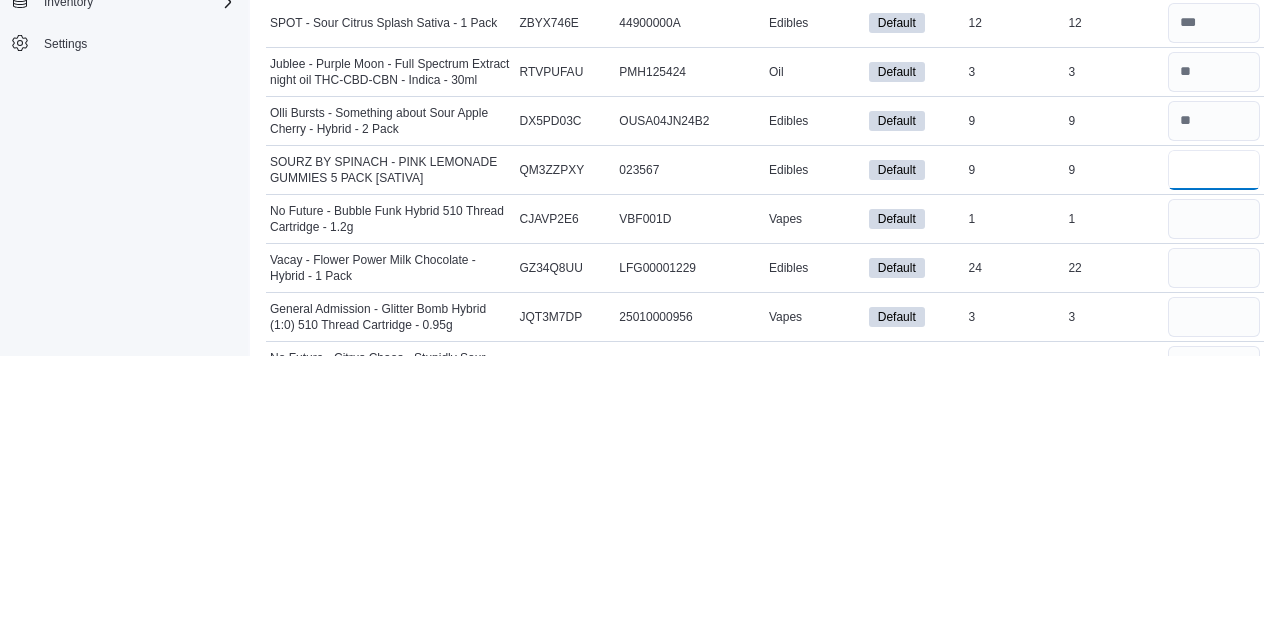 scroll, scrollTop: 615, scrollLeft: 0, axis: vertical 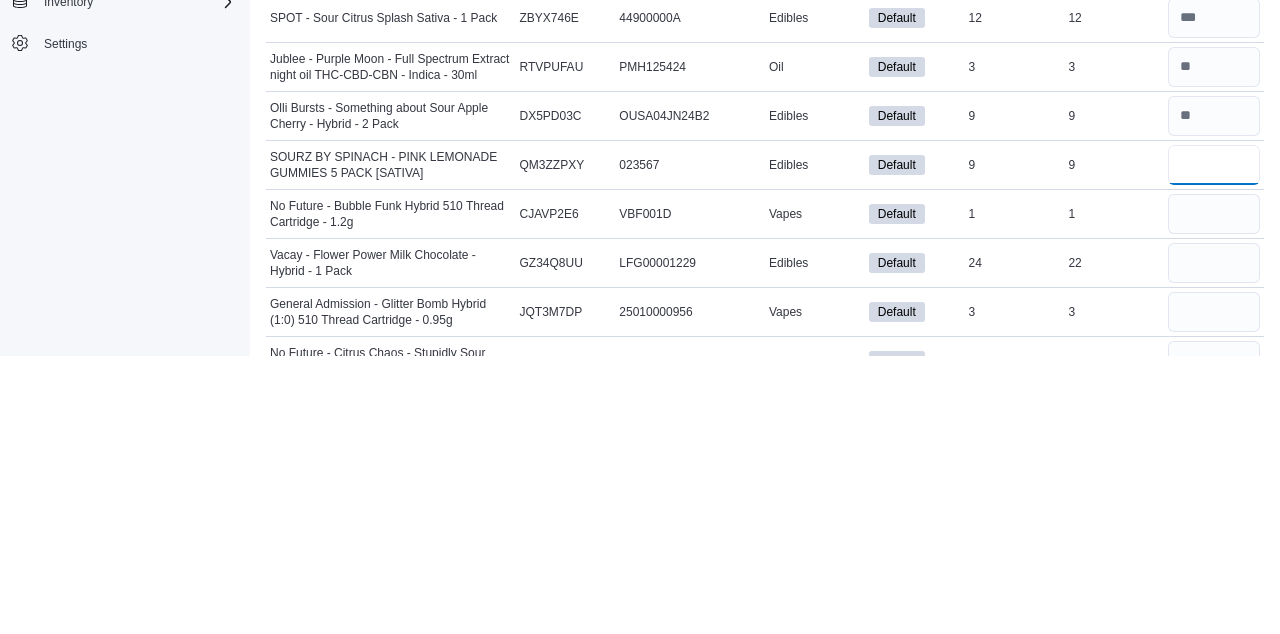 type on "*" 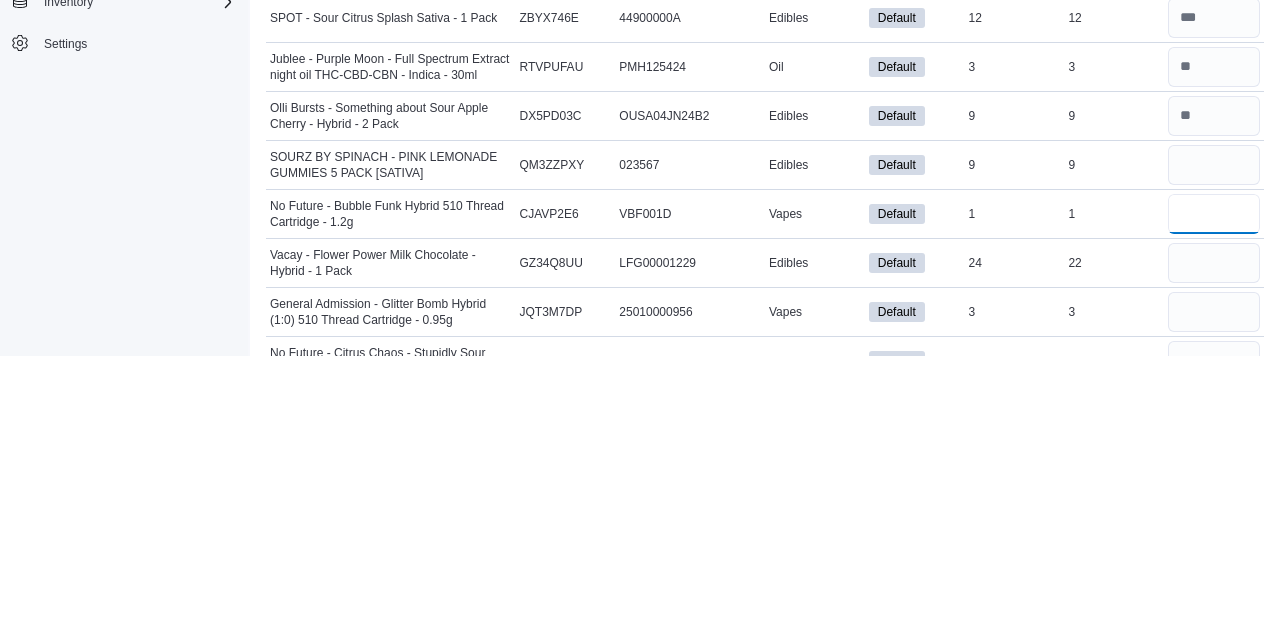 click at bounding box center [1214, 492] 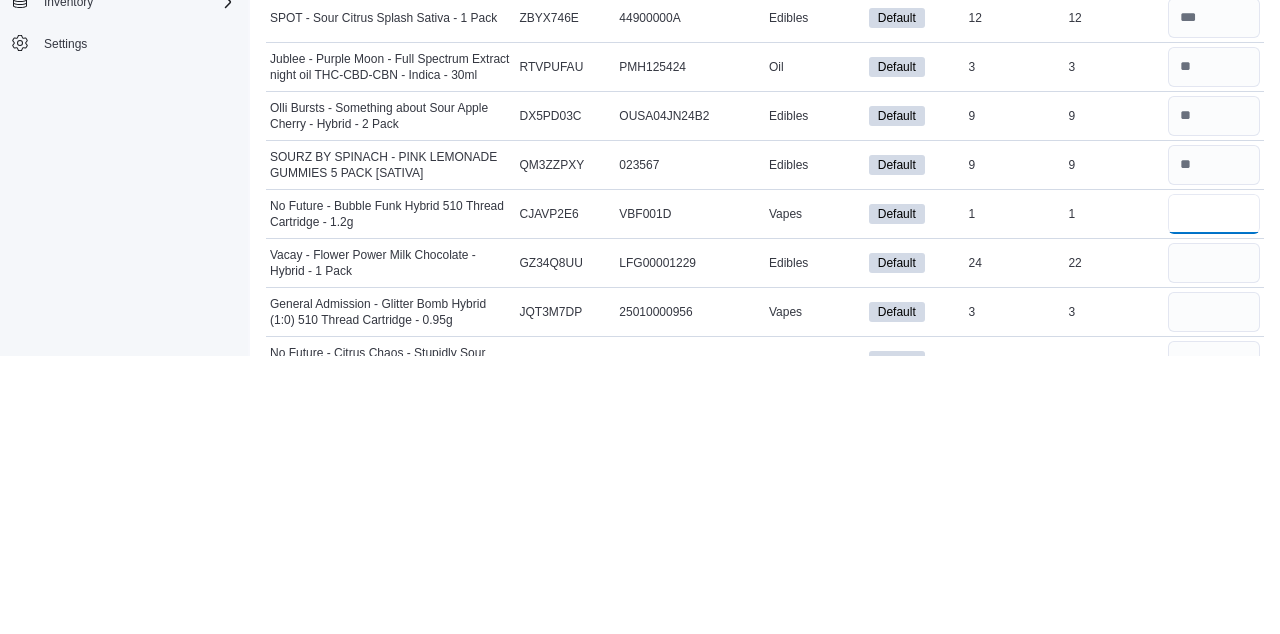 type 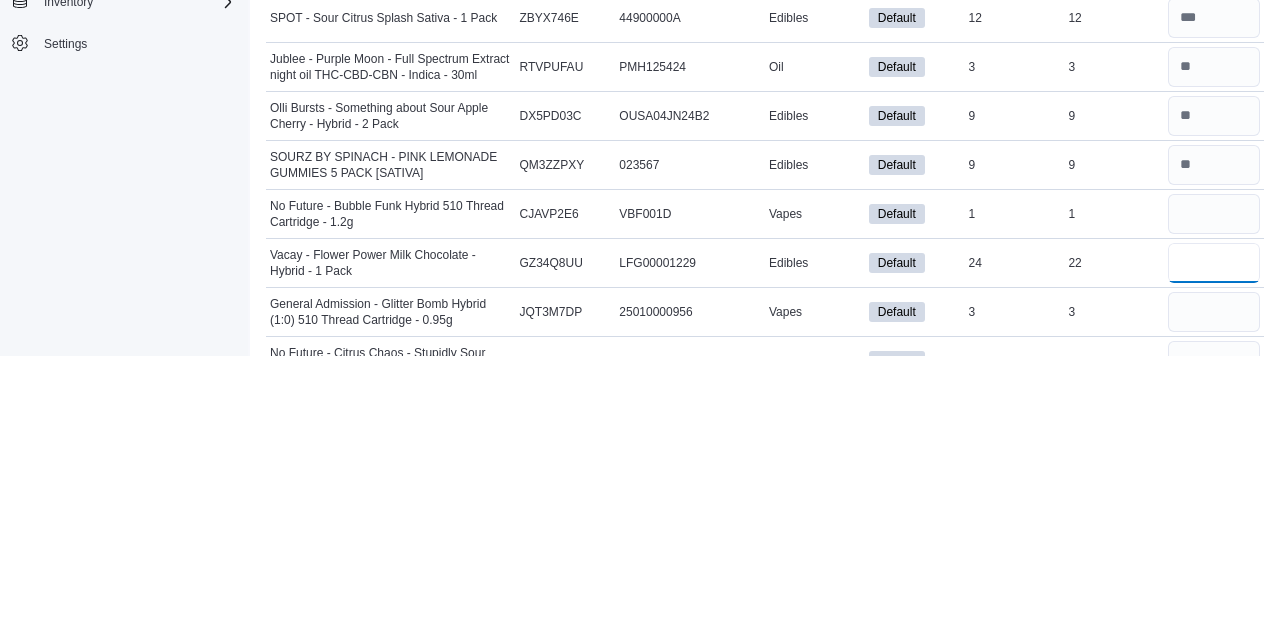 click at bounding box center (1214, 541) 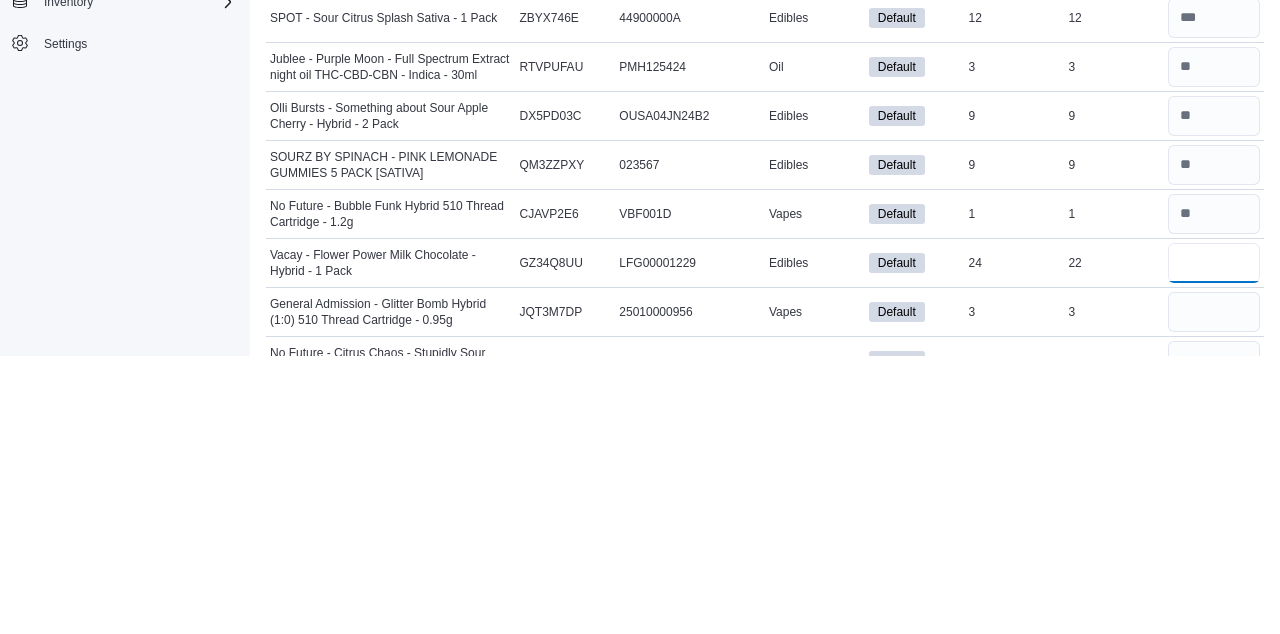 type 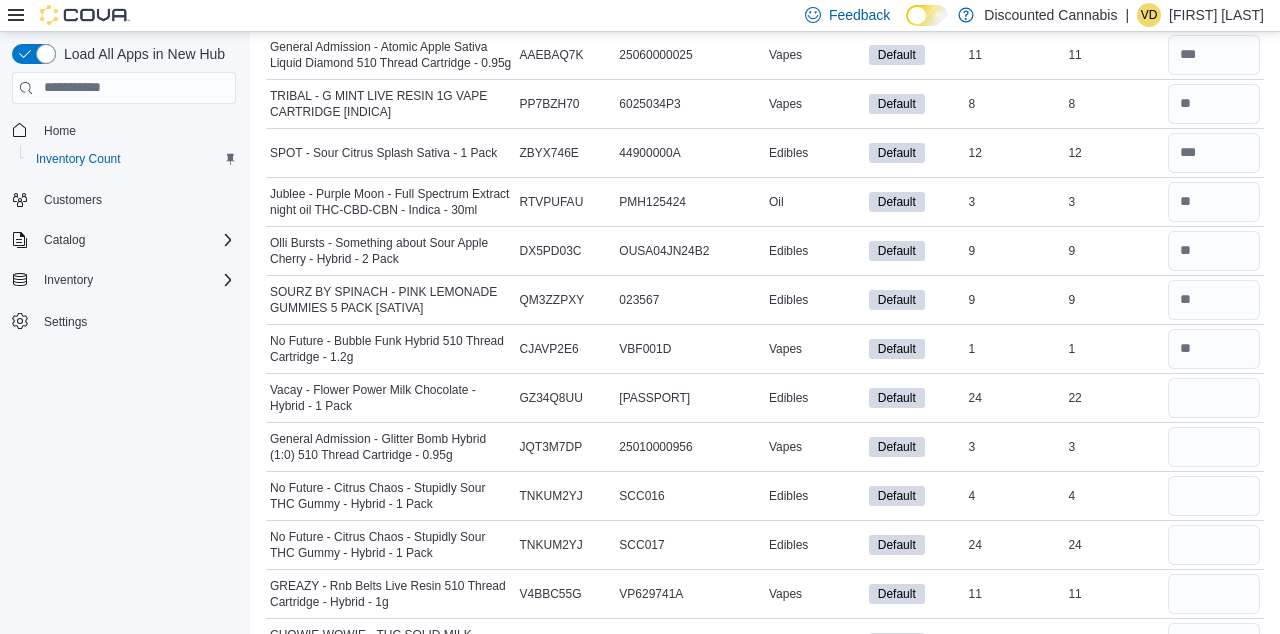 scroll, scrollTop: 757, scrollLeft: 0, axis: vertical 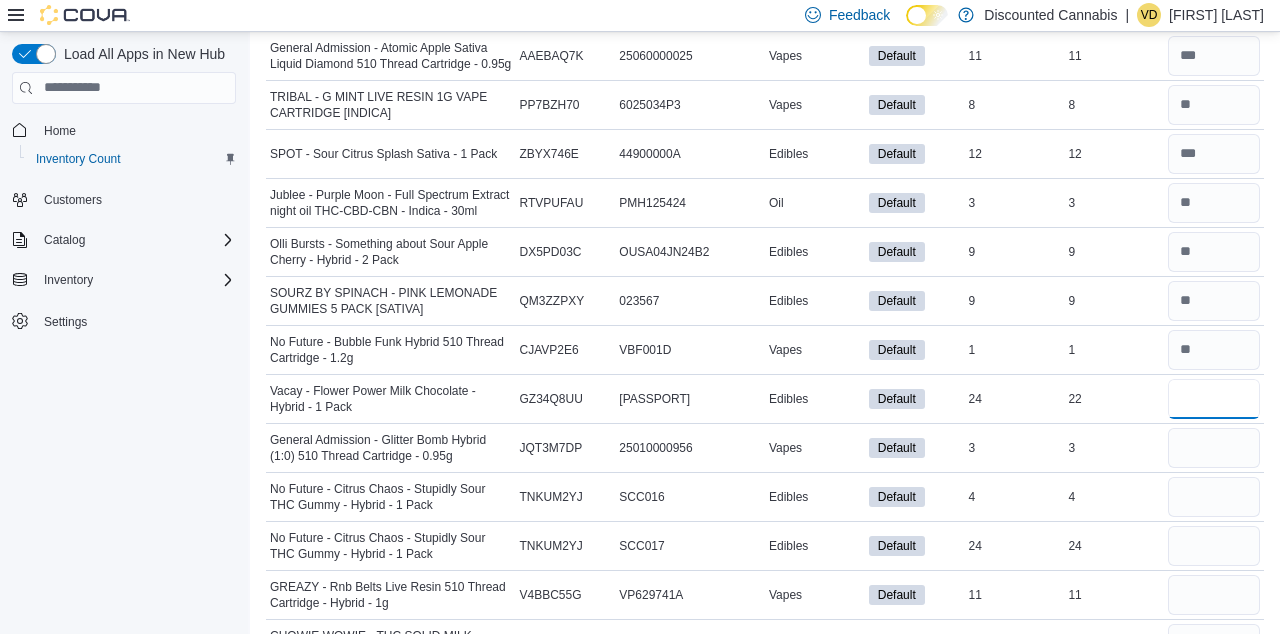 click at bounding box center [1214, 399] 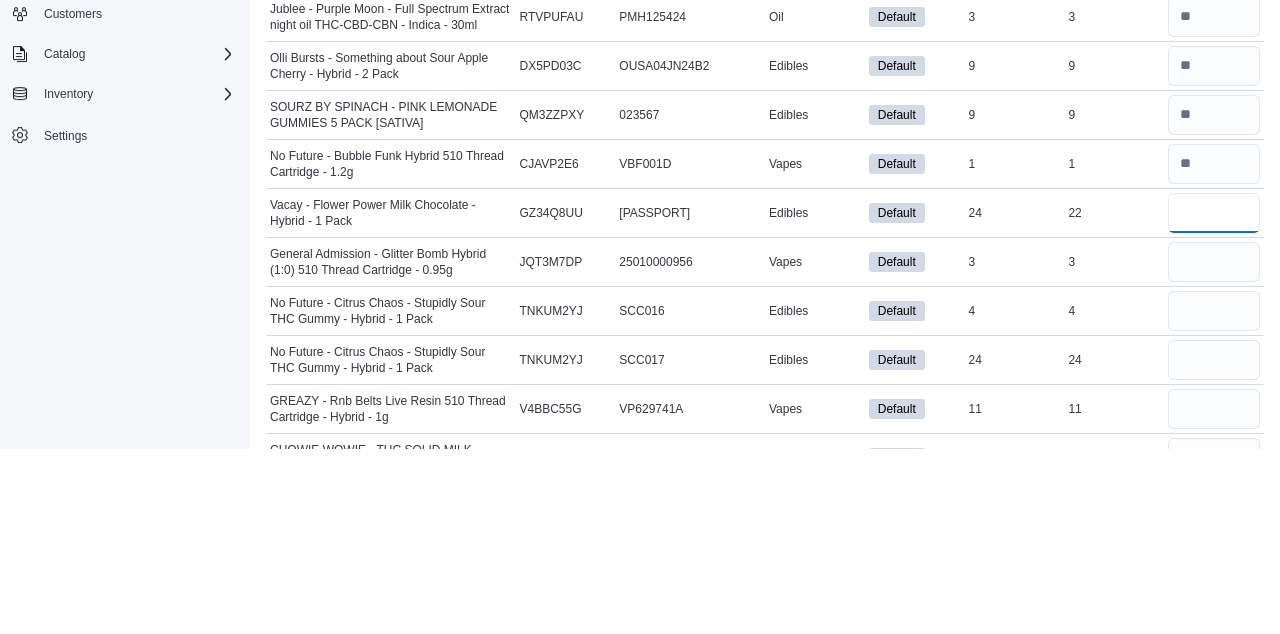scroll, scrollTop: 757, scrollLeft: 0, axis: vertical 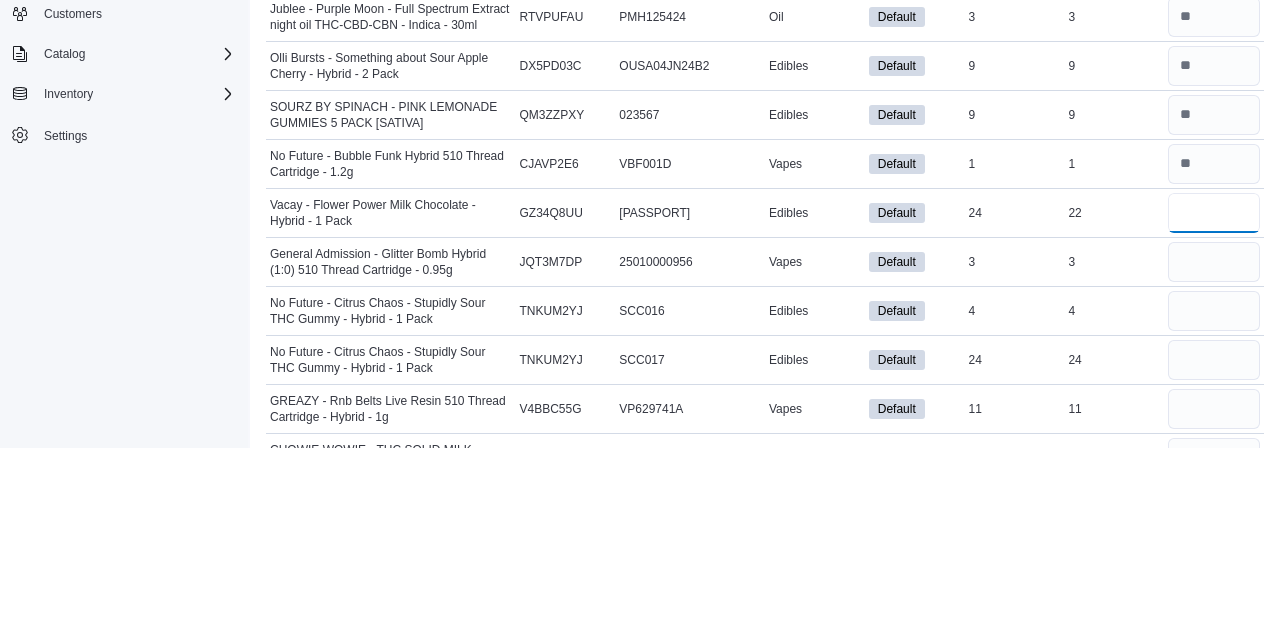 type on "**" 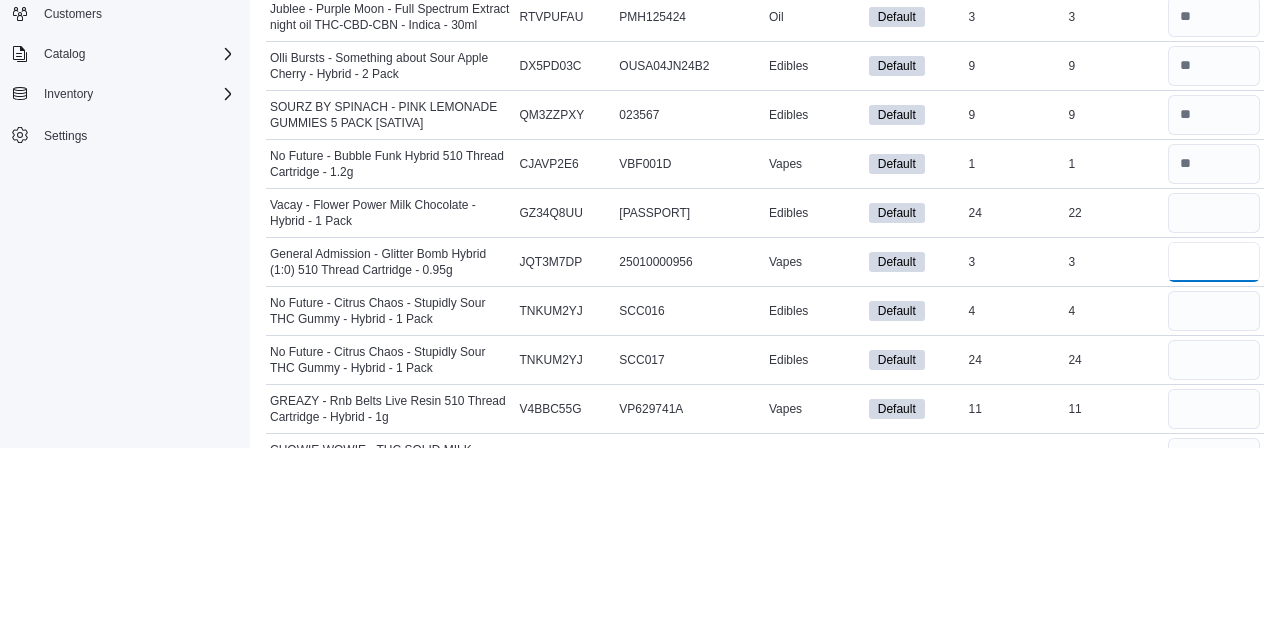 click at bounding box center (1214, 448) 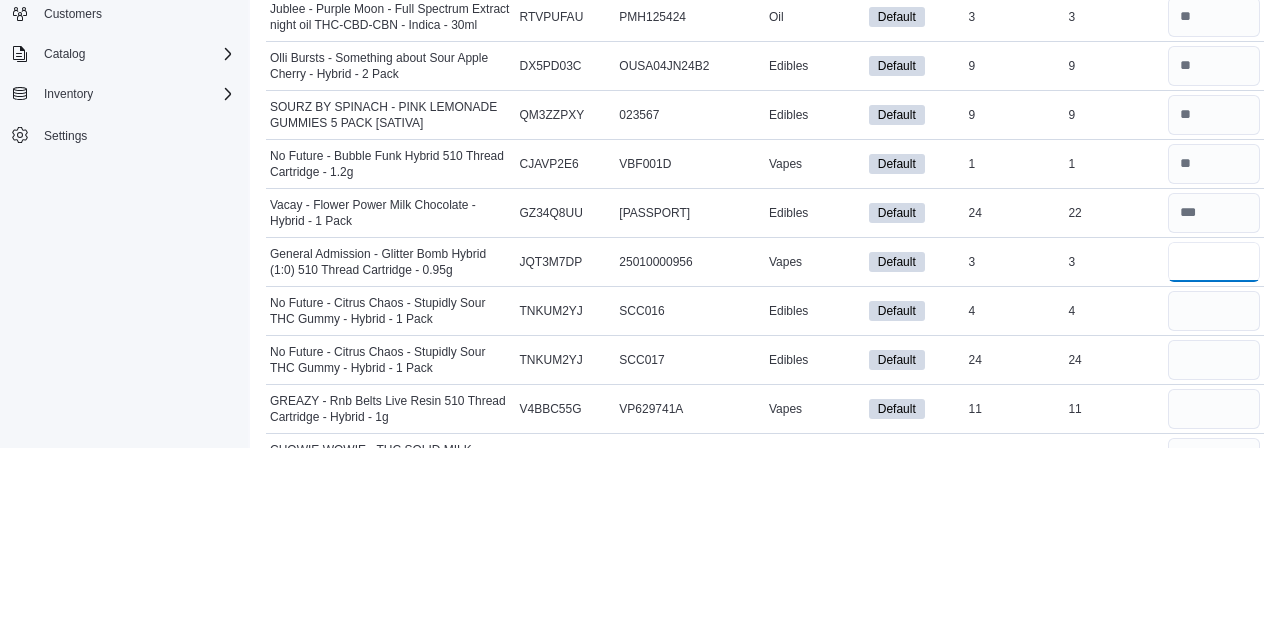 type on "*" 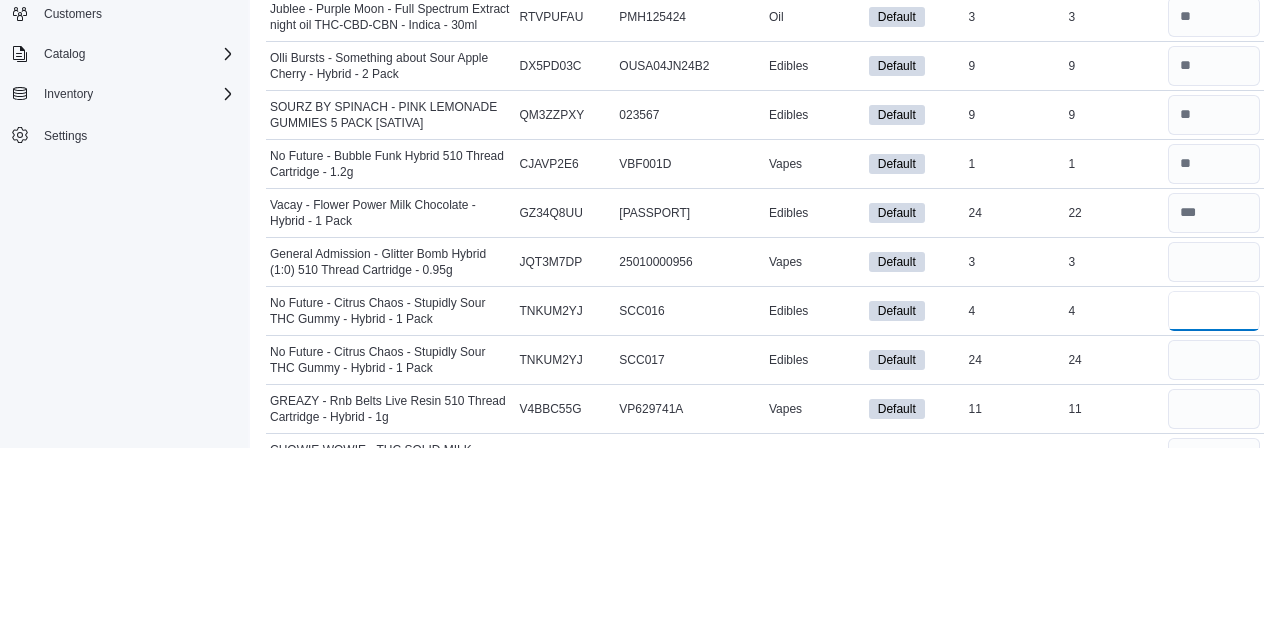 click at bounding box center [1214, 497] 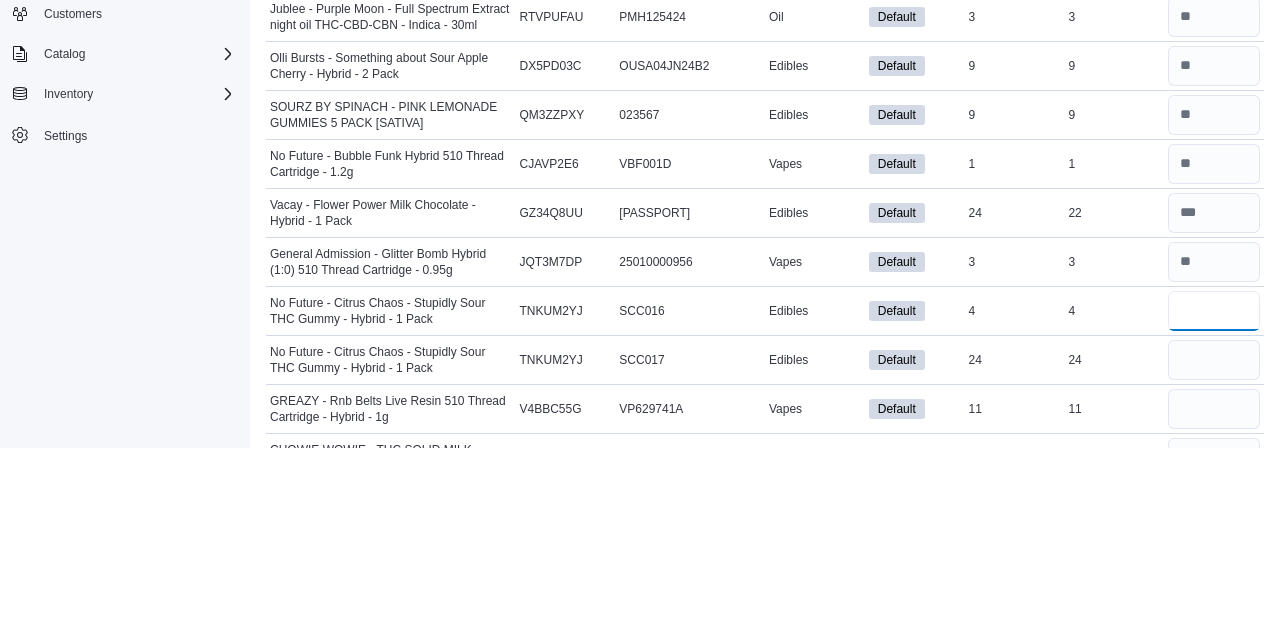 type 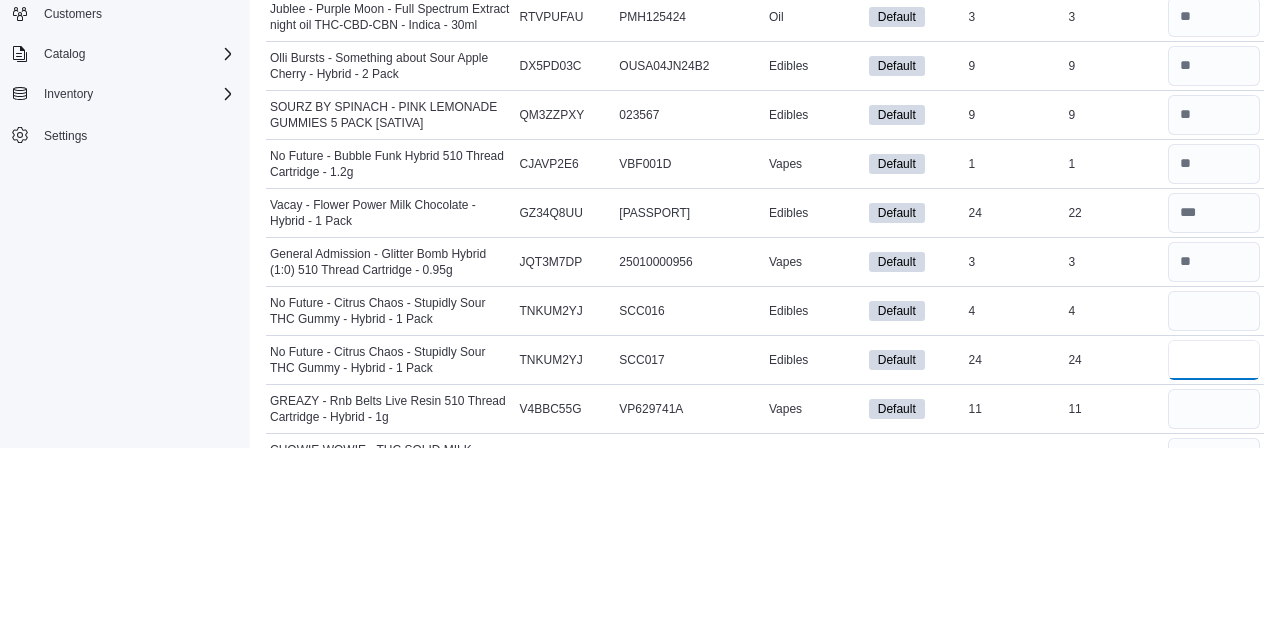 click at bounding box center [1214, 546] 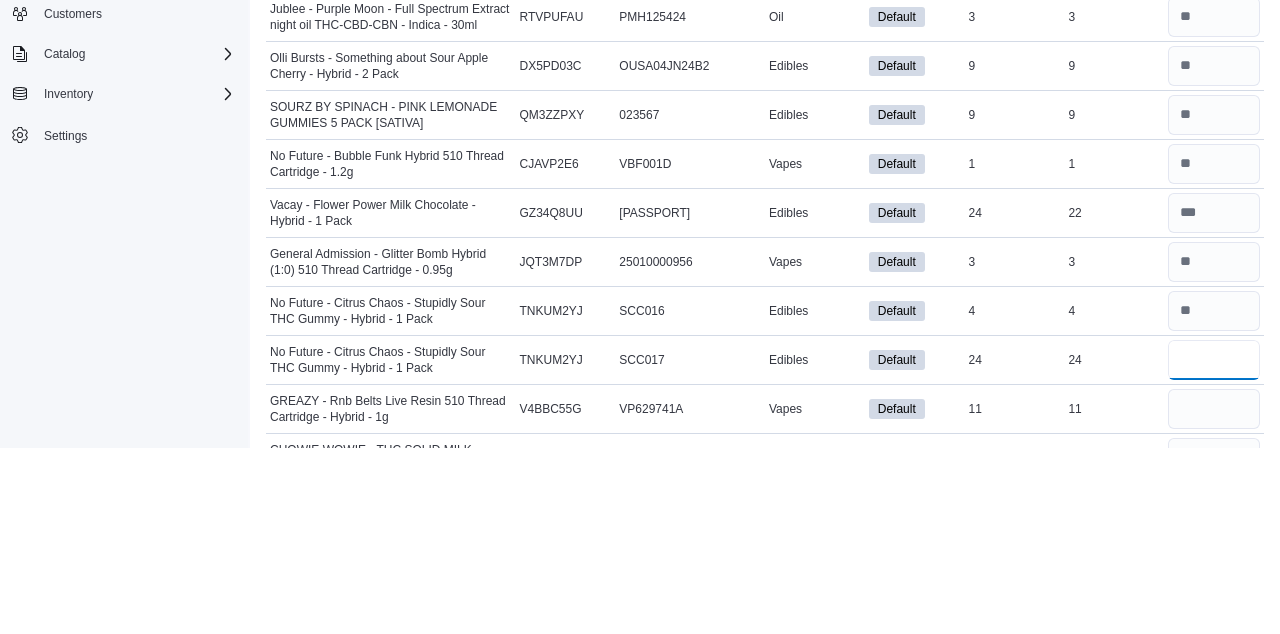 type on "**" 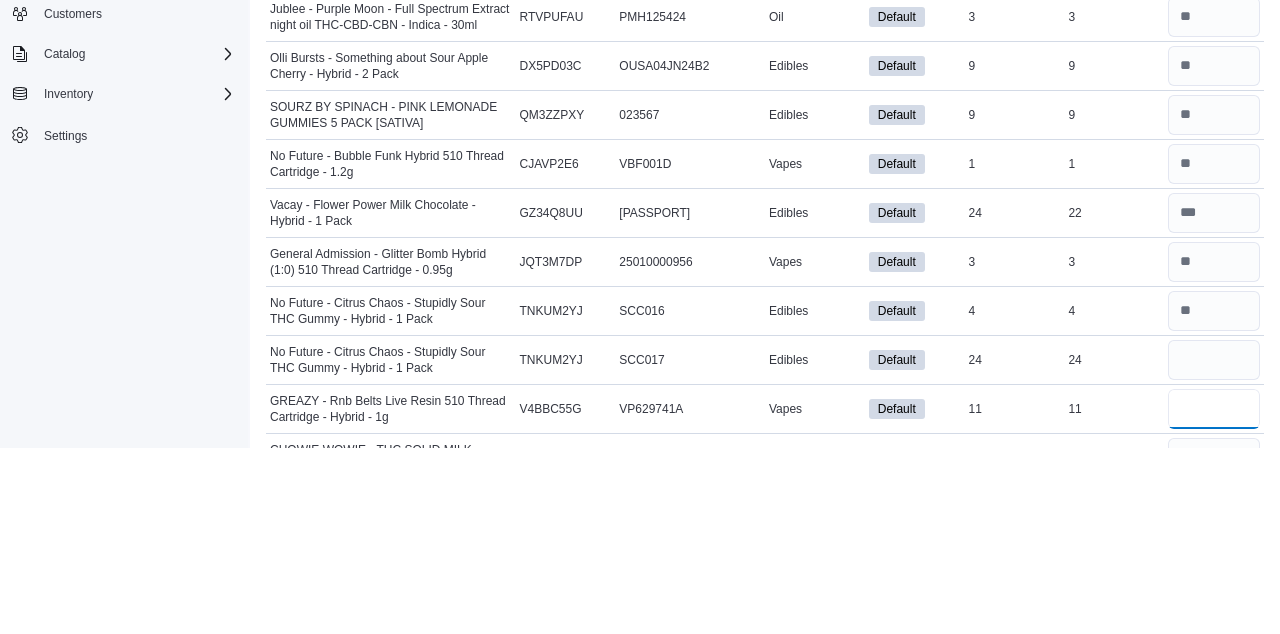 click at bounding box center [1214, 595] 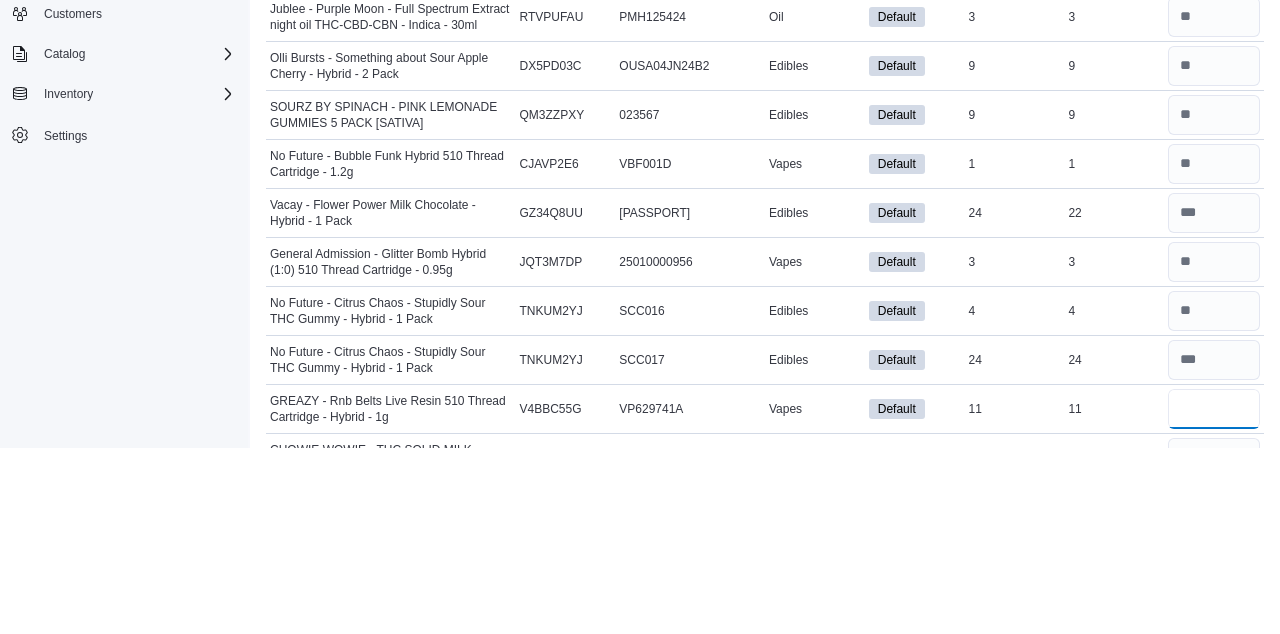 type on "**" 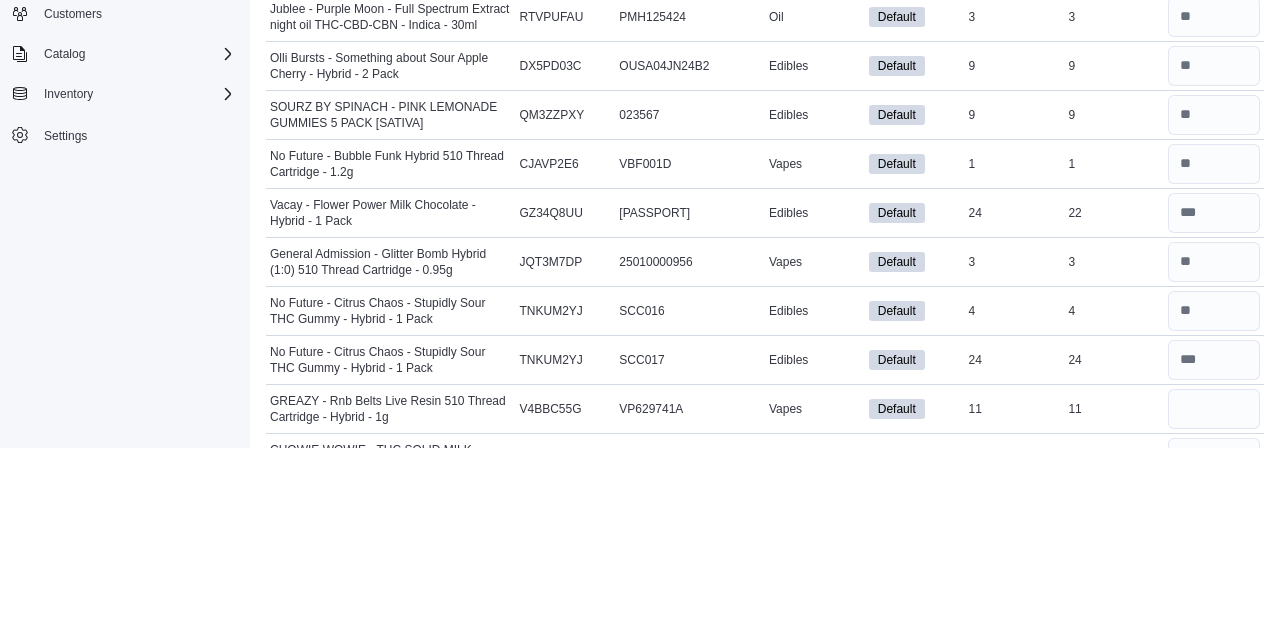 click on "Load All Apps in New Hub Home   Inventory Count   Customers   Catalog   Inventory   Settings" at bounding box center (124, 336) 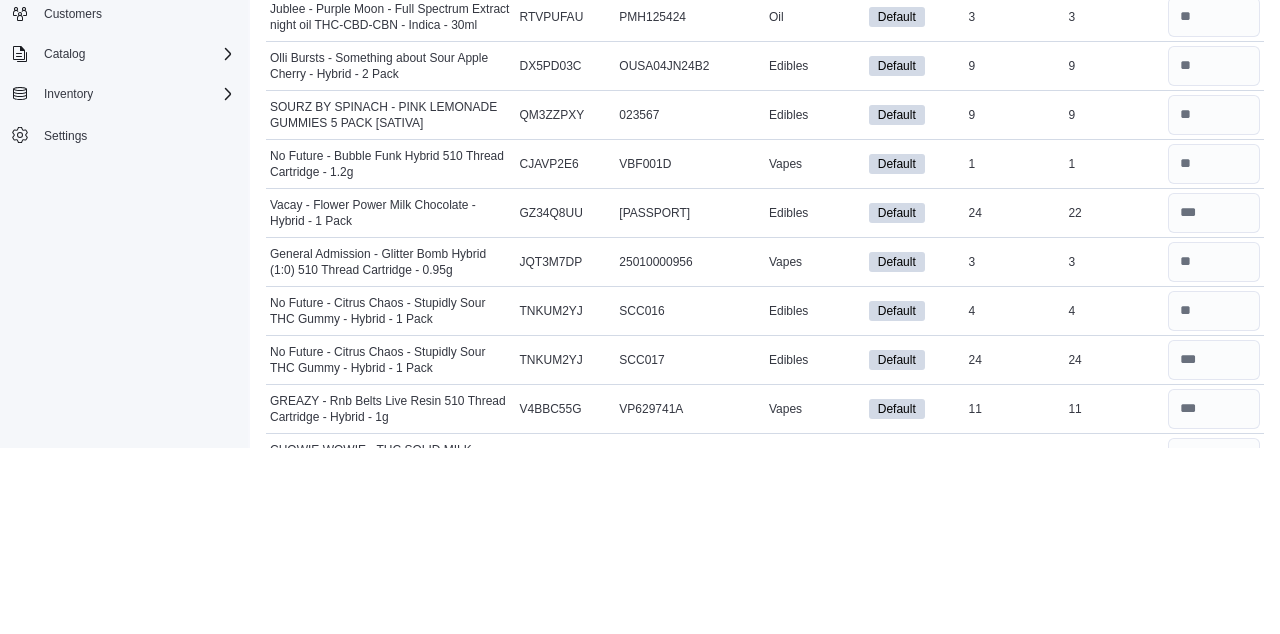 type 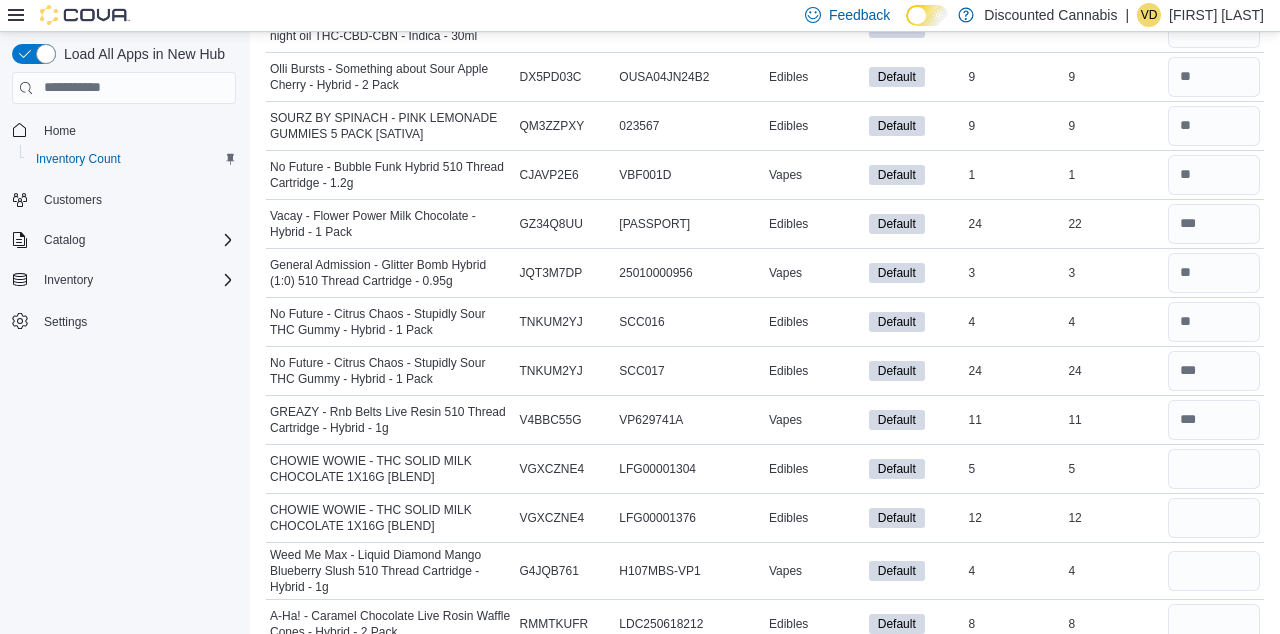 scroll, scrollTop: 931, scrollLeft: 0, axis: vertical 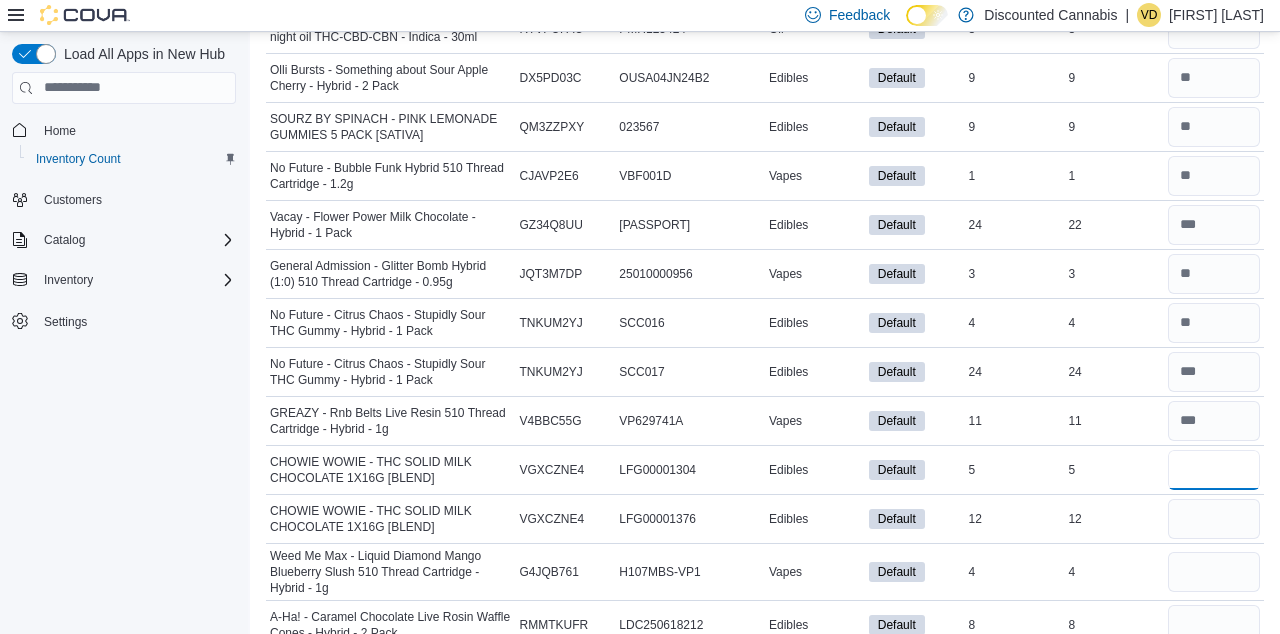 click at bounding box center (1214, 470) 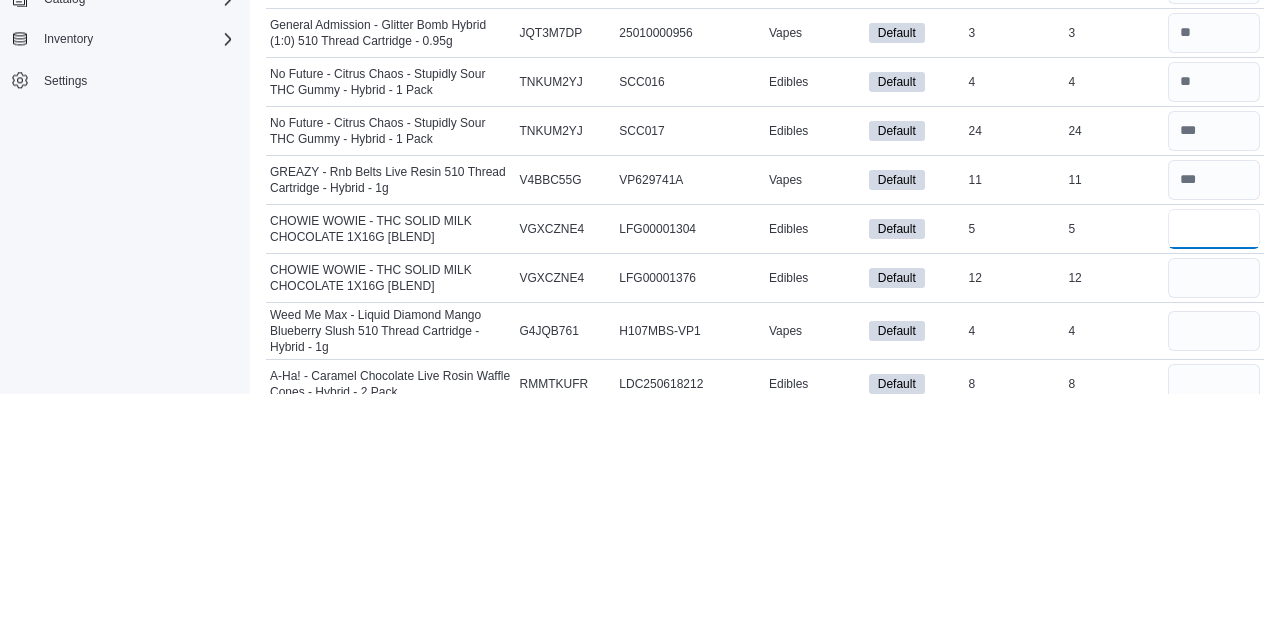 type on "*" 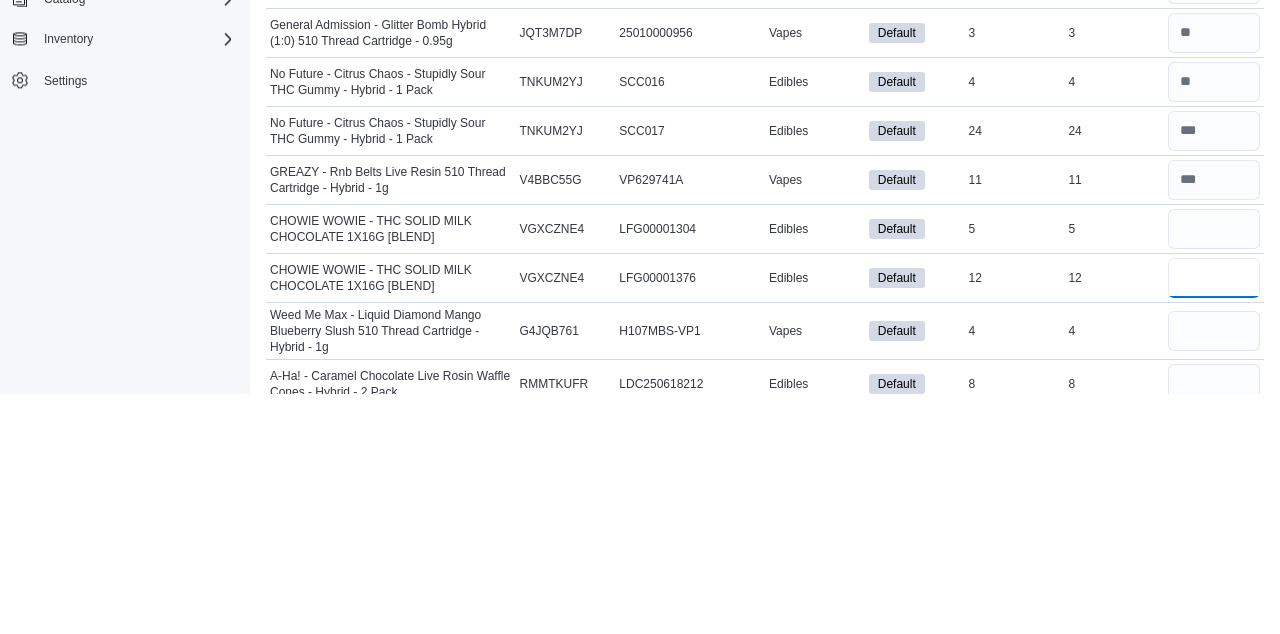 click at bounding box center [1214, 519] 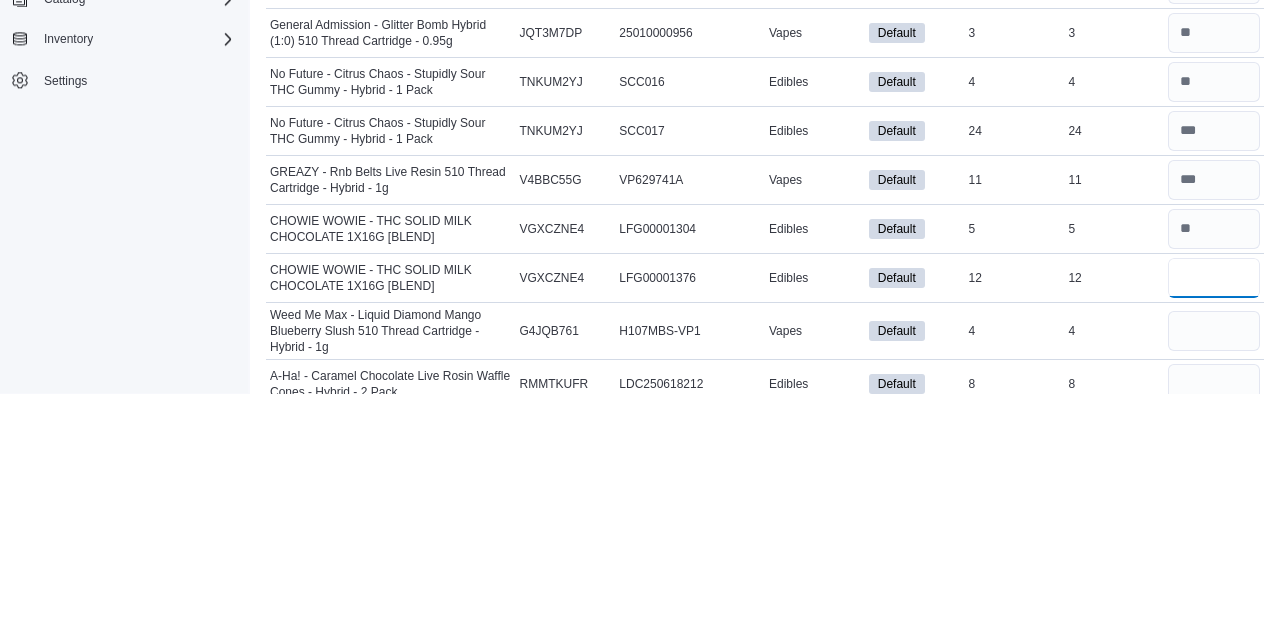 click at bounding box center (1214, 519) 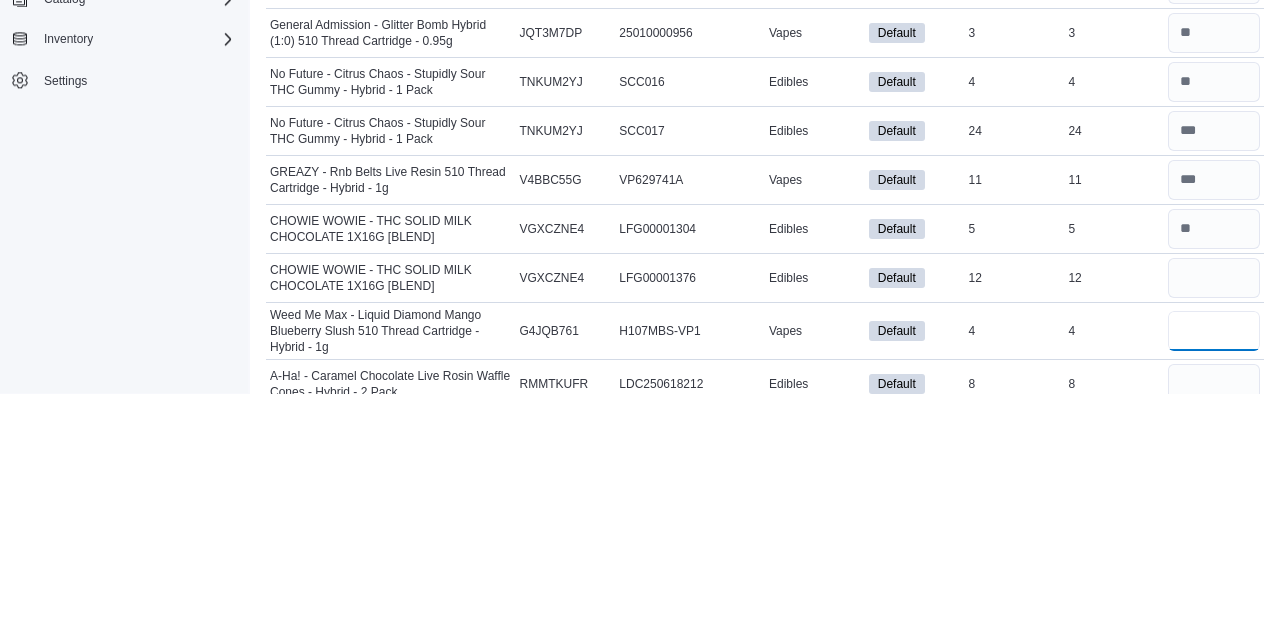 click at bounding box center [1214, 572] 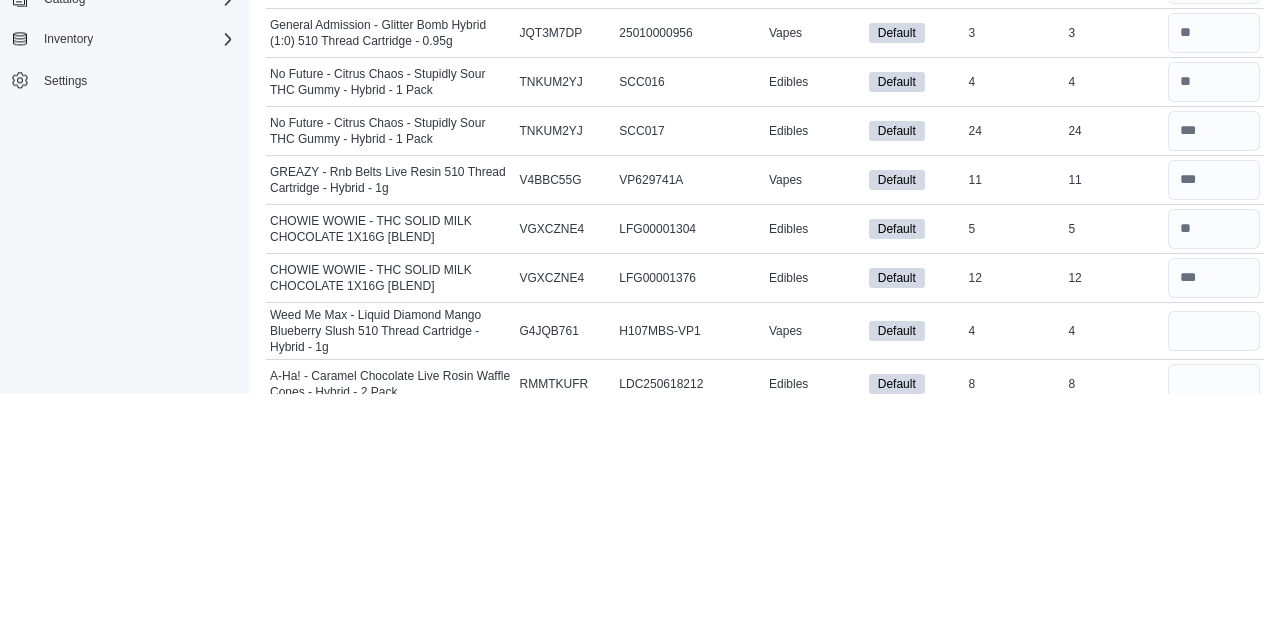 click on "Load All Apps in New Hub Home   Inventory Count   Customers   Catalog   Inventory   Settings" at bounding box center (124, 336) 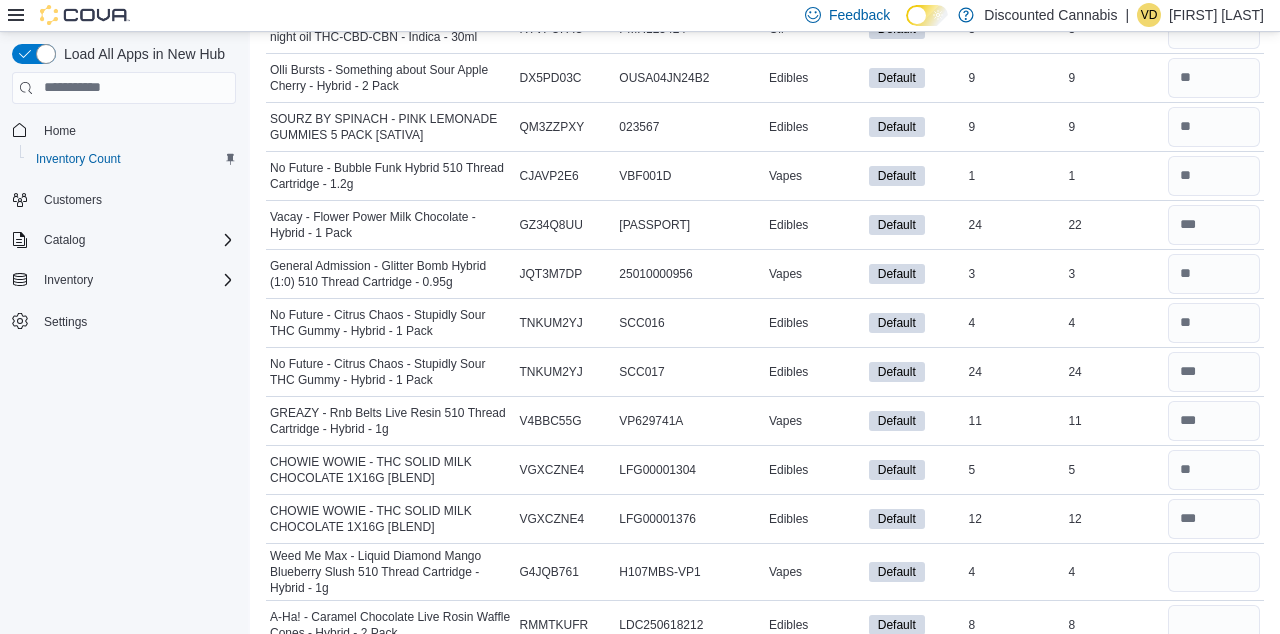 click on "Settings" at bounding box center (136, 320) 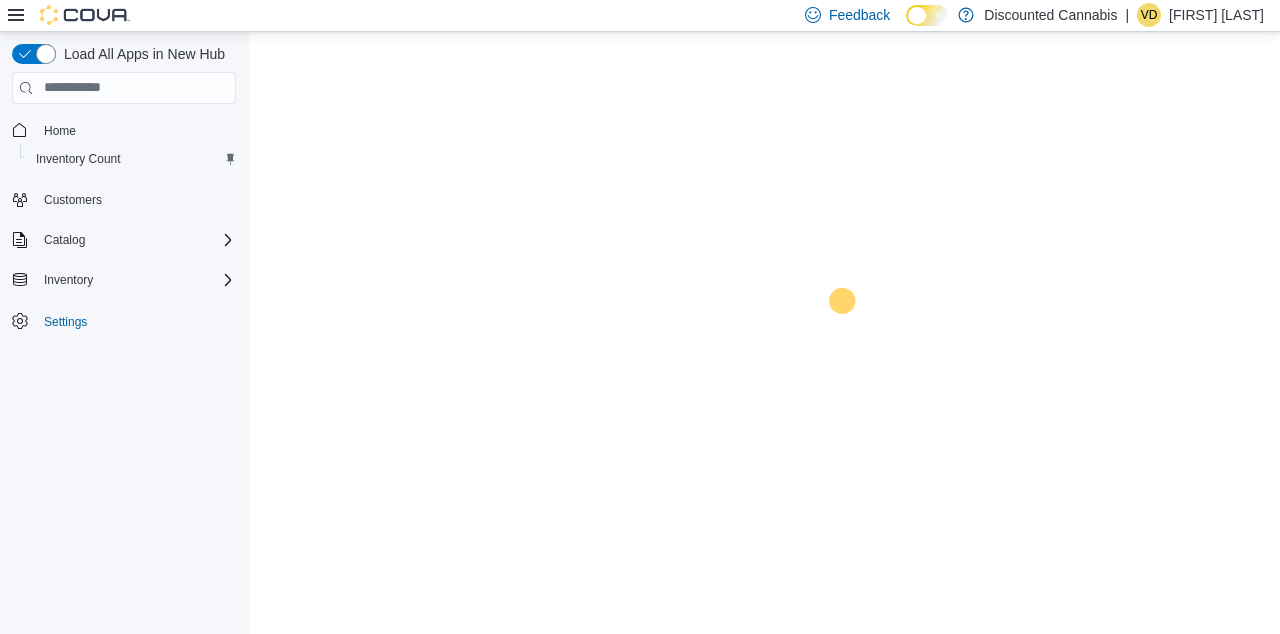 scroll, scrollTop: 0, scrollLeft: 0, axis: both 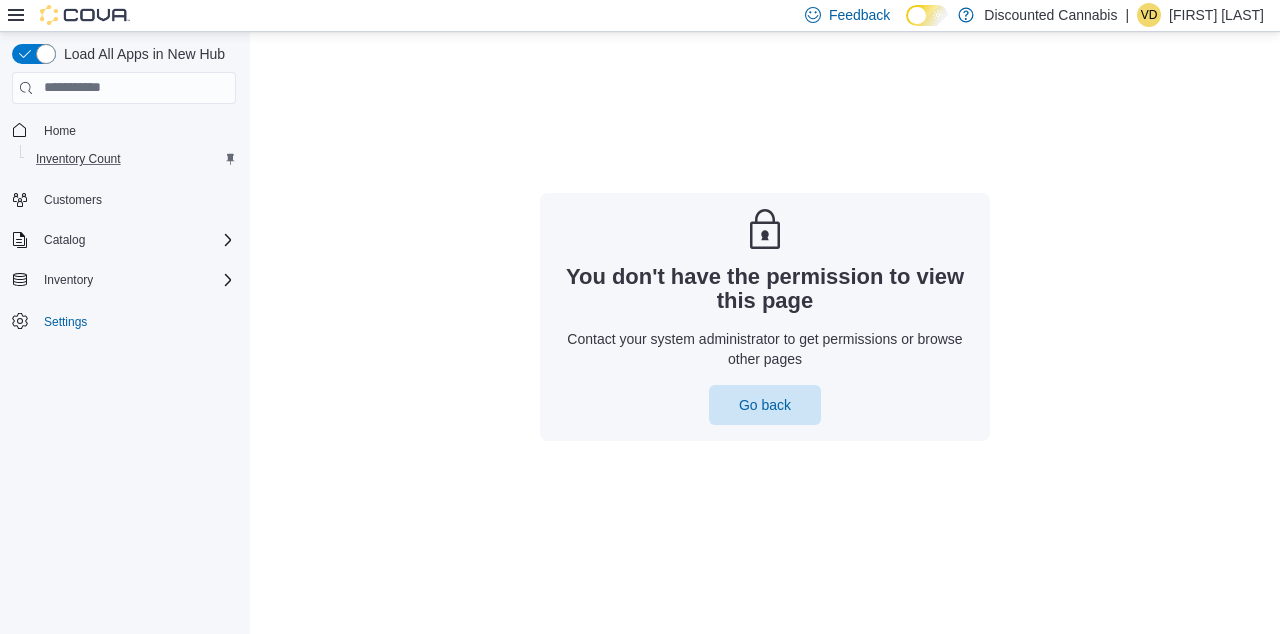 click on "Inventory Count" at bounding box center (132, 159) 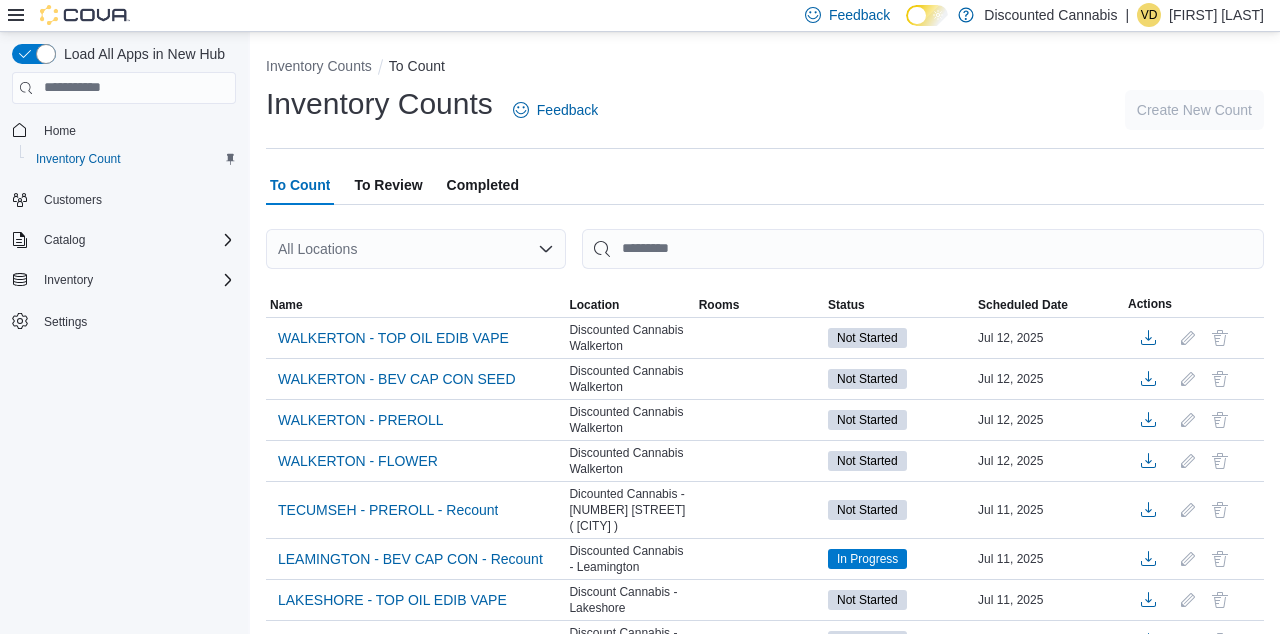 click on "All Locations" at bounding box center (416, 249) 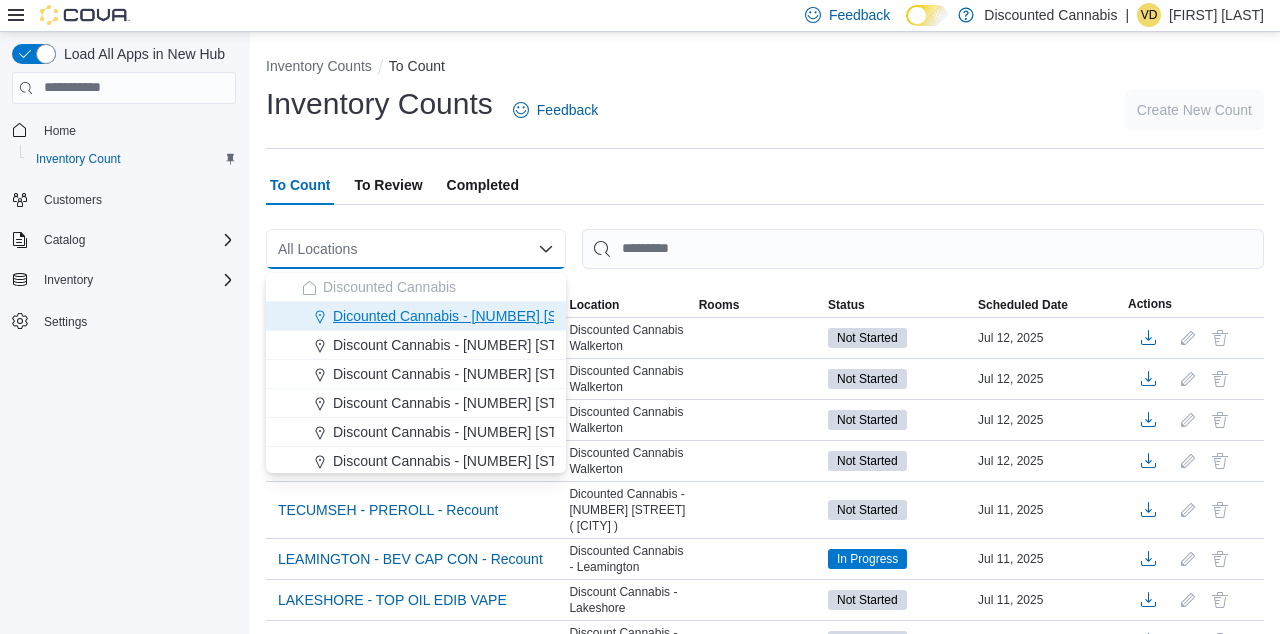 click on "Dicounted Cannabis - [NUMBER] [STREET] ( [CITY] )" at bounding box center (416, 316) 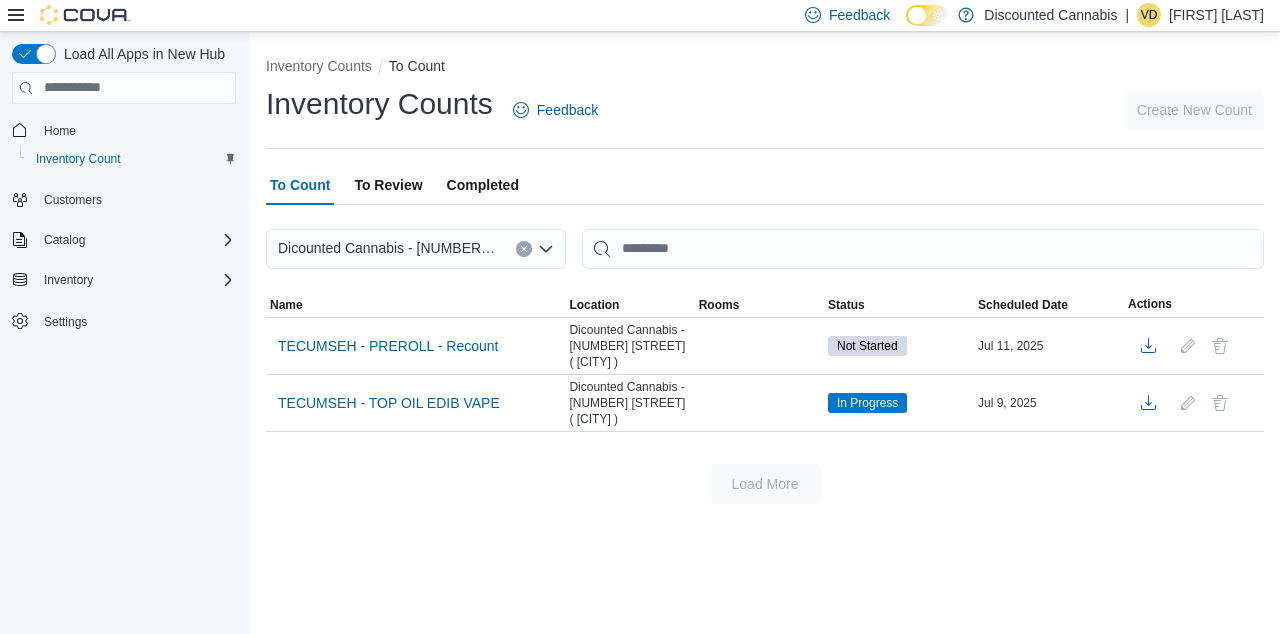 click at bounding box center [759, 402] 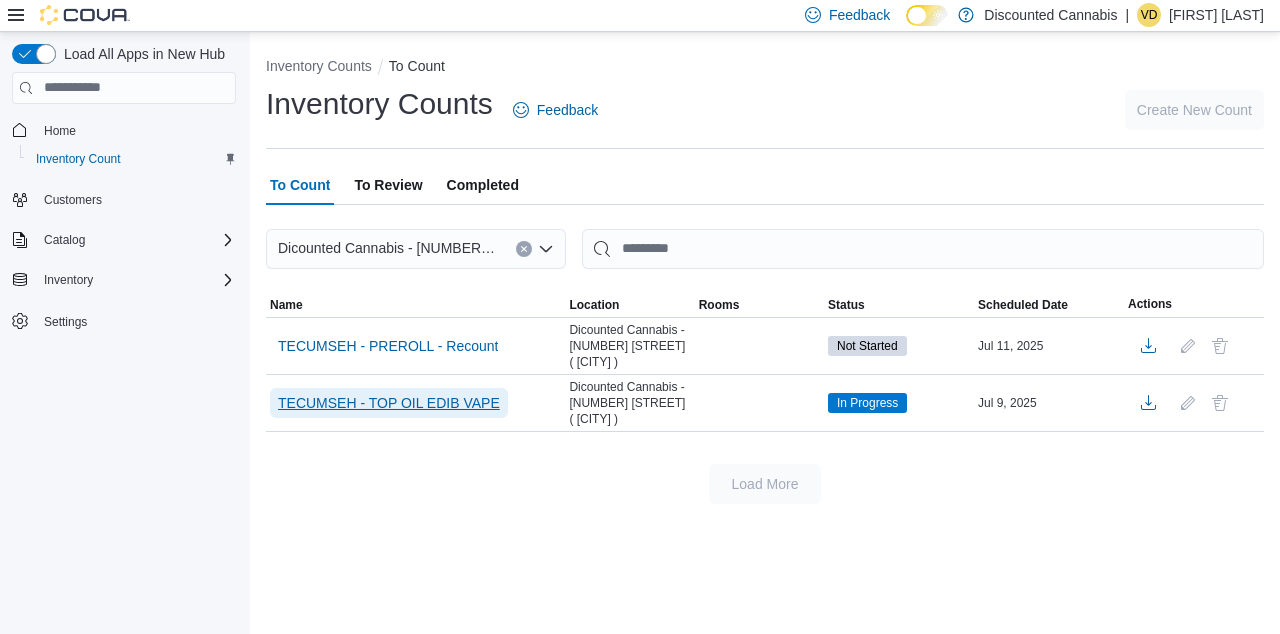 click on "TECUMSEH - TOP OIL EDIB VAPE" at bounding box center [389, 403] 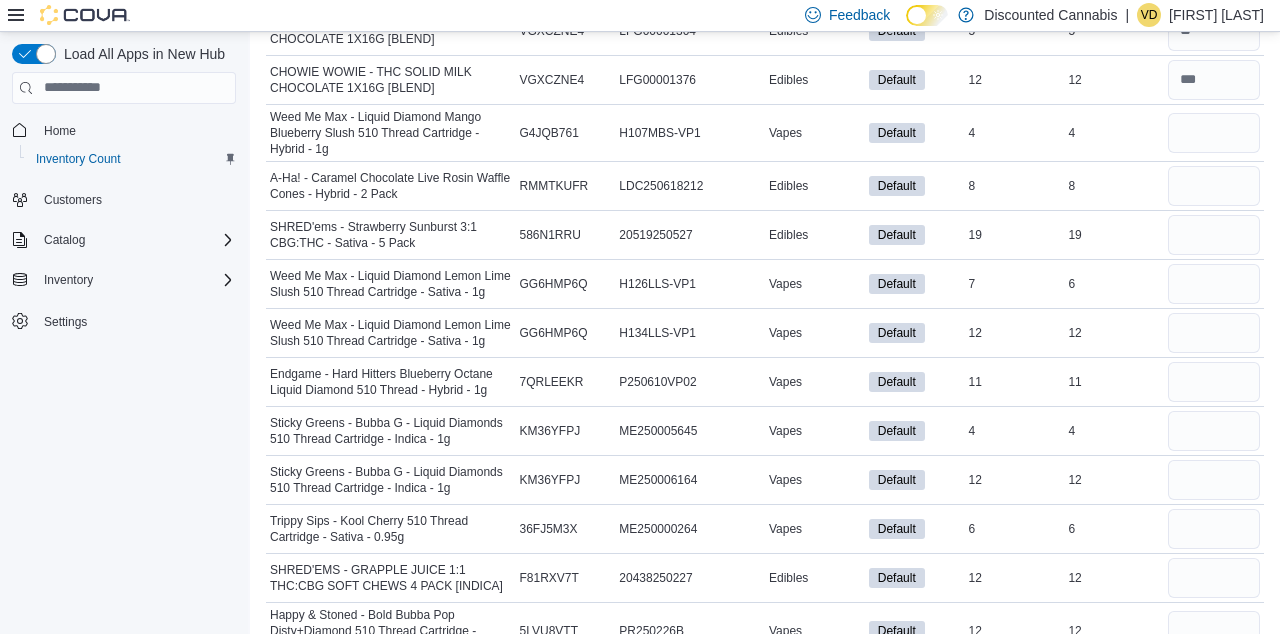 scroll, scrollTop: 1390, scrollLeft: 0, axis: vertical 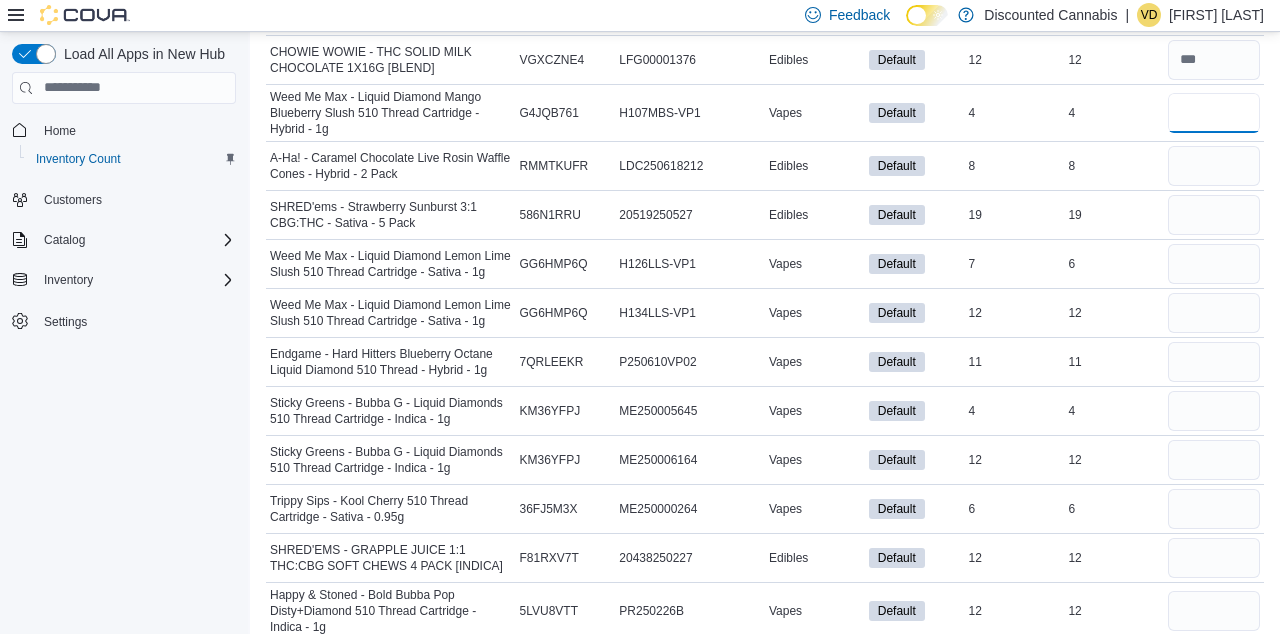 click at bounding box center [1214, 113] 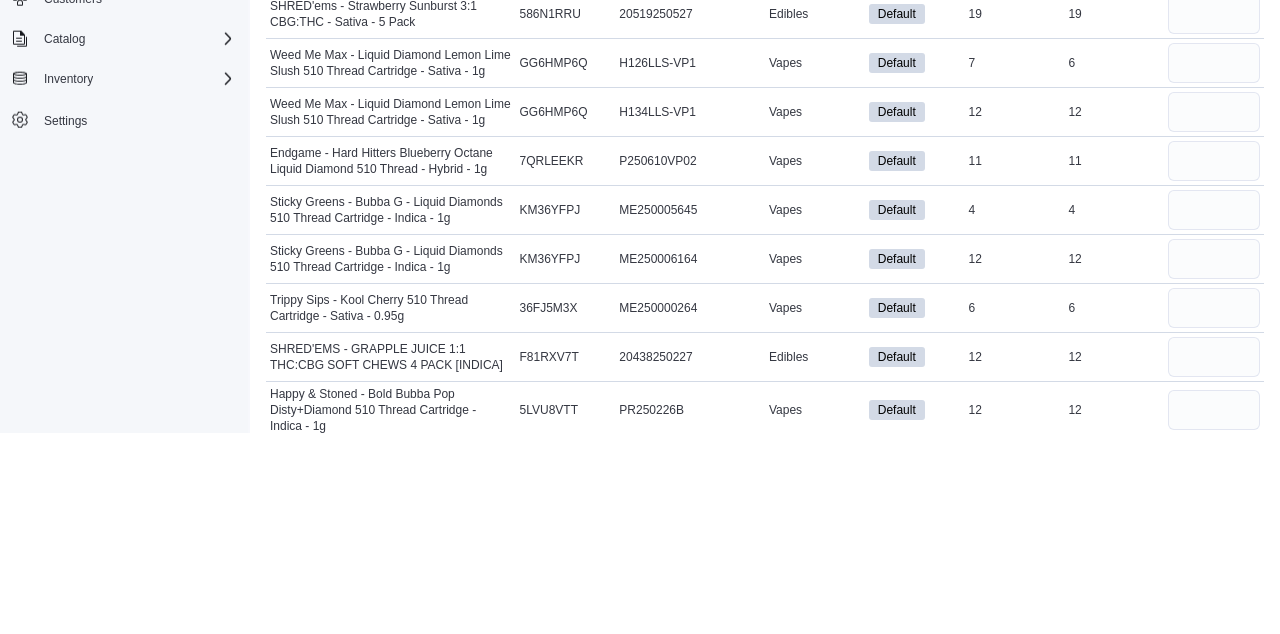 click on "Load All Apps in New Hub Home   Inventory Count   Customers   Catalog   Inventory   Settings" at bounding box center [124, 336] 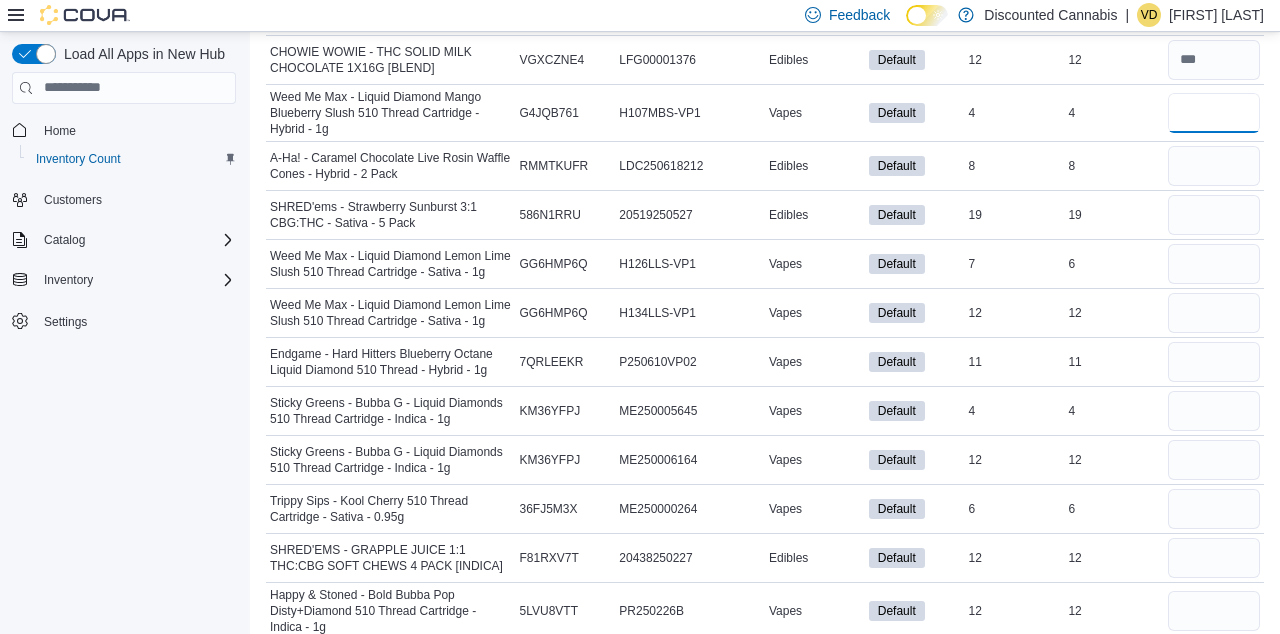 click at bounding box center [1214, 113] 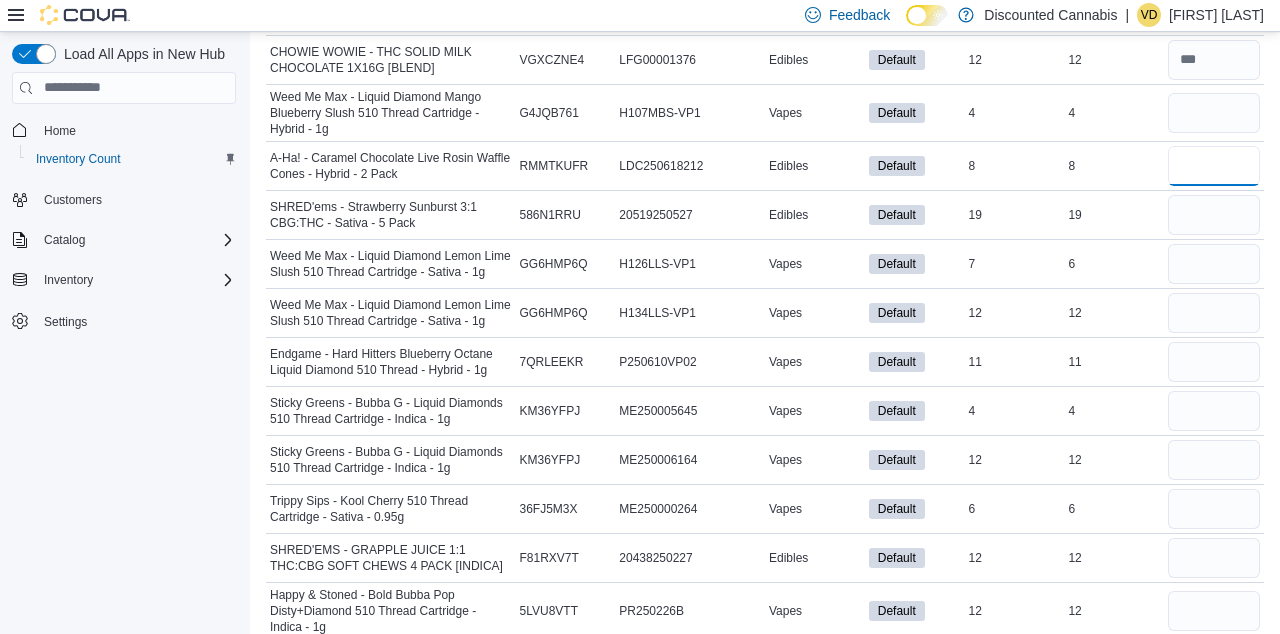 click at bounding box center [1214, 166] 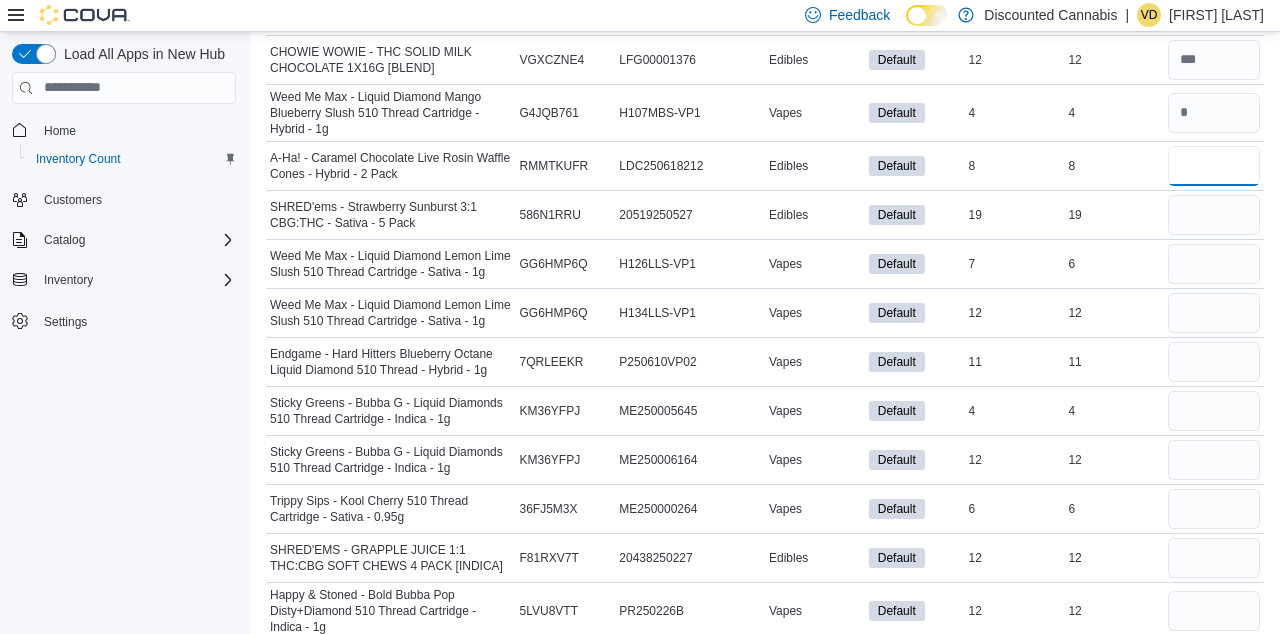 type on "*" 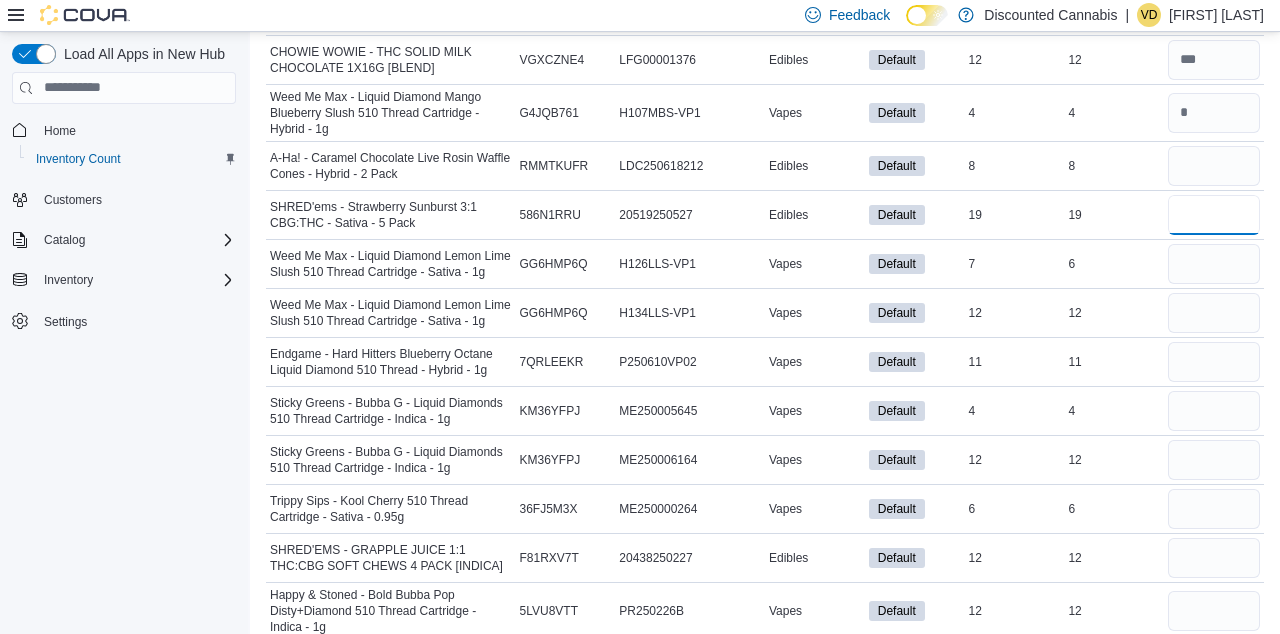 click at bounding box center [1214, 215] 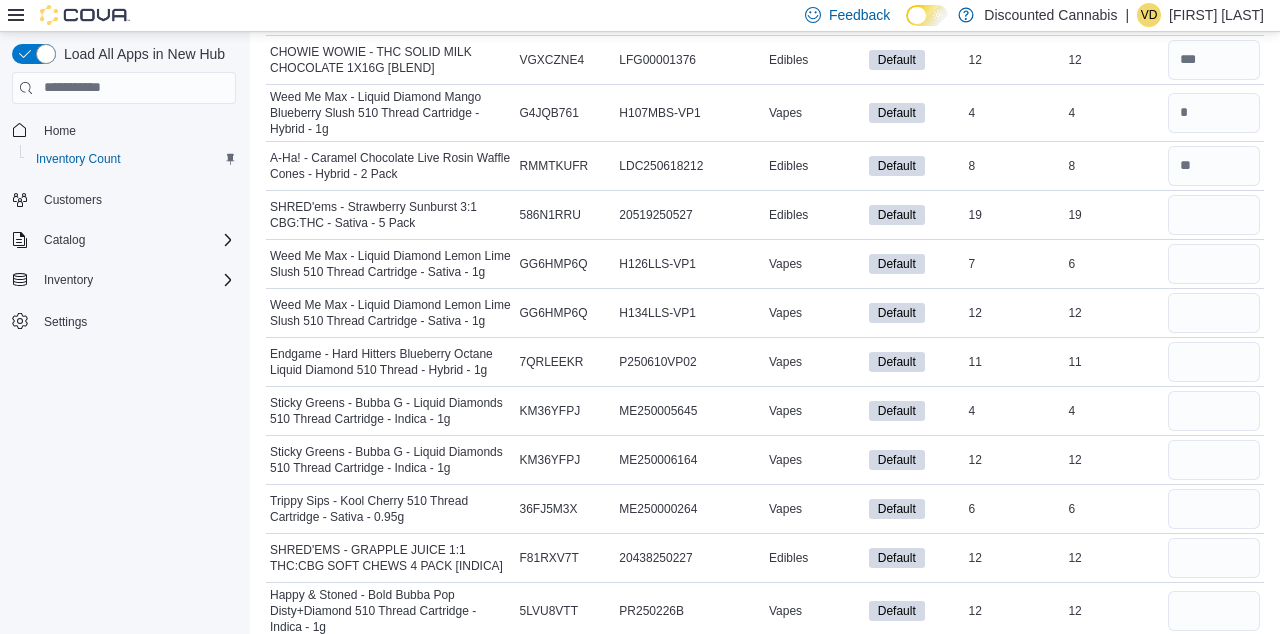 click on "Inventory Counts Count in progress: TECUMSEH - TOP OIL EDIB VAPE  Count: TECUMSEH - TOP OIL EDIB VAPE   Cancel Save End Count Refresh Real Time Stock Sorting This table contains 293 rows. Product Name Catalog SKU Package Number Classification Room In Stock Real Time Stock Quantity Drift - Strawberry Lemonade Glitch - Hybrid - 1 Pack Catalog SKU 6N788HHN Package Number 6009608256976 Edibles Default In Stock 10  Real Time Stock 10  LITTI - SLAPPN' BERRY 1G VAPE CARTRIDGE [INDICA] Catalog SKU 6N8V7X5V Package Number VP631431C Vapes Default In Stock 8  Real Time Stock 8  Lune Rise Farms - Farmers' Market Pure Live Resin AIO Max 80+ - Indica - 1g Catalog SKU C533HDNV Package Number FMAIO525003 Vapes Default In Stock 3  Real Time Stock 2  NO FUTURE - THE PURPLE ONE SATIVA THC GUMMY 1 PACK [SATIVA] Catalog SKU 6RVHTQ8L Package Number PRP162 Edibles Default In Stock 48  Real Time Stock 48  Papa's Herb - Sativa Fruit Punch Liquid Diamond Disposable - 1g Catalog SKU 6V4FH3HA Package Number VP25009301 Vapes Default 12" at bounding box center [765, 6057] 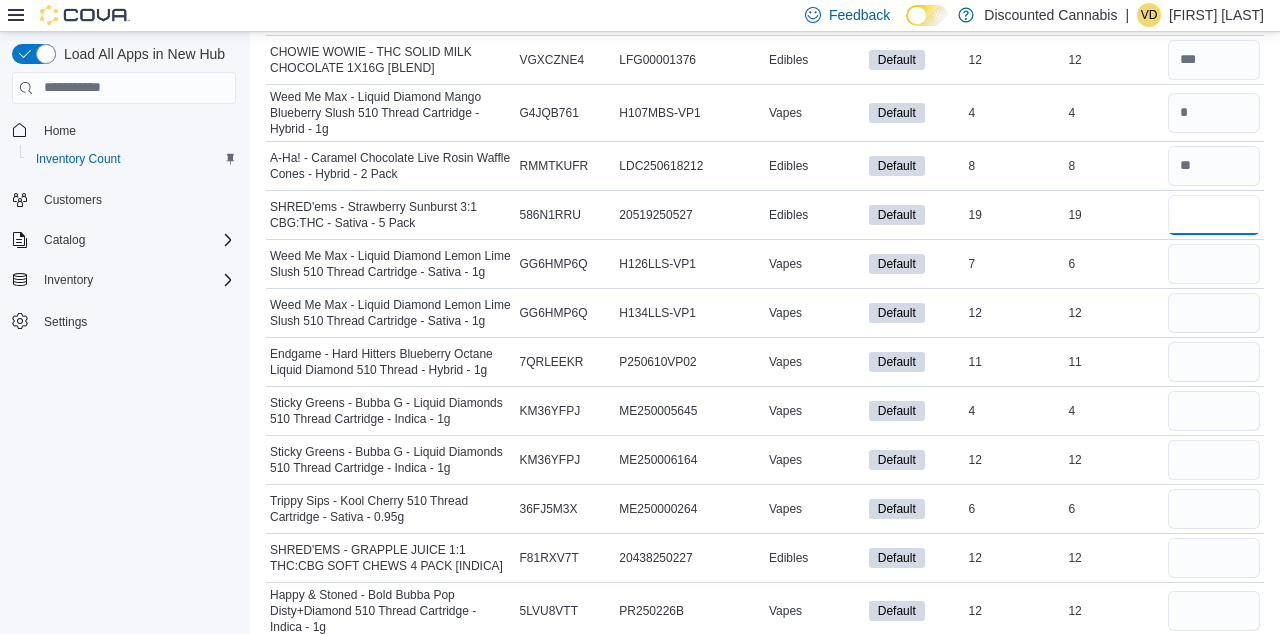 click at bounding box center (1214, 215) 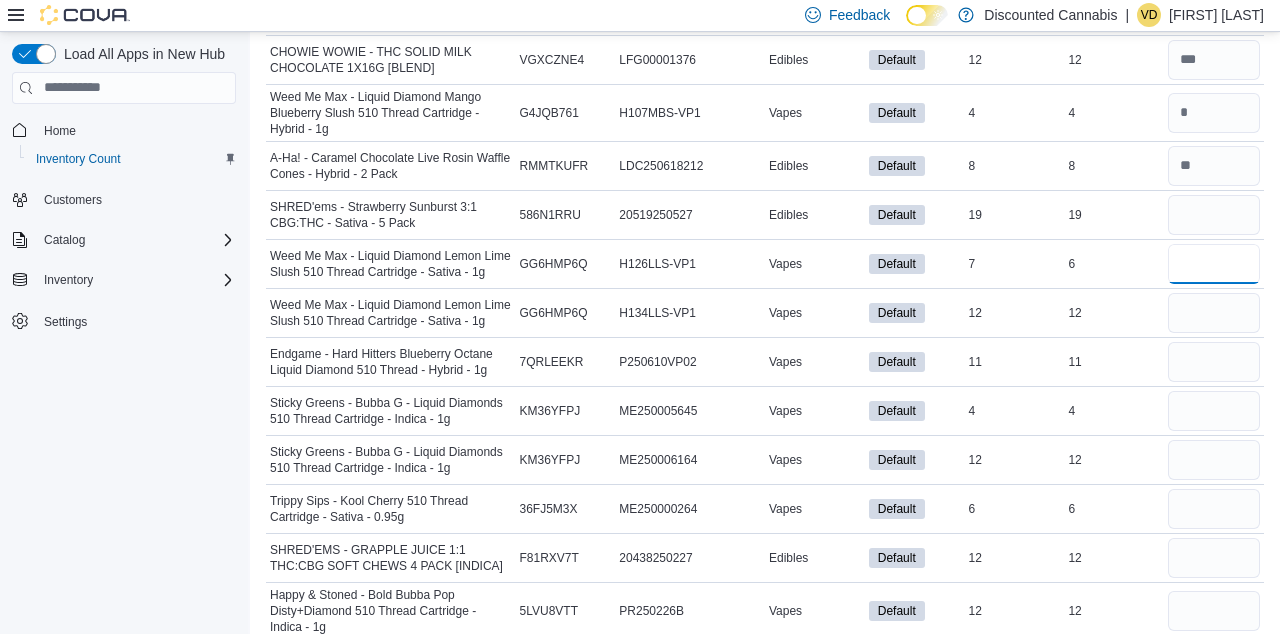 click at bounding box center (1214, 264) 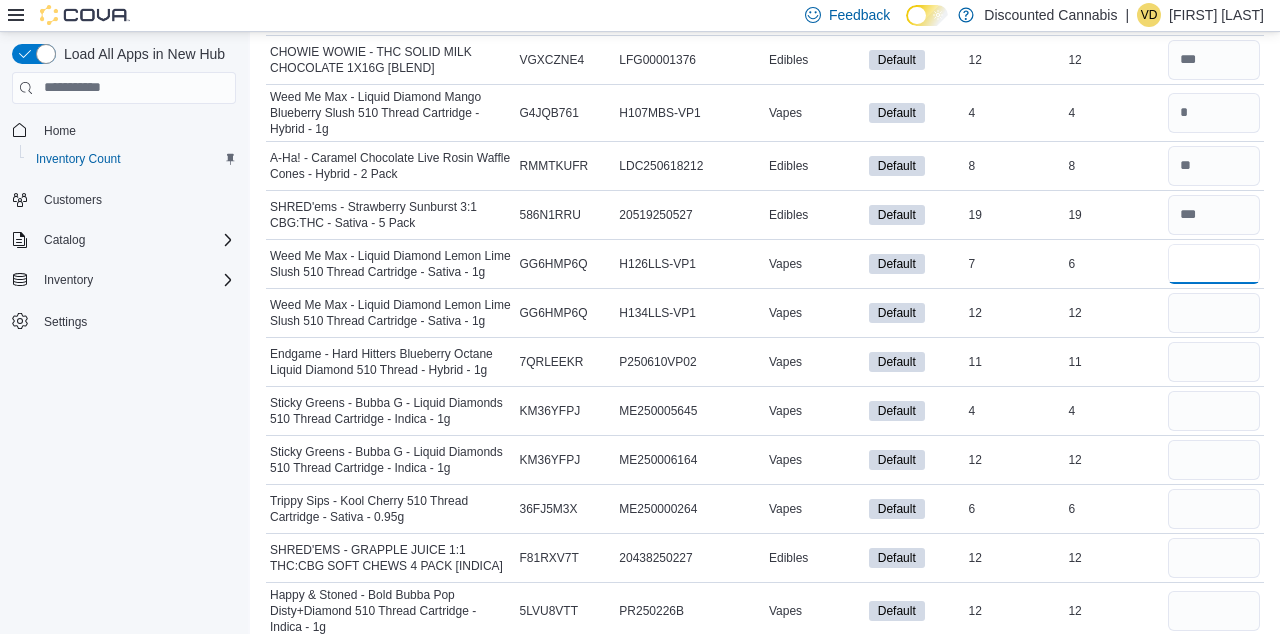 type 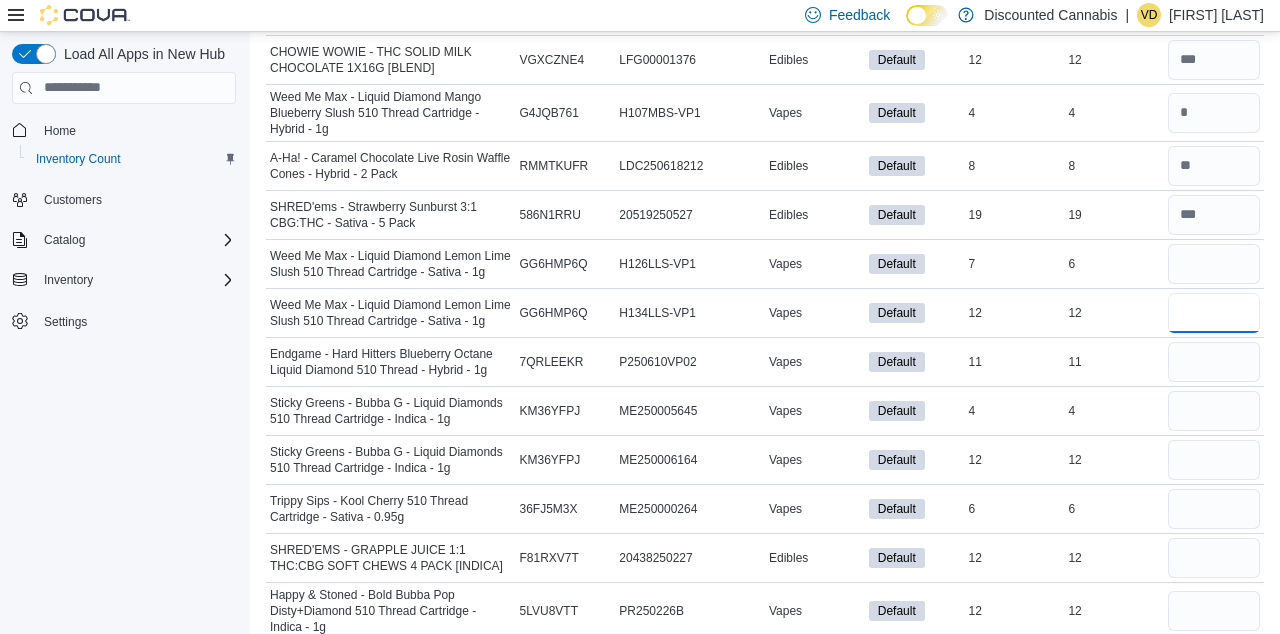 click at bounding box center (1214, 313) 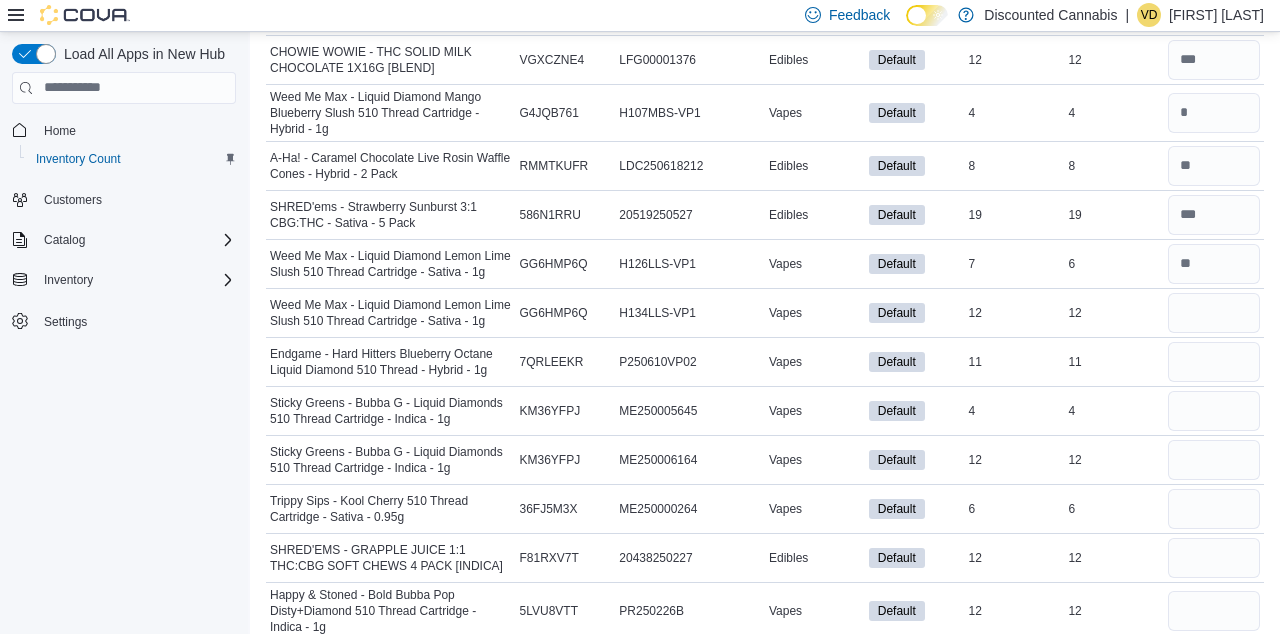 click on "Load All Apps in New Hub Home   Inventory Count   Customers   Catalog   Inventory   Settings" at bounding box center [124, 216] 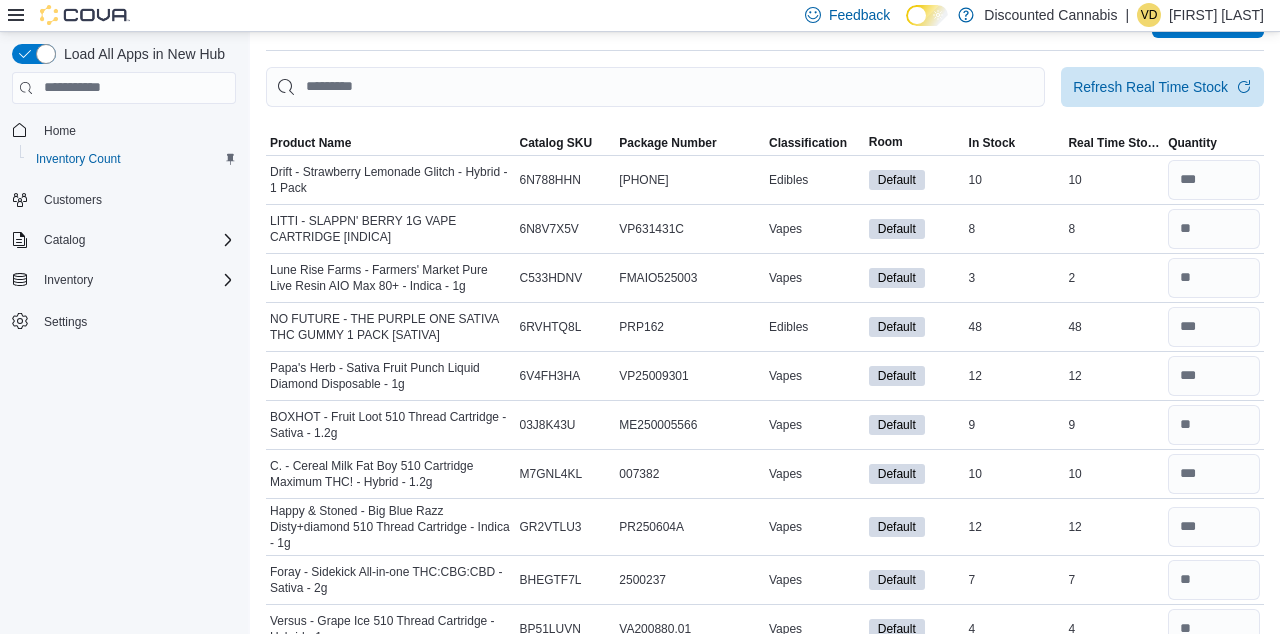 scroll, scrollTop: 0, scrollLeft: 0, axis: both 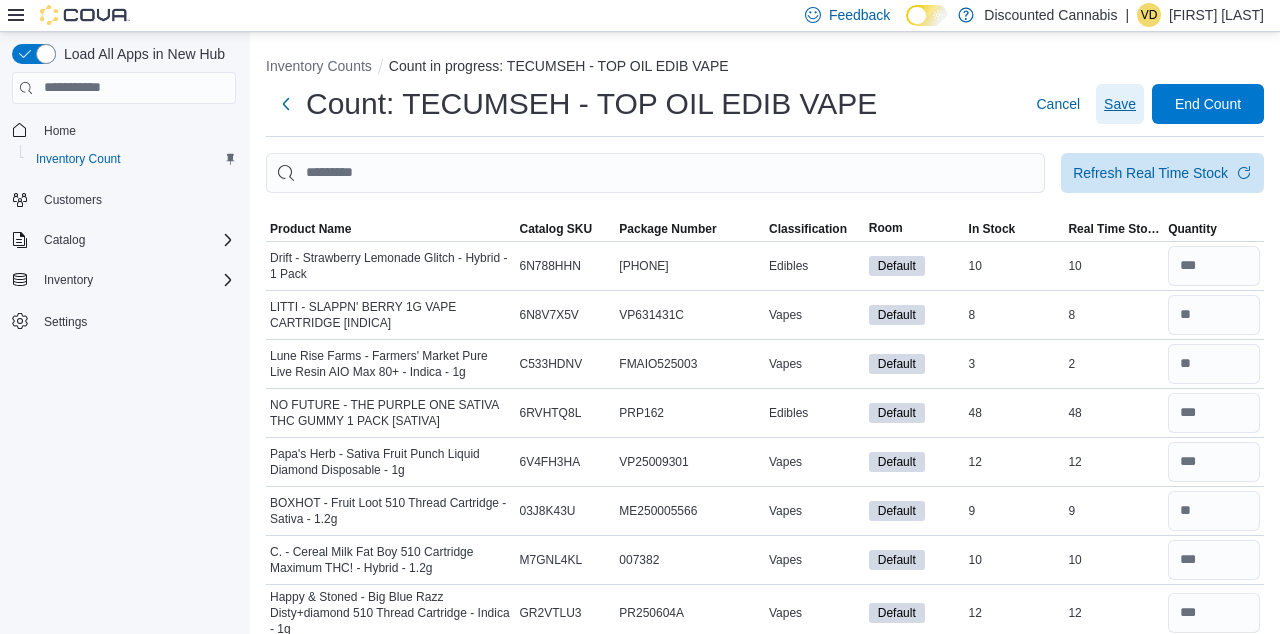 click on "Save" at bounding box center [1120, 104] 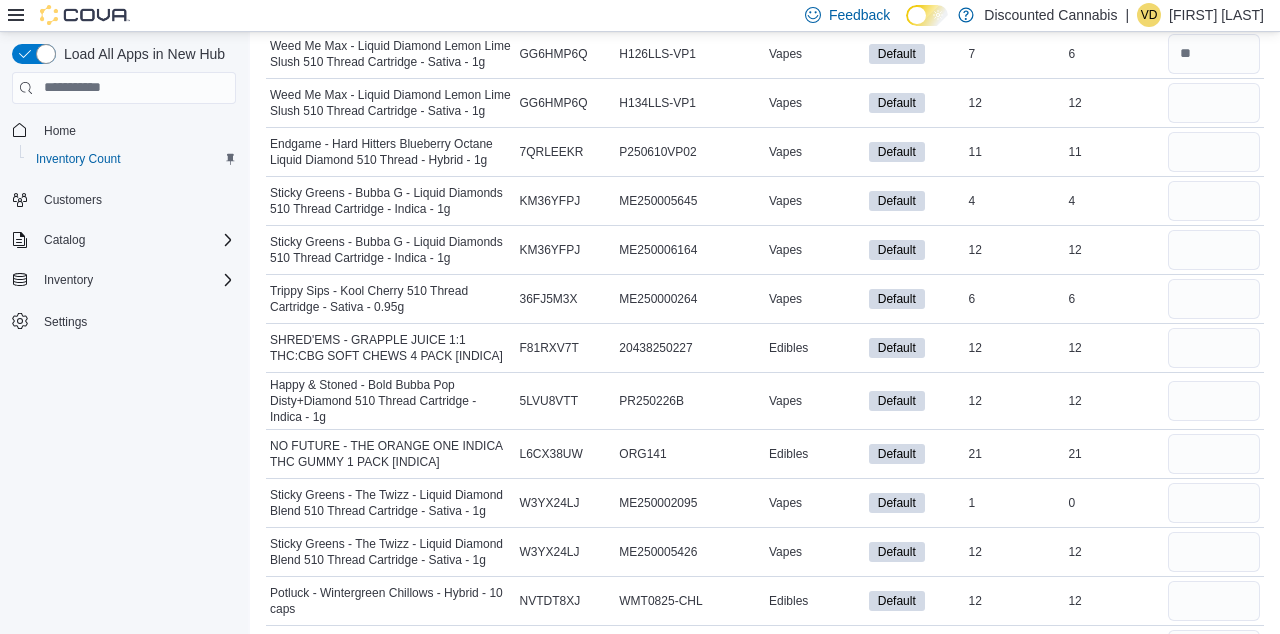scroll, scrollTop: 1600, scrollLeft: 0, axis: vertical 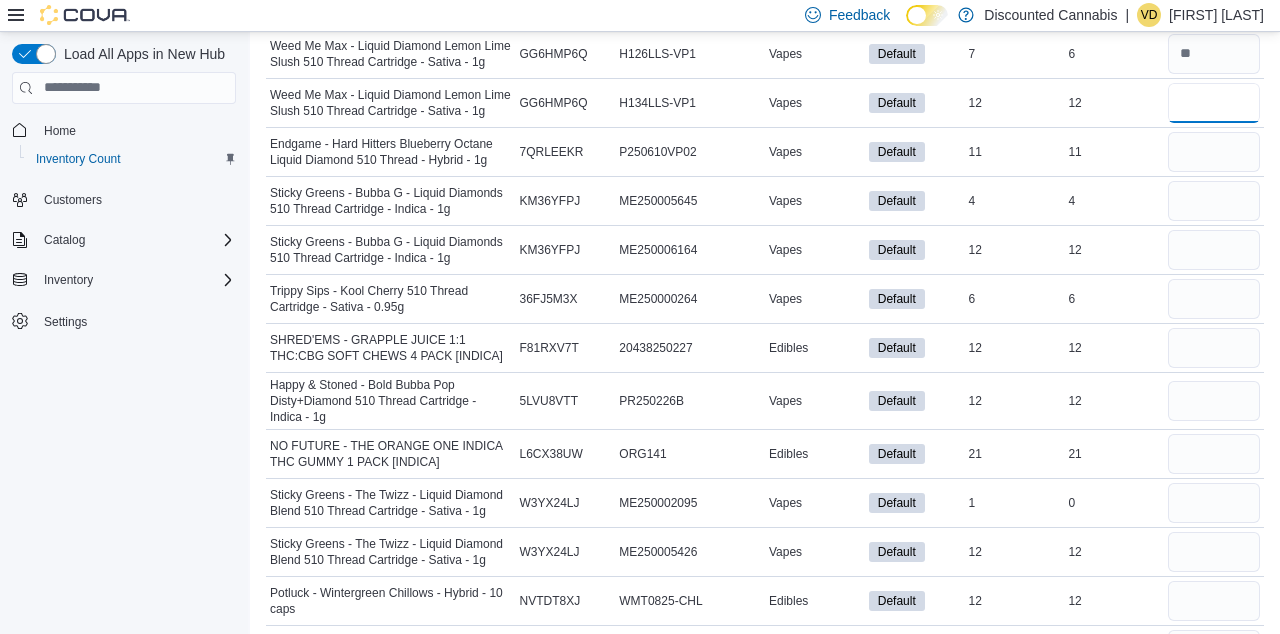 click at bounding box center (1214, 103) 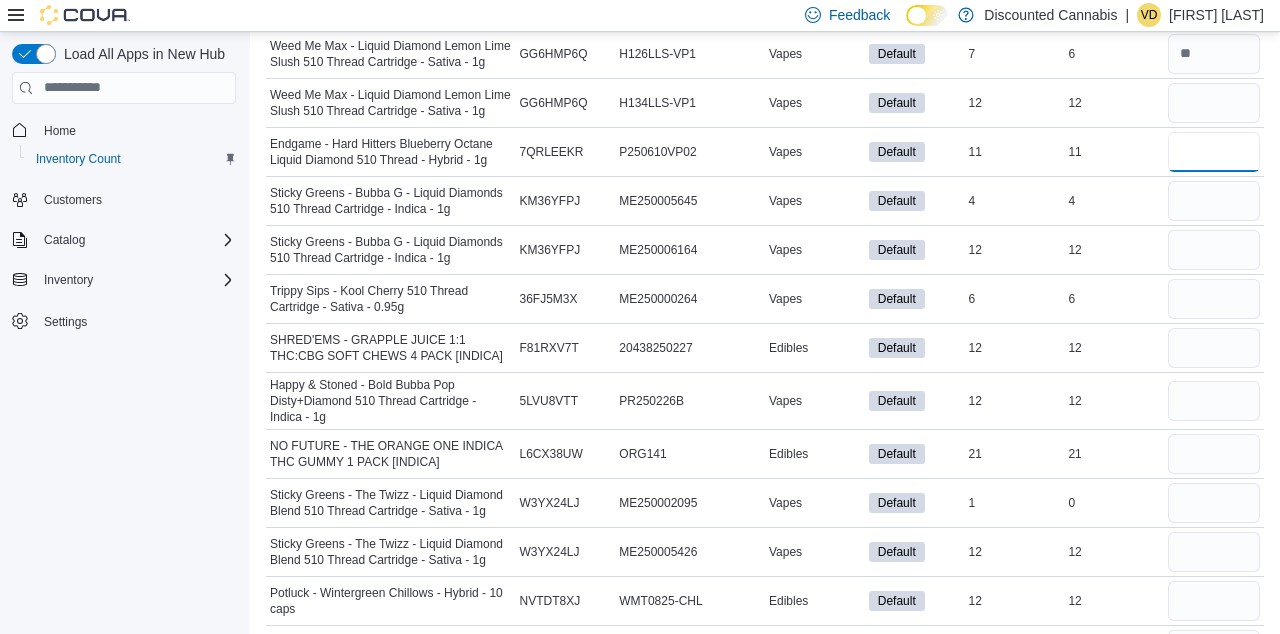 click at bounding box center (1214, 152) 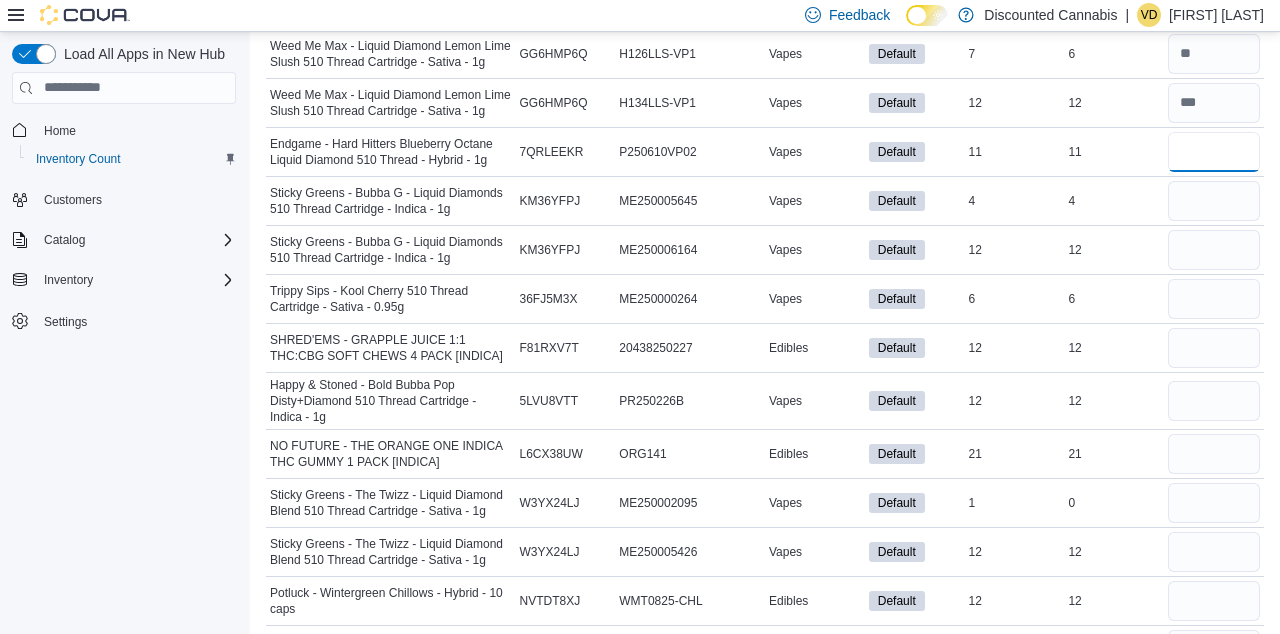 type 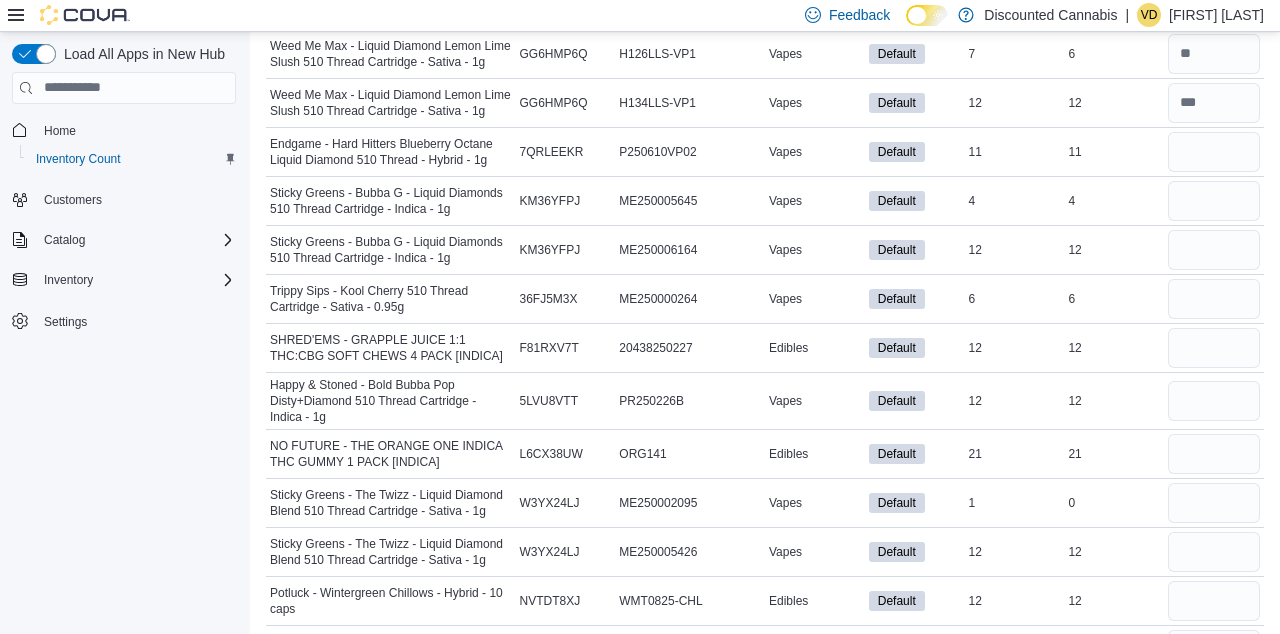 click on "Load All Apps in New Hub Home   Inventory Count   Customers   Catalog   Inventory   Settings" at bounding box center [124, 336] 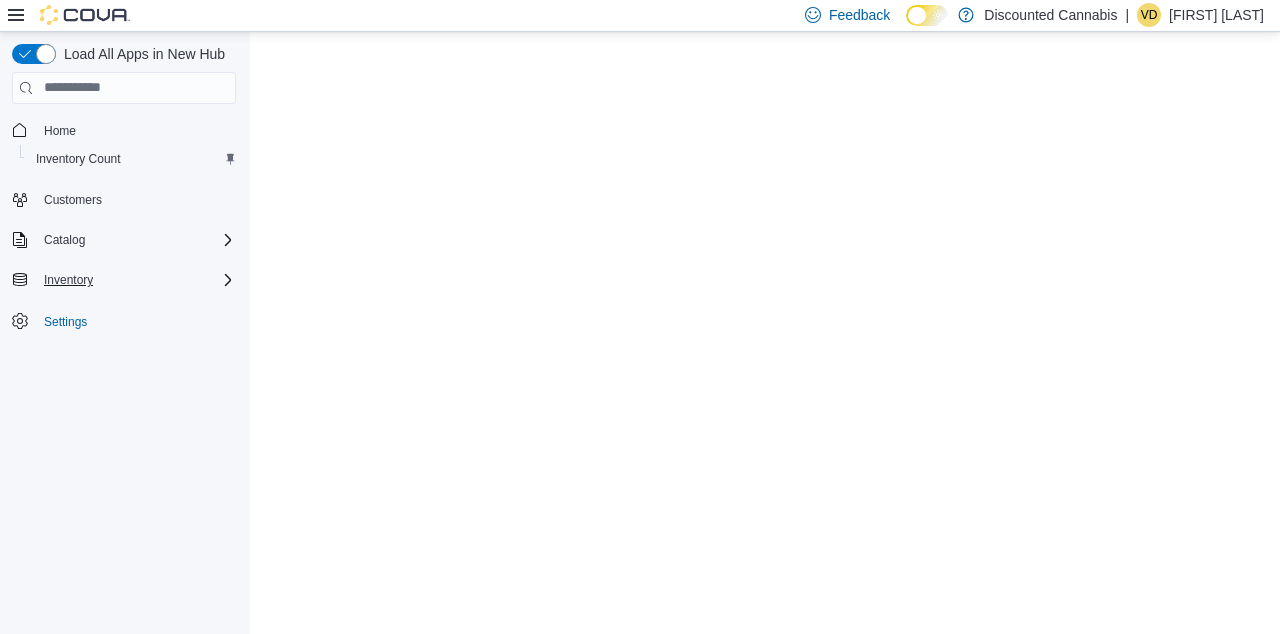 click on "Inventory" at bounding box center (136, 280) 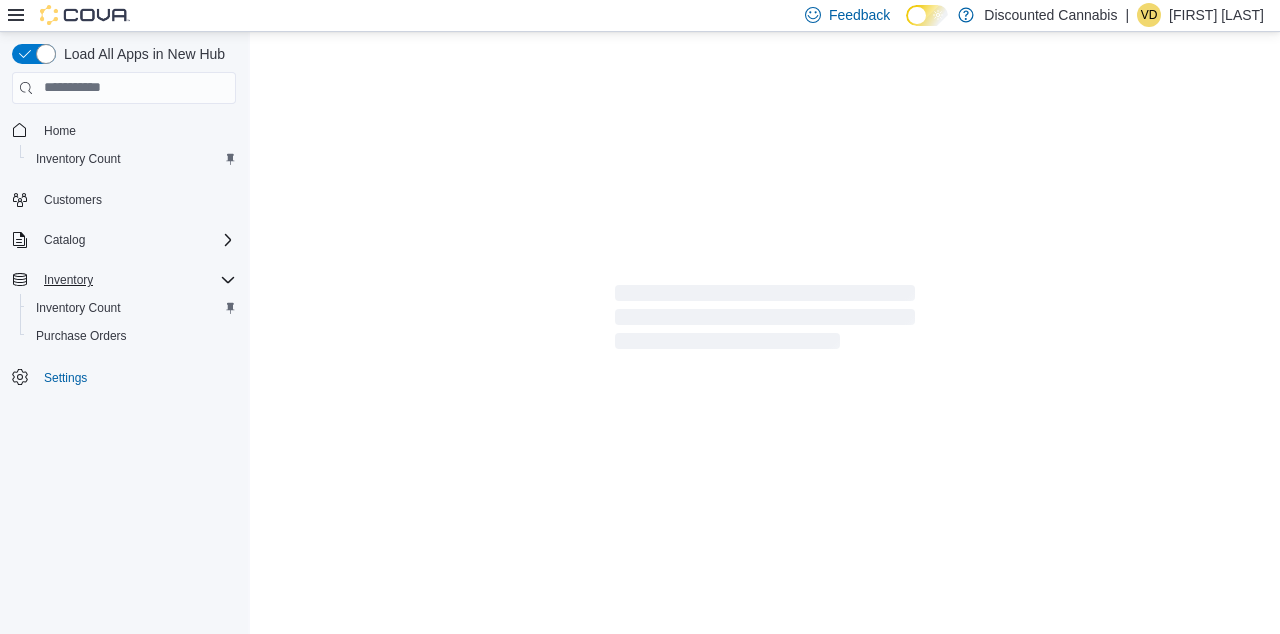 scroll, scrollTop: 0, scrollLeft: 0, axis: both 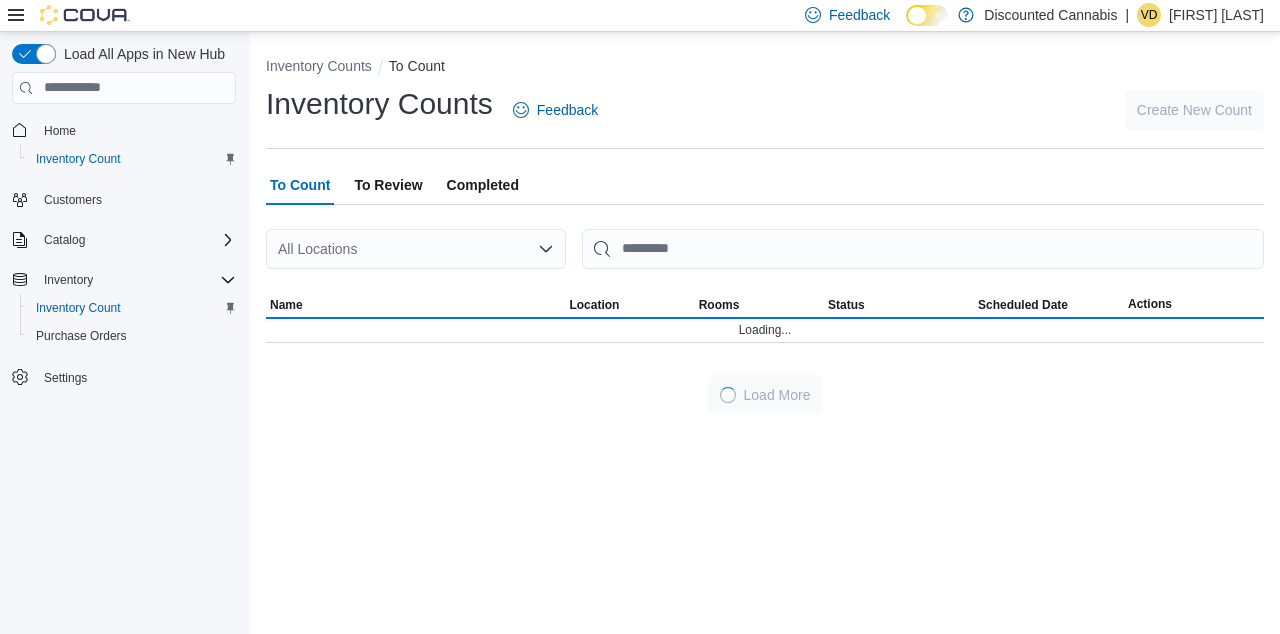 click on "All Locations" at bounding box center [416, 249] 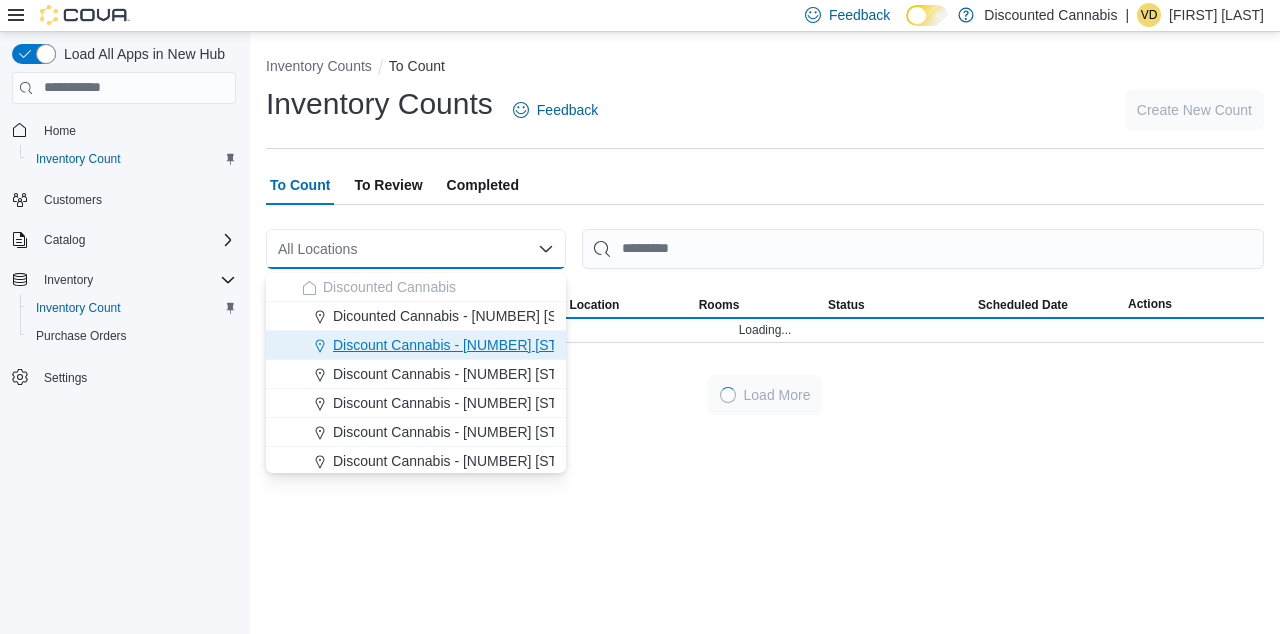 click on "Discount Cannabis - [NUMBER] [STREET] ( [CITY] )" at bounding box center [416, 345] 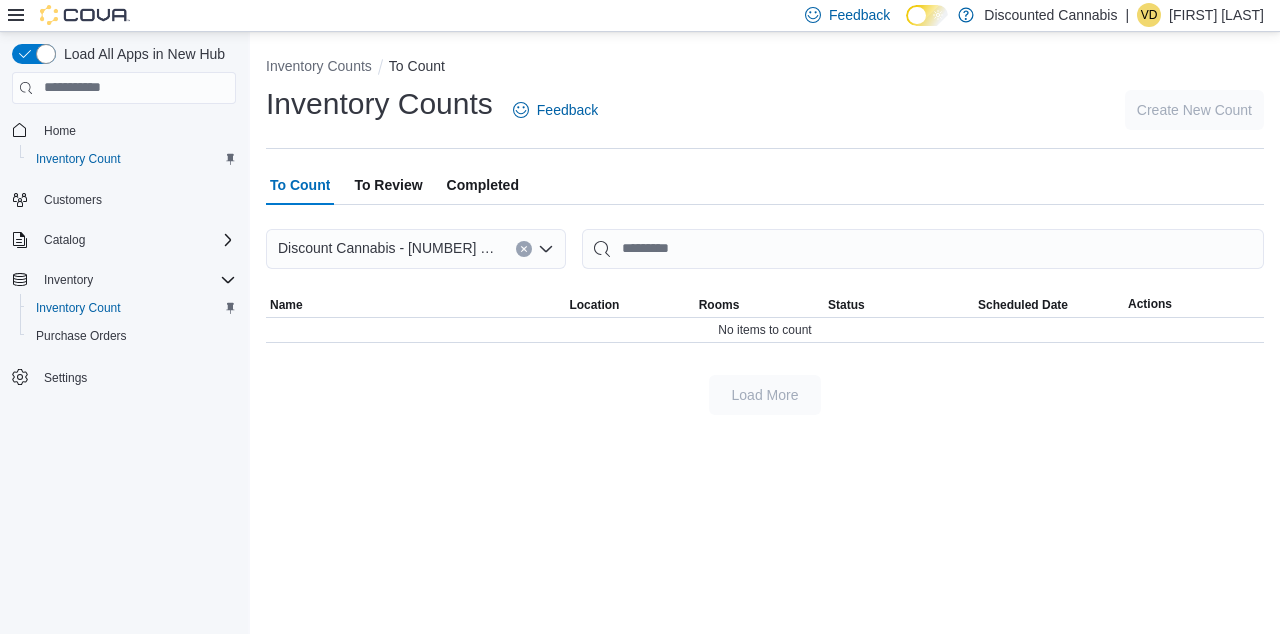 click on "Discount Cannabis - [NUMBER] [STREET] ( [CITY] ) Combo box. Selected. Discount Cannabis - [NUMBER] [STREET] ( [CITY] ). Press Backspace to delete Discount Cannabis - [NUMBER] [STREET] ( [CITY] ). Combo box input. All Locations. Type some text or, to display a list of choices, press Down Arrow. To exit the list of choices, press Escape." at bounding box center (416, 249) 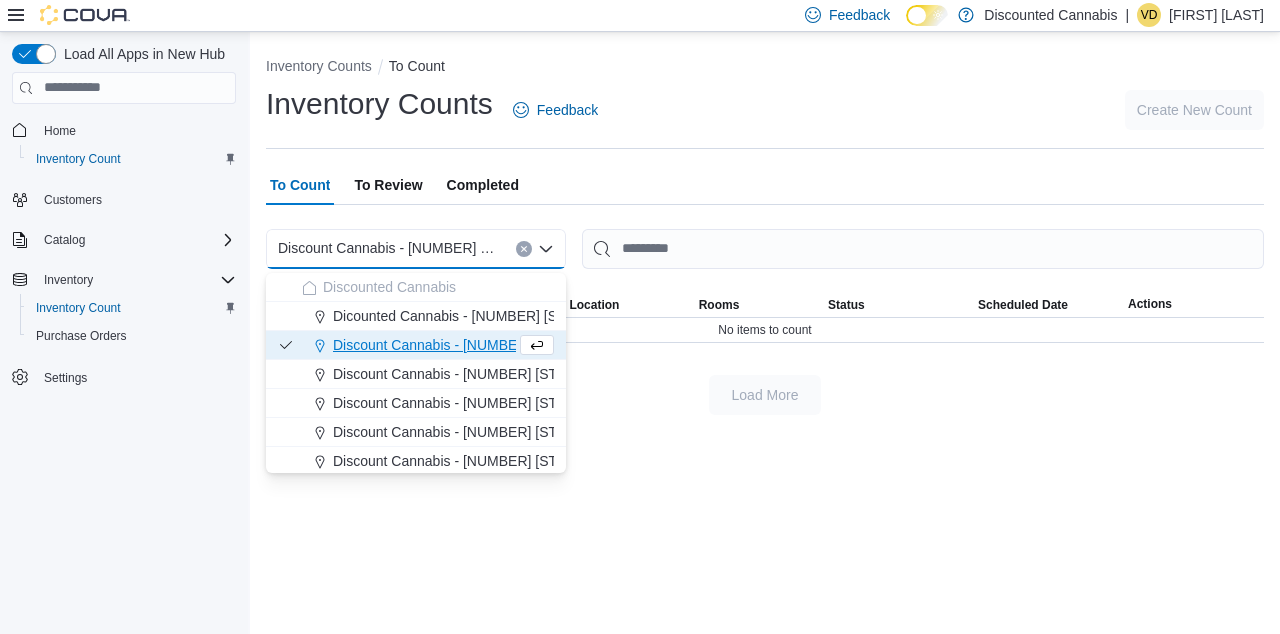 click 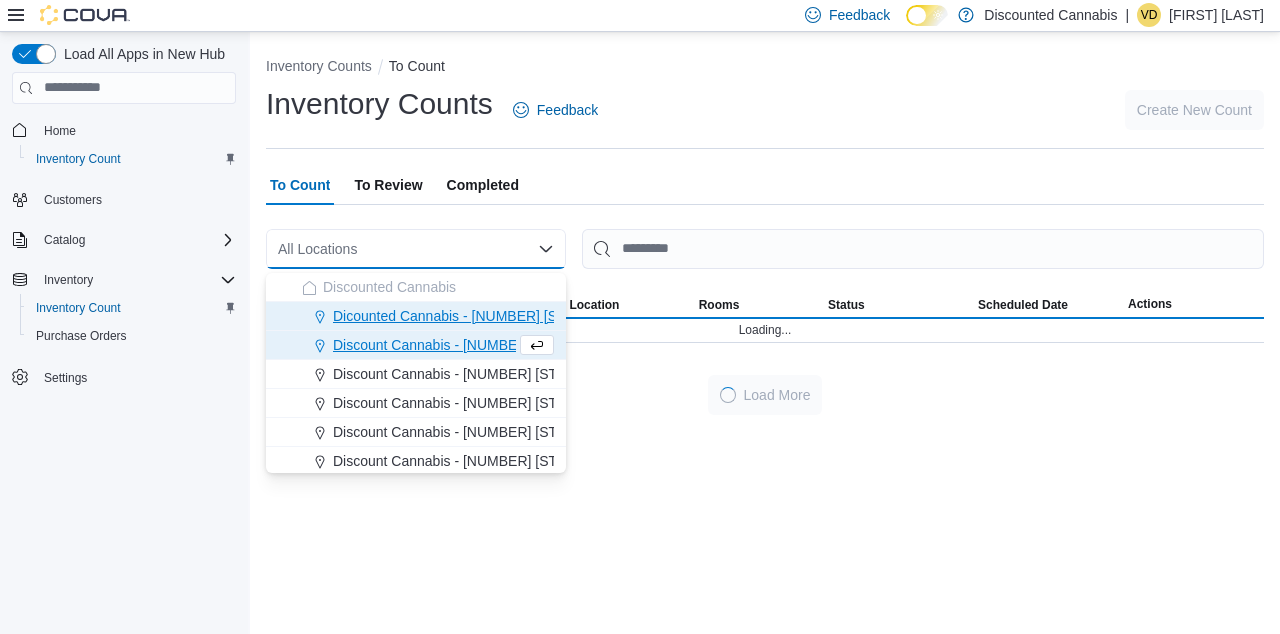 click on "Dicounted Cannabis - [NUMBER] [STREET] ( [CITY] )" at bounding box center (500, 316) 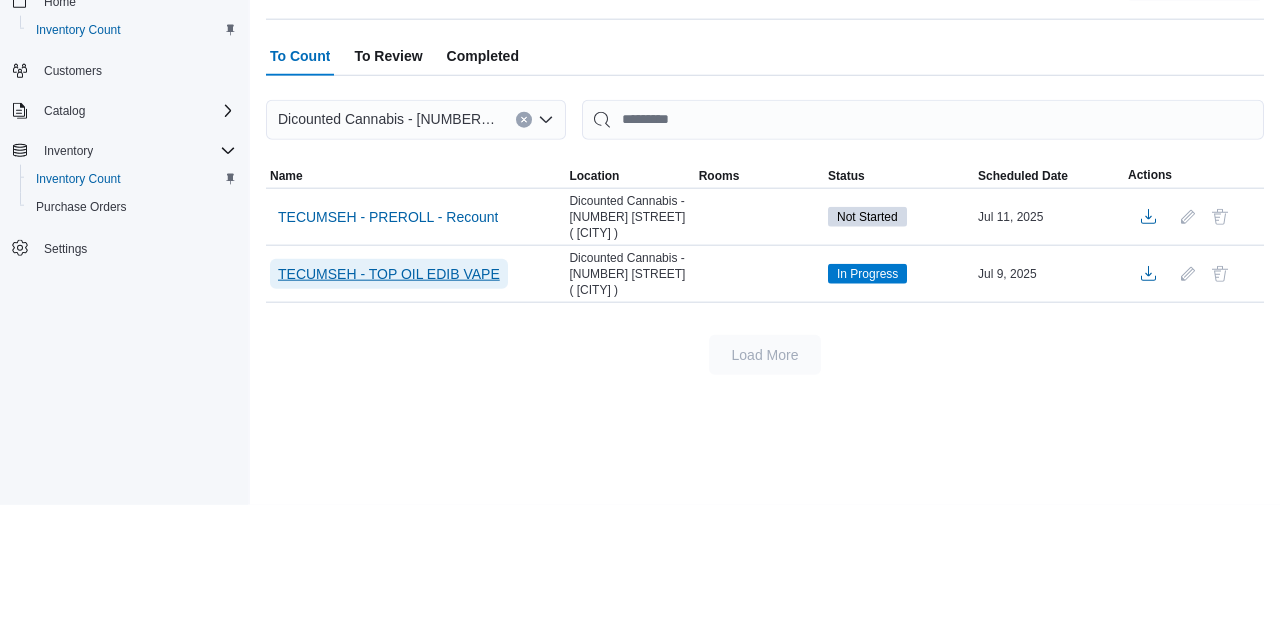 click on "TECUMSEH - TOP OIL EDIB VAPE" at bounding box center [389, 403] 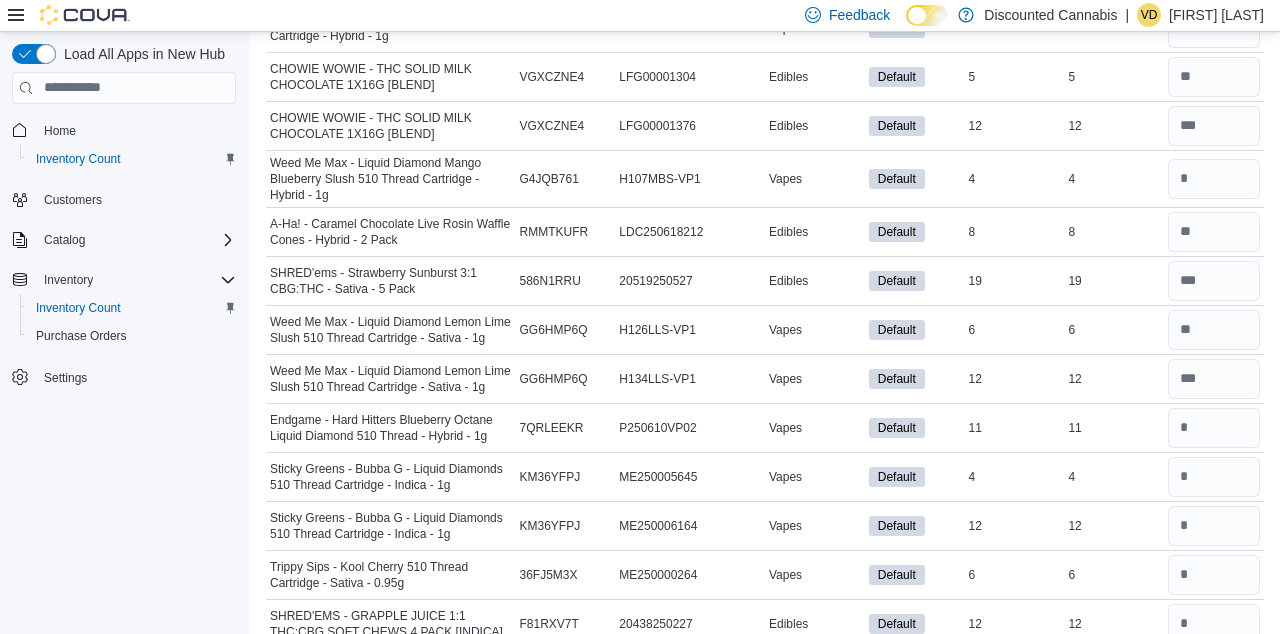 scroll, scrollTop: 1326, scrollLeft: 0, axis: vertical 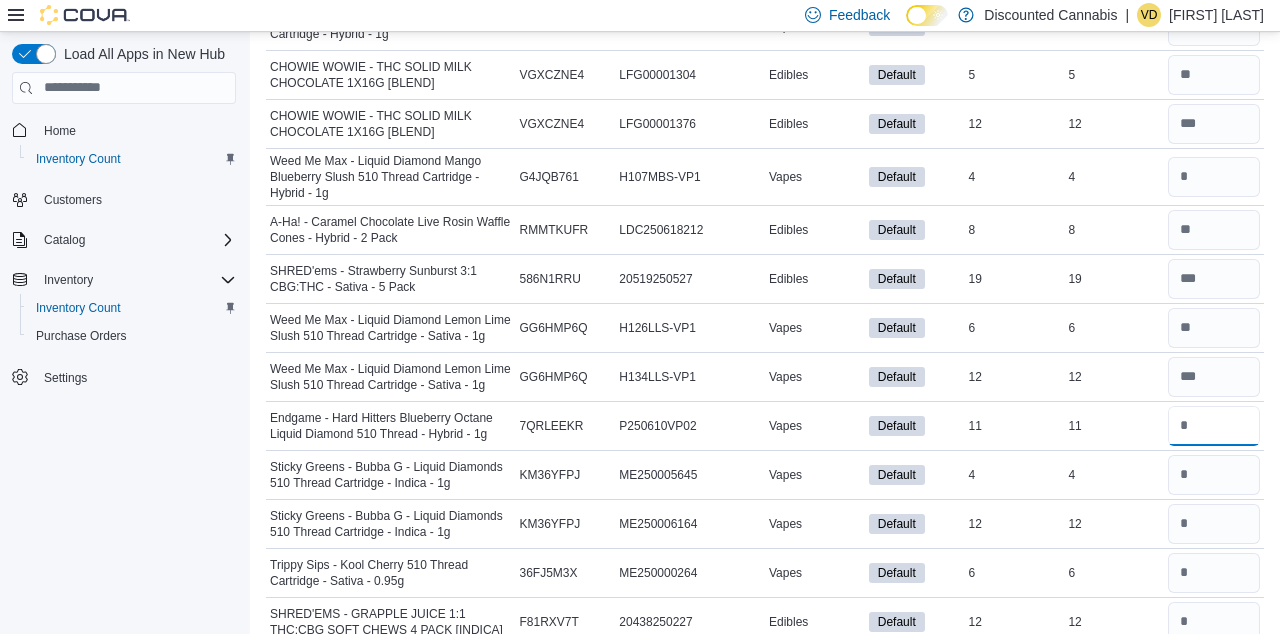 click at bounding box center [1214, 426] 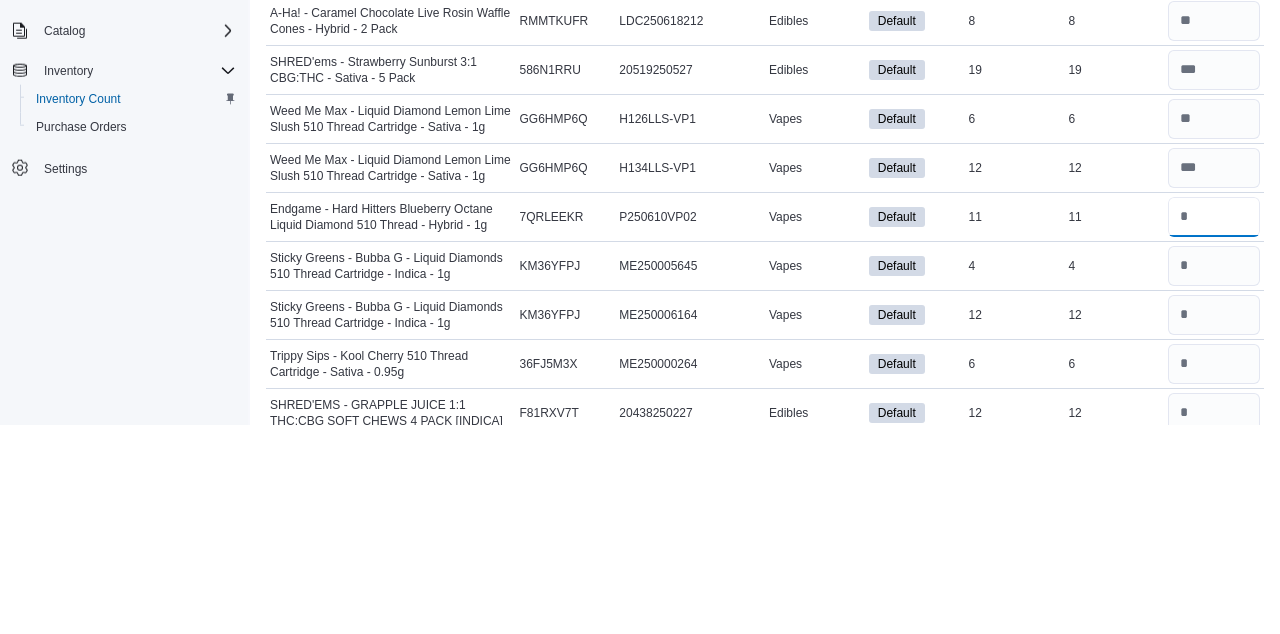 scroll, scrollTop: 1326, scrollLeft: 0, axis: vertical 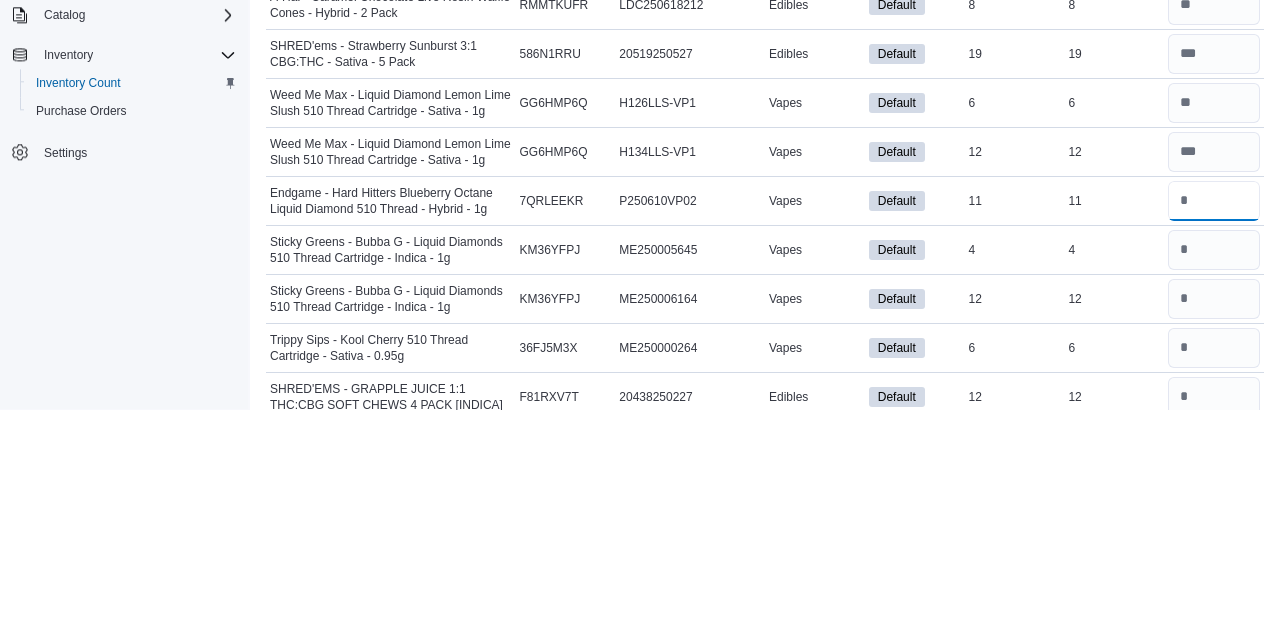 type on "**" 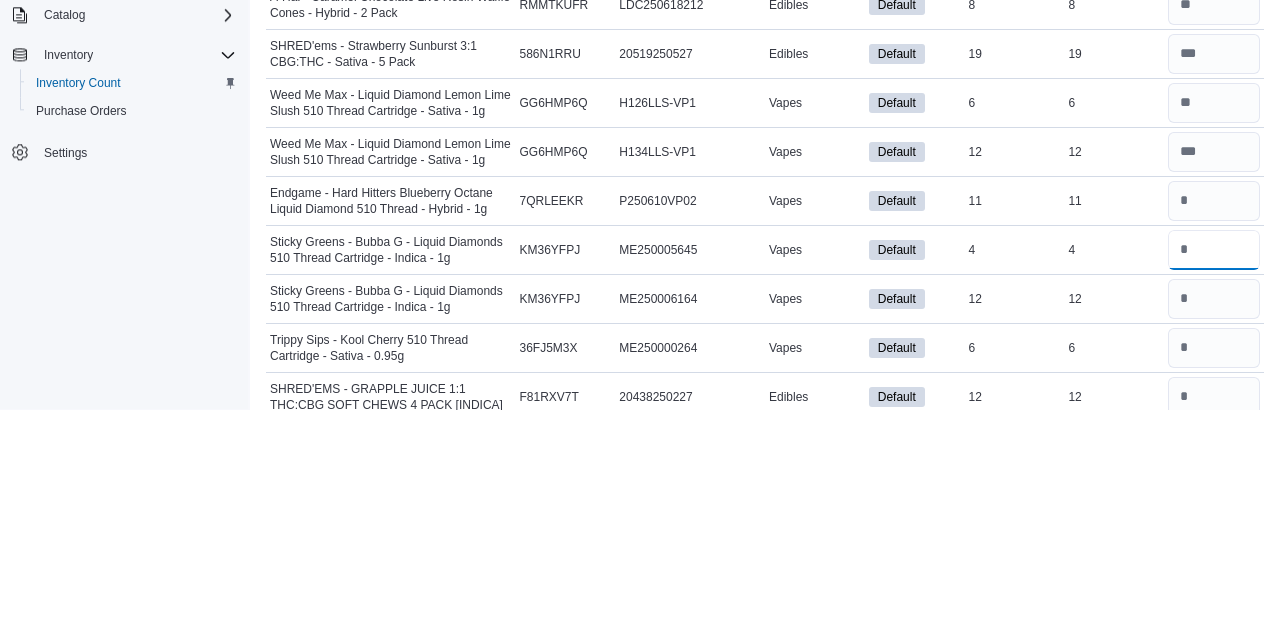click at bounding box center [1214, 475] 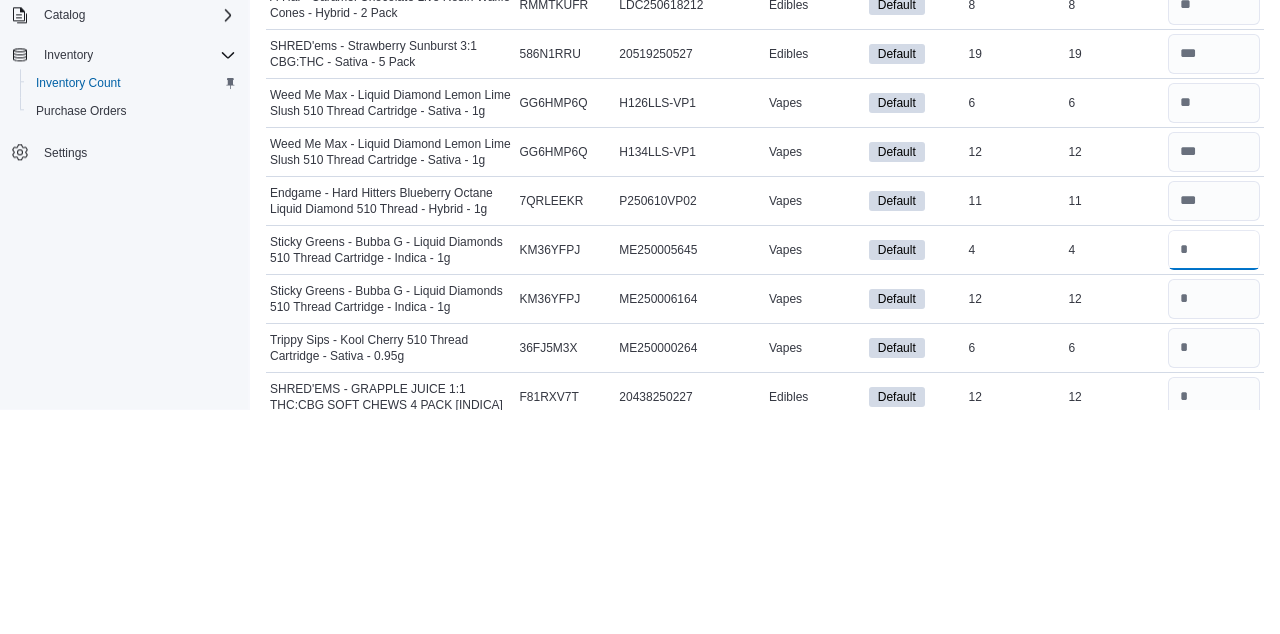 type on "*" 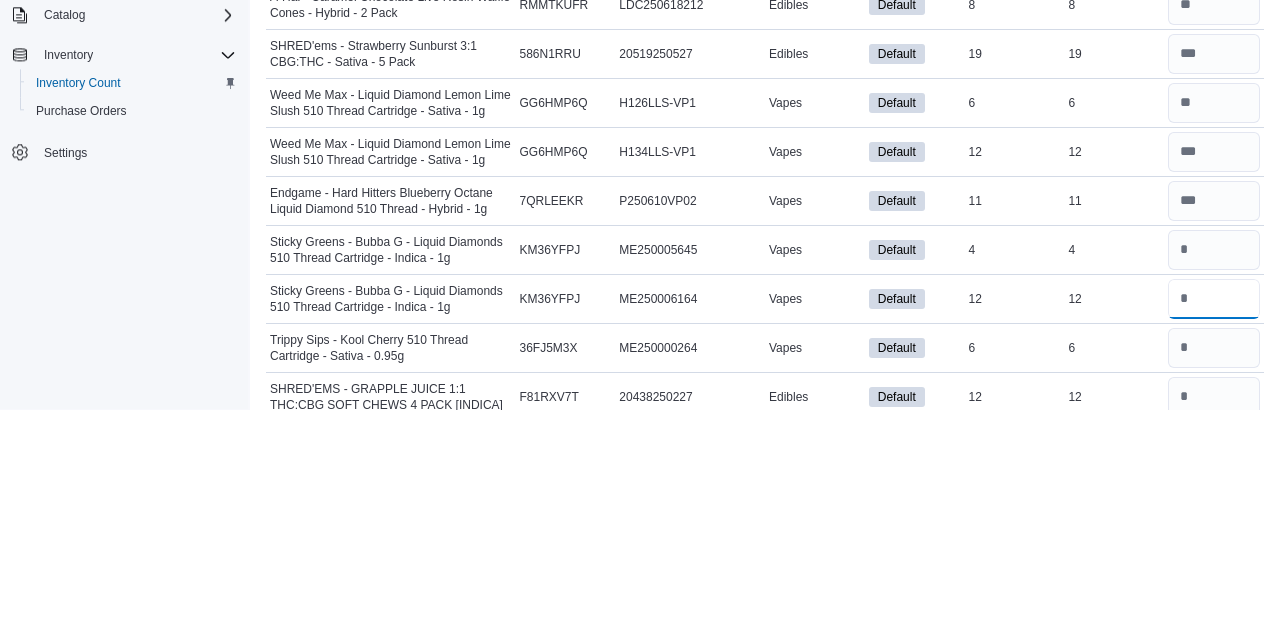 click at bounding box center [1214, 524] 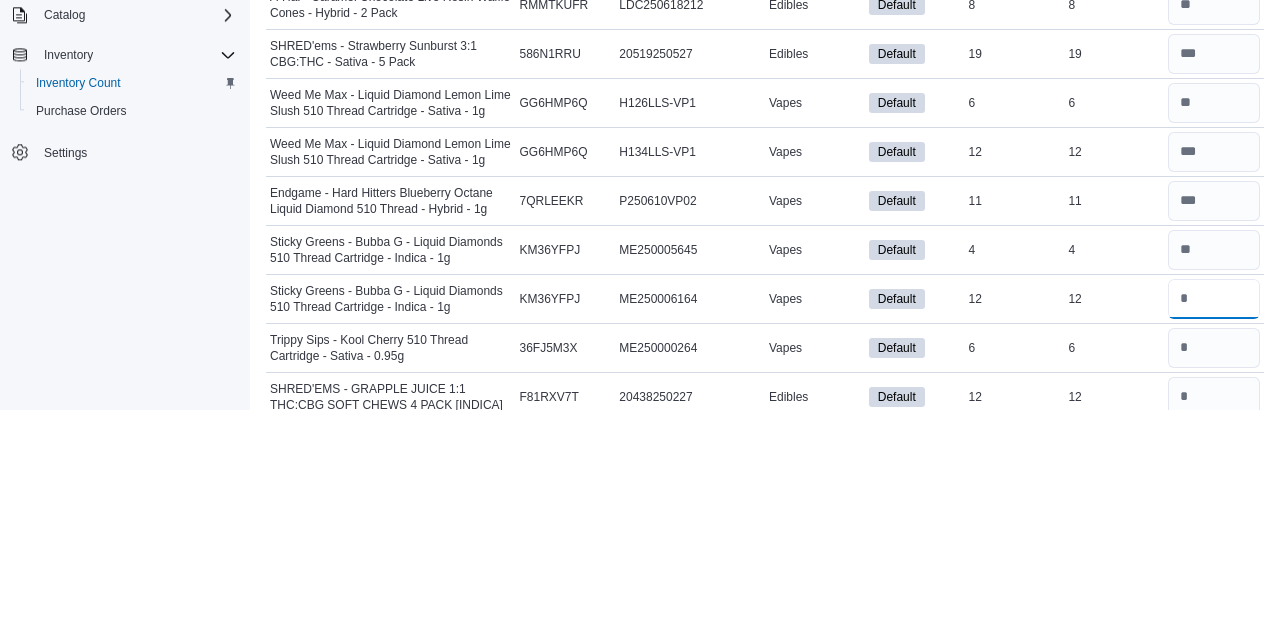 type on "**" 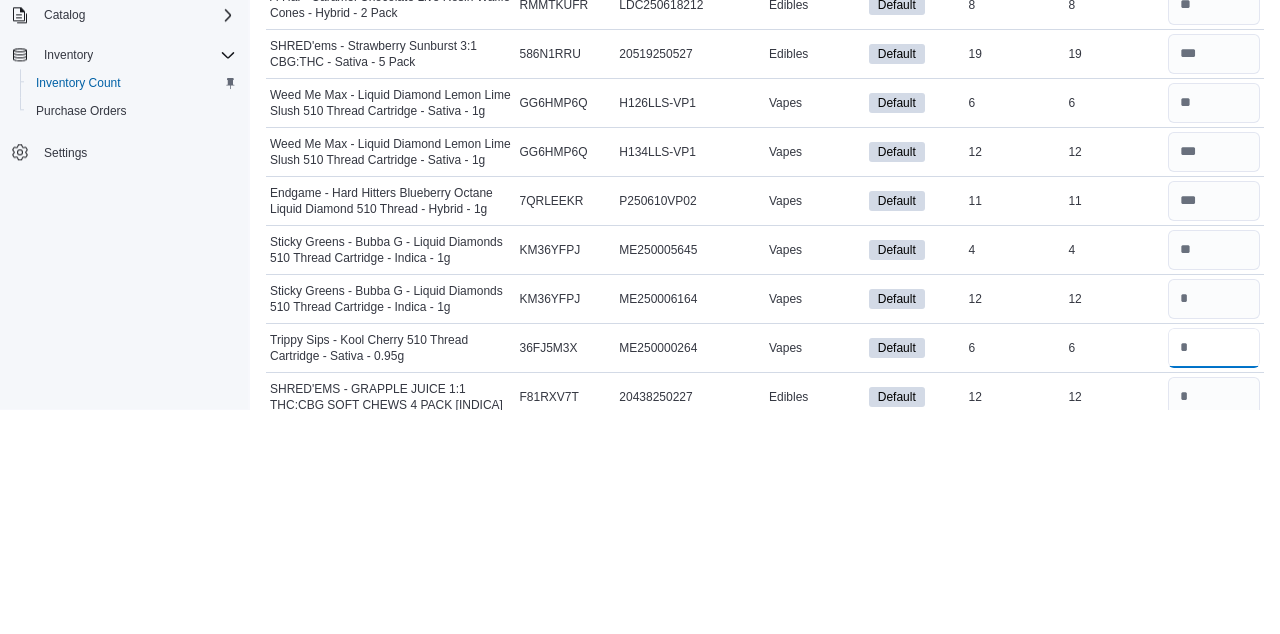 click at bounding box center [1214, 573] 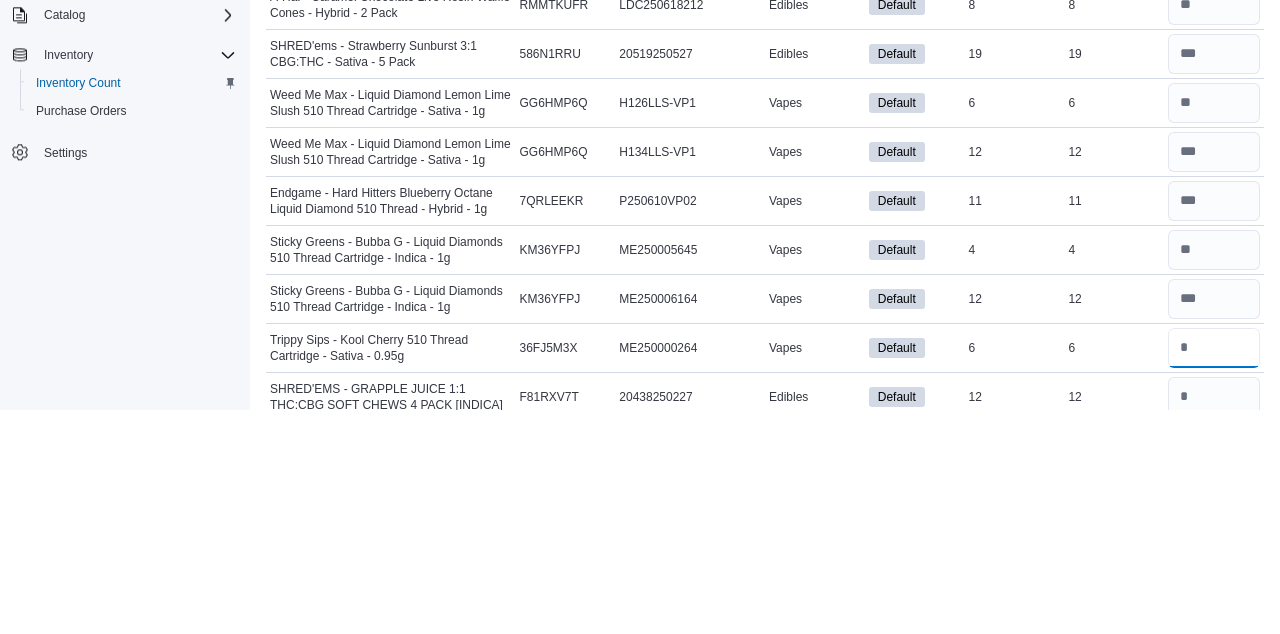 type on "*" 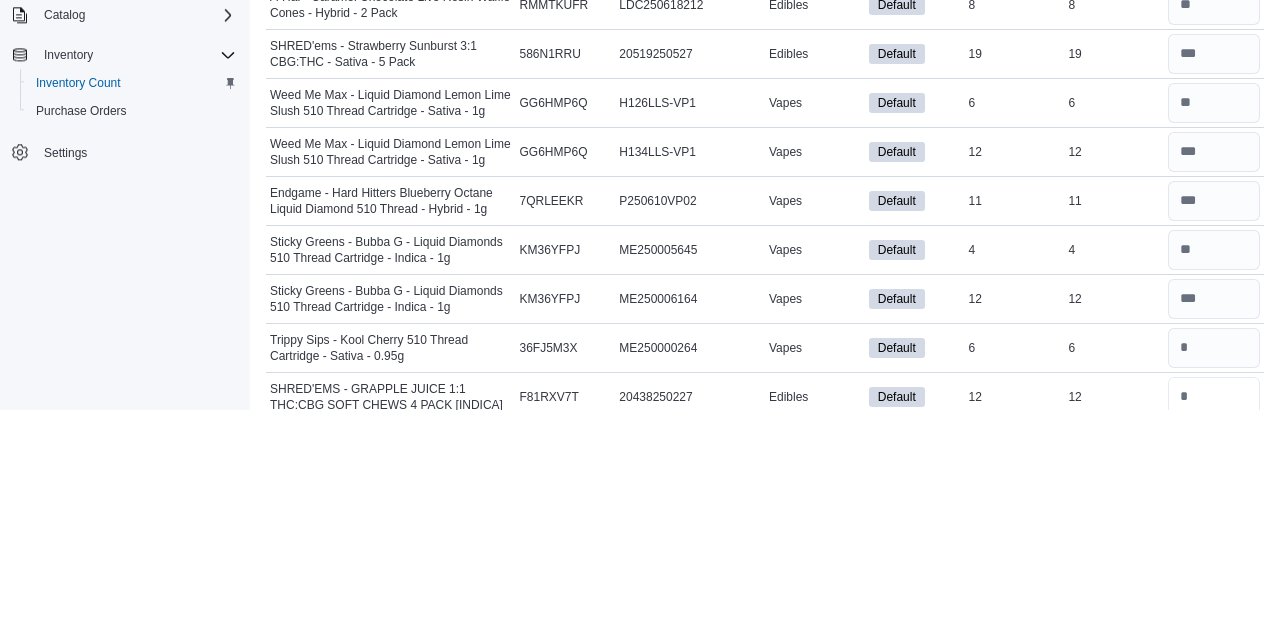 click at bounding box center (1214, 622) 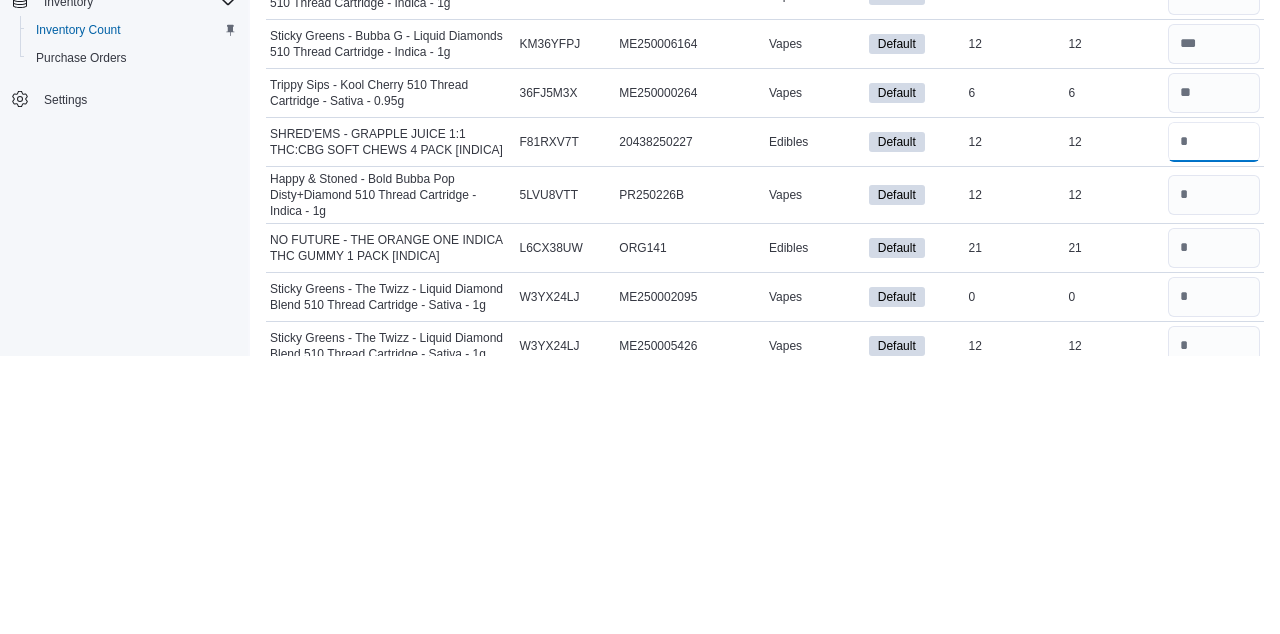 scroll, scrollTop: 1533, scrollLeft: 0, axis: vertical 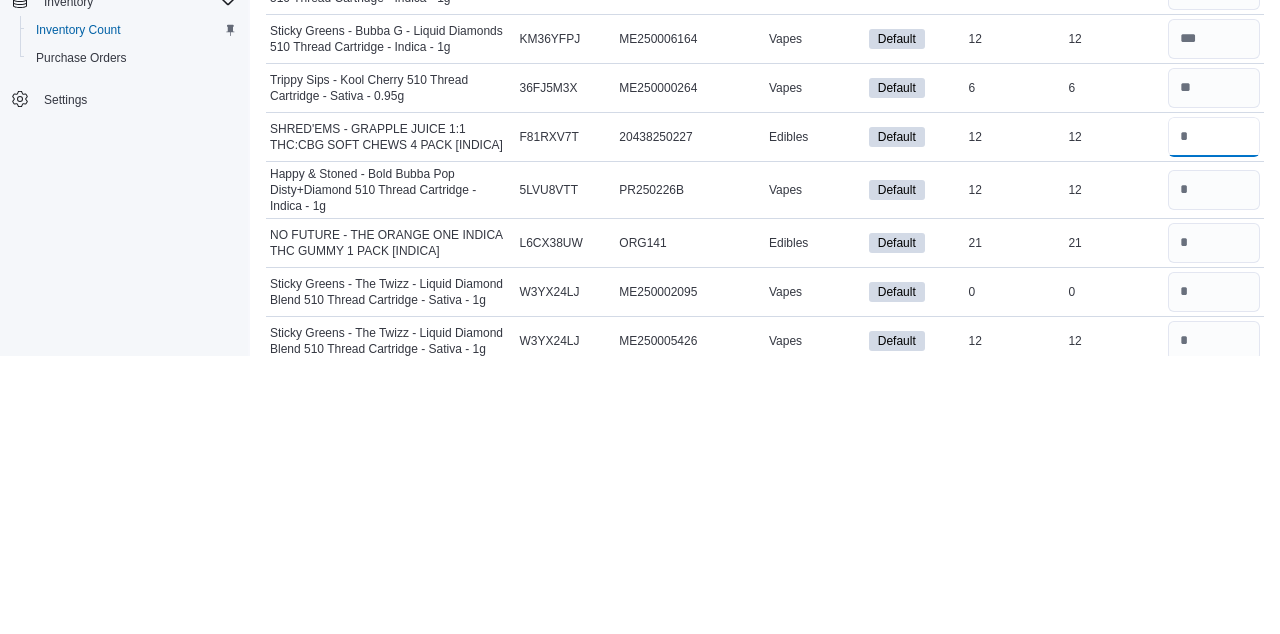 type on "**" 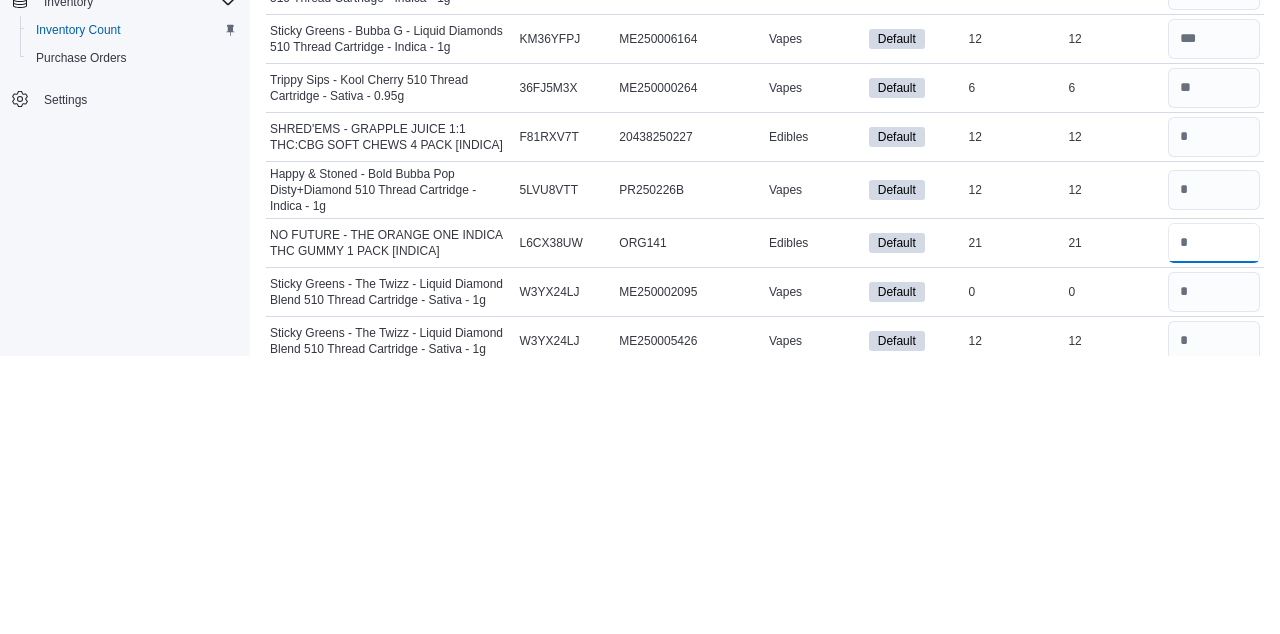 click at bounding box center (1214, 521) 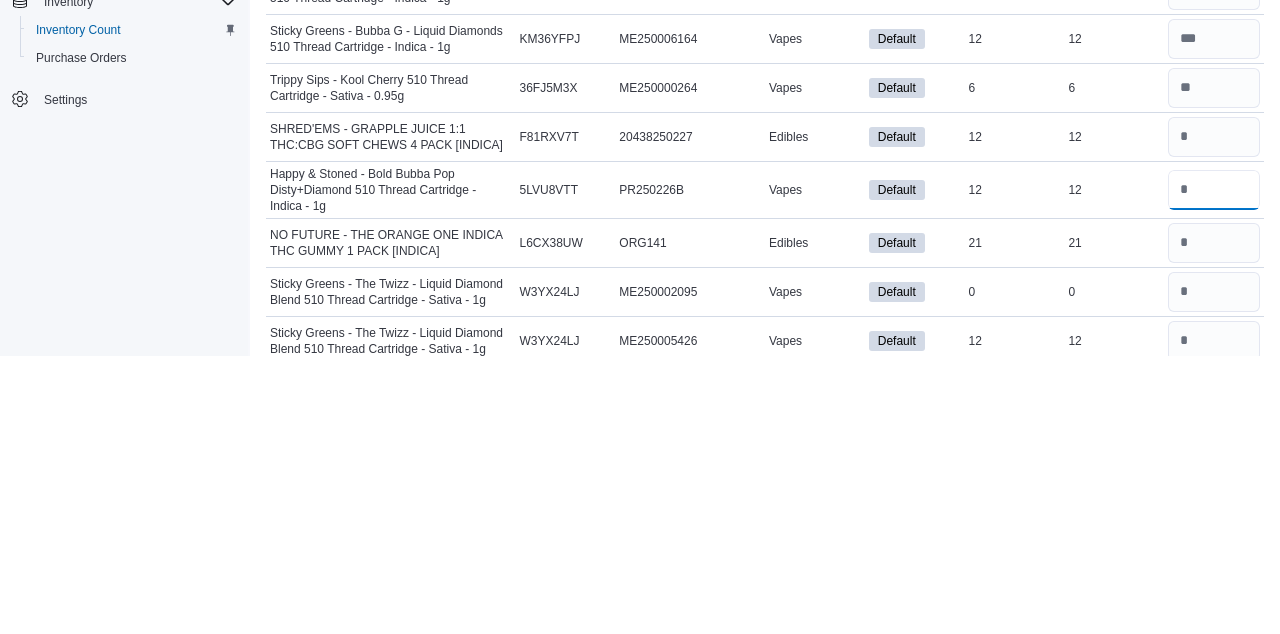 click at bounding box center [1214, 468] 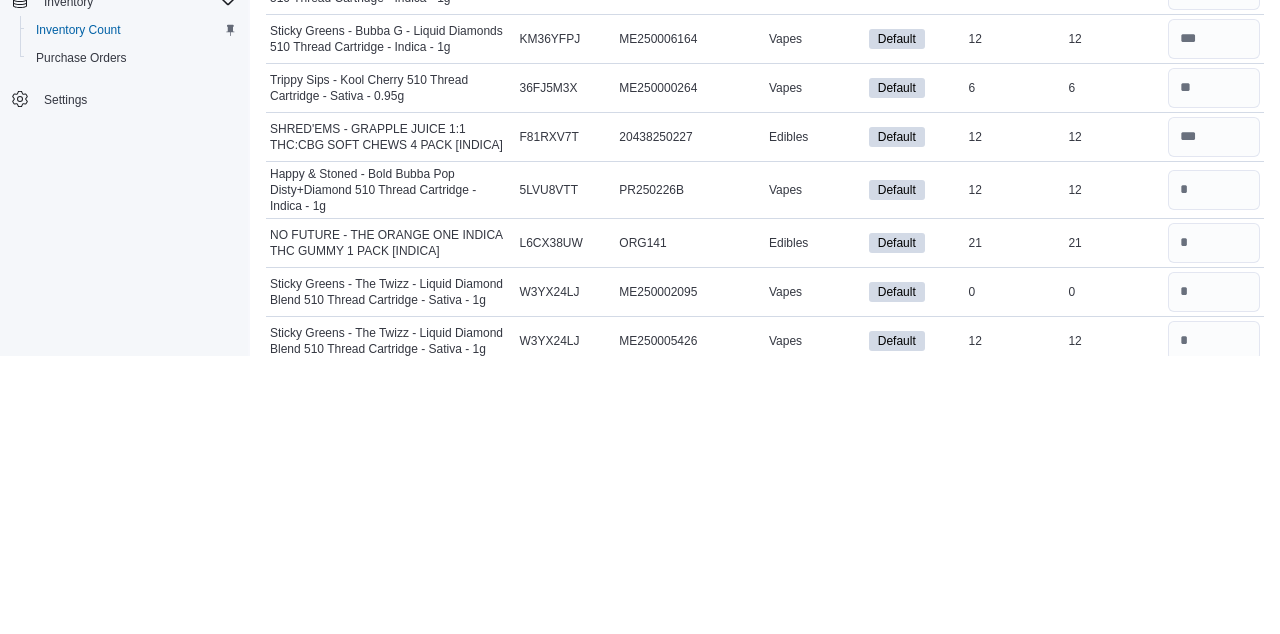 click on "Load All Apps in New Hub Home   Inventory Count   Customers   Catalog   Inventory   Inventory Count   Purchase Orders   Settings" at bounding box center [124, 336] 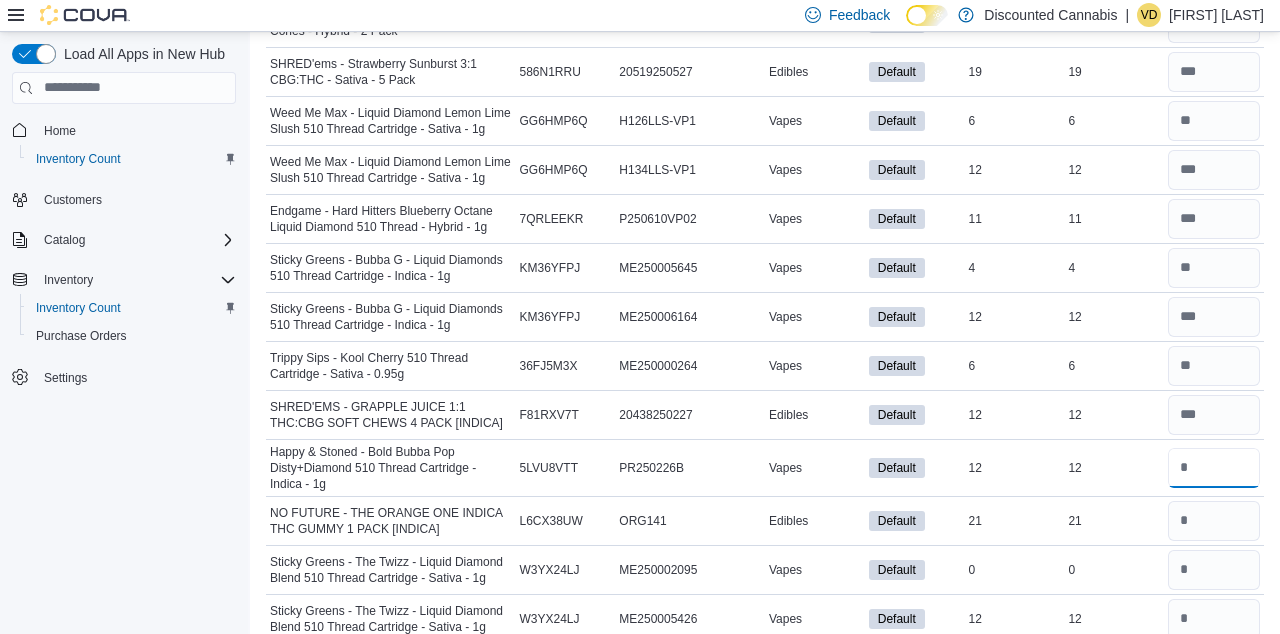 click at bounding box center [1214, 468] 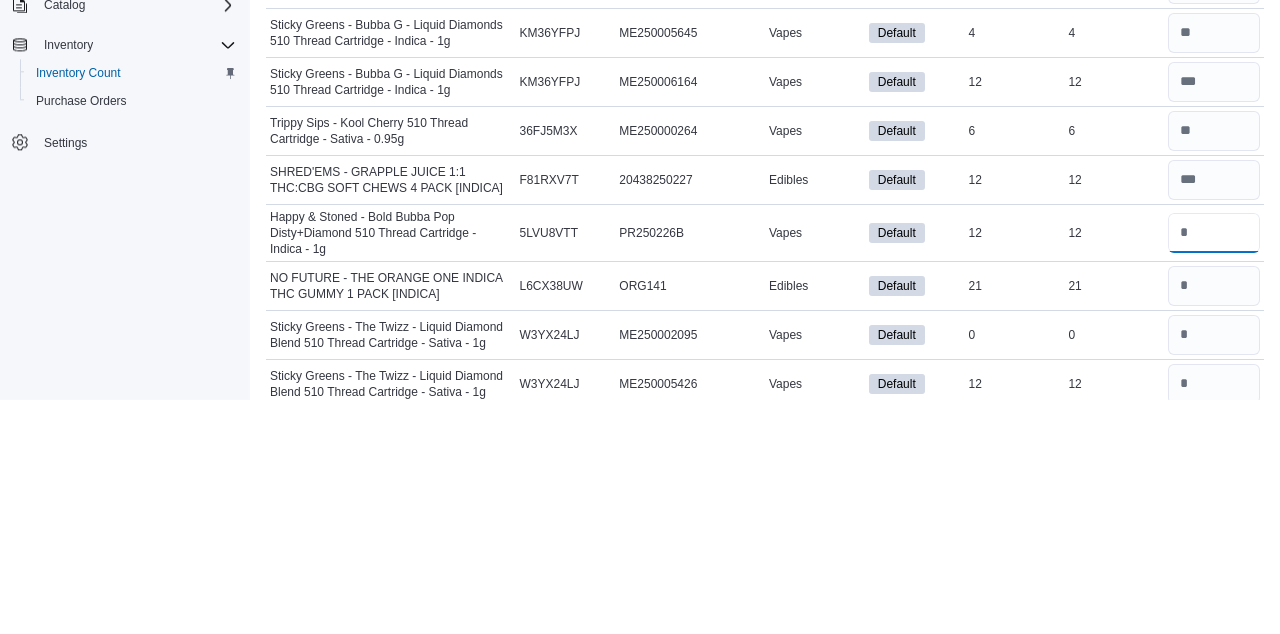 type on "**" 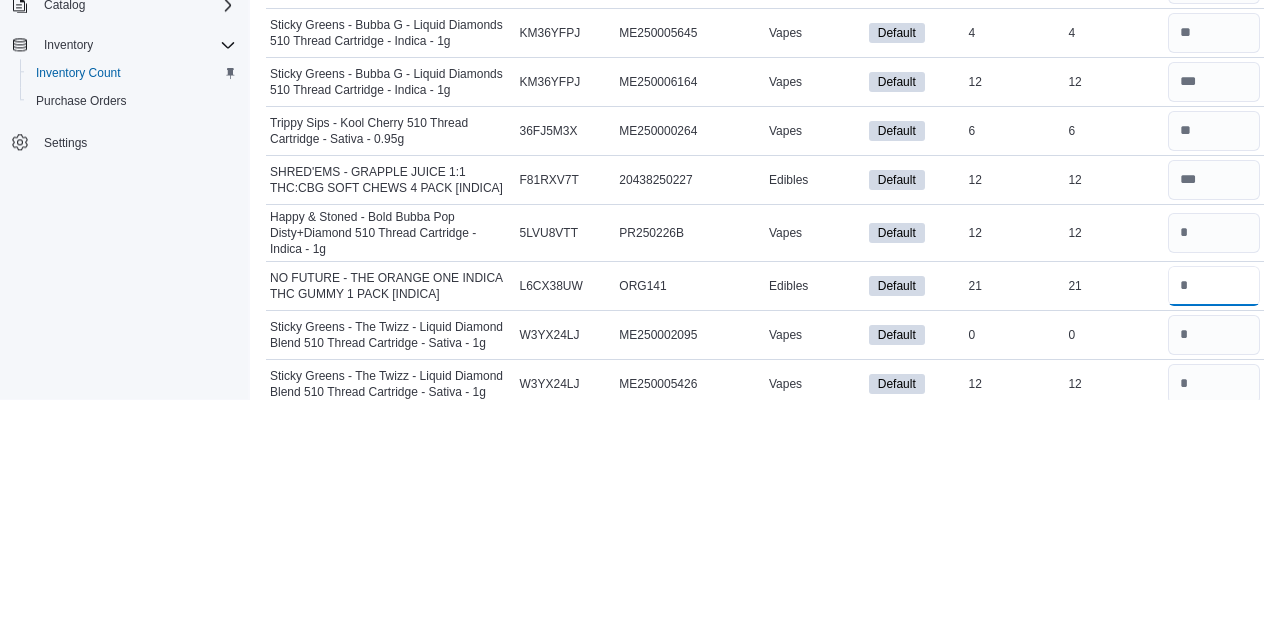 type 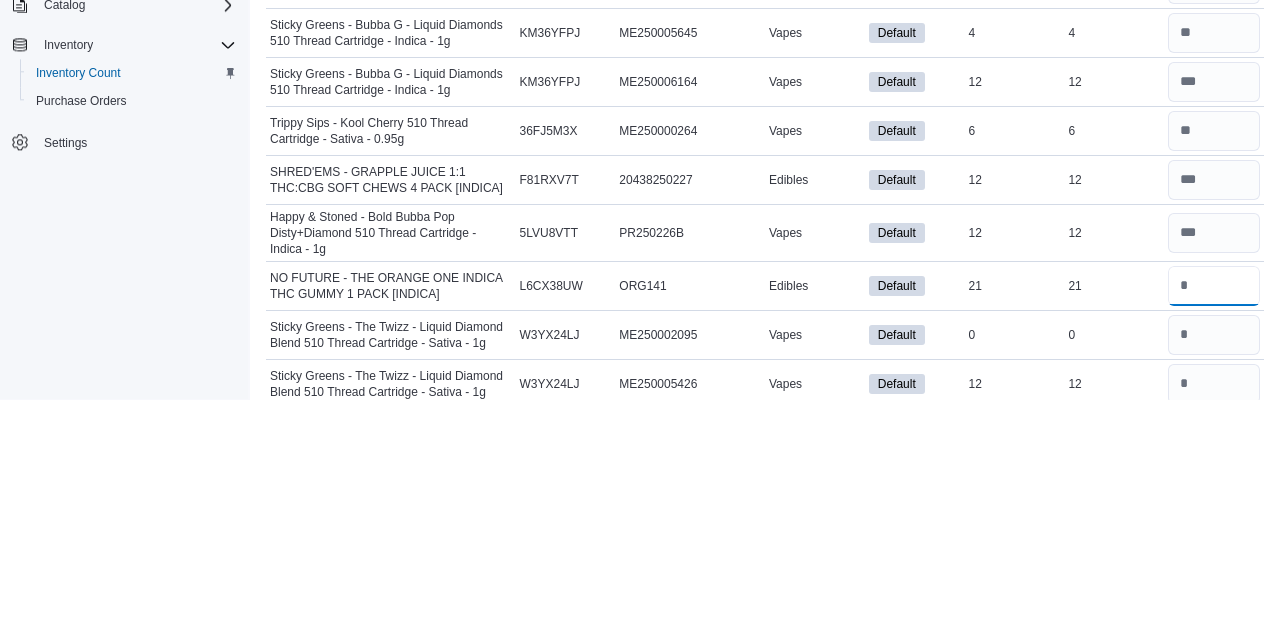click at bounding box center (1214, 521) 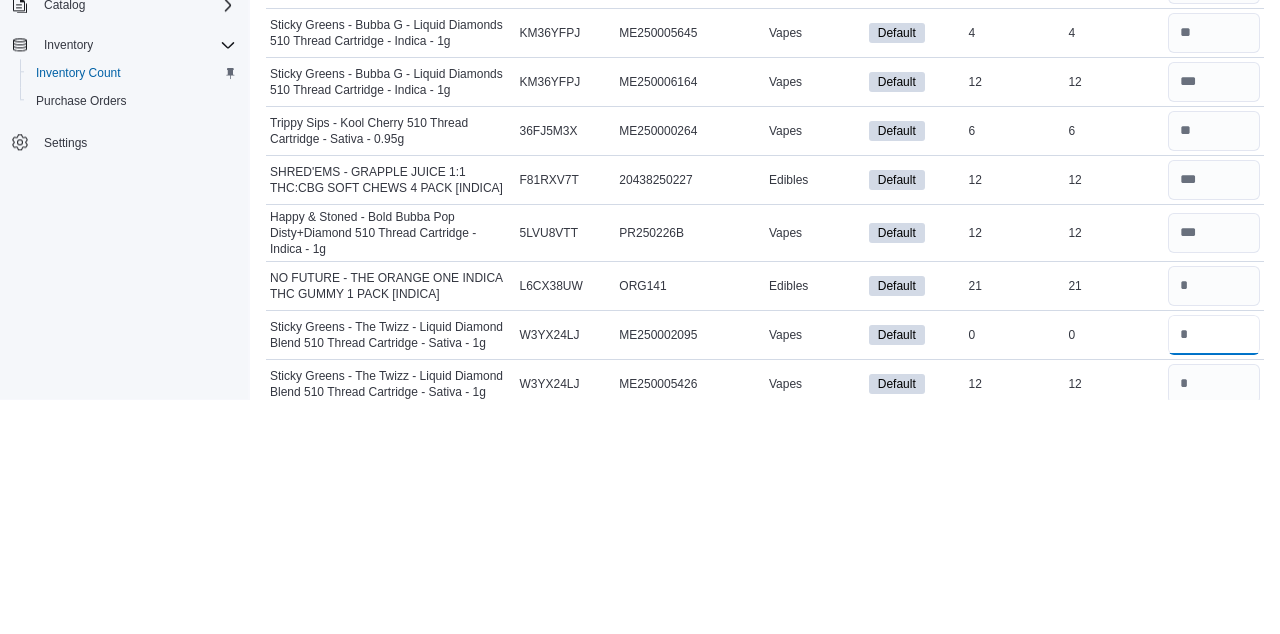 type 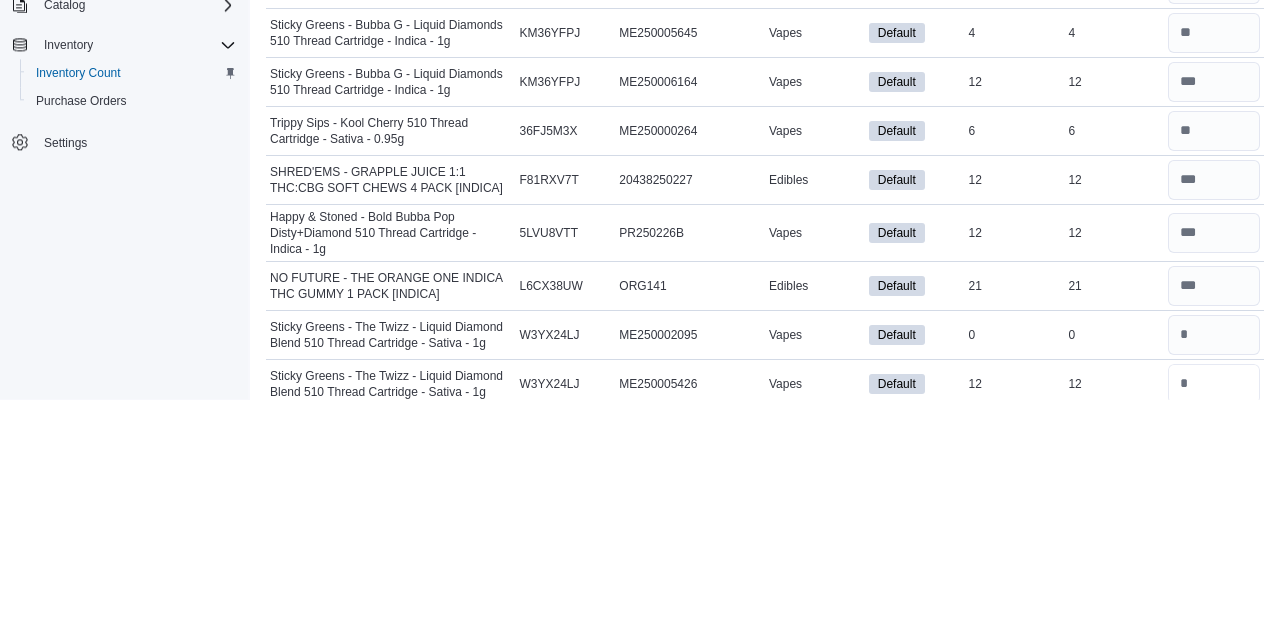 type on "**" 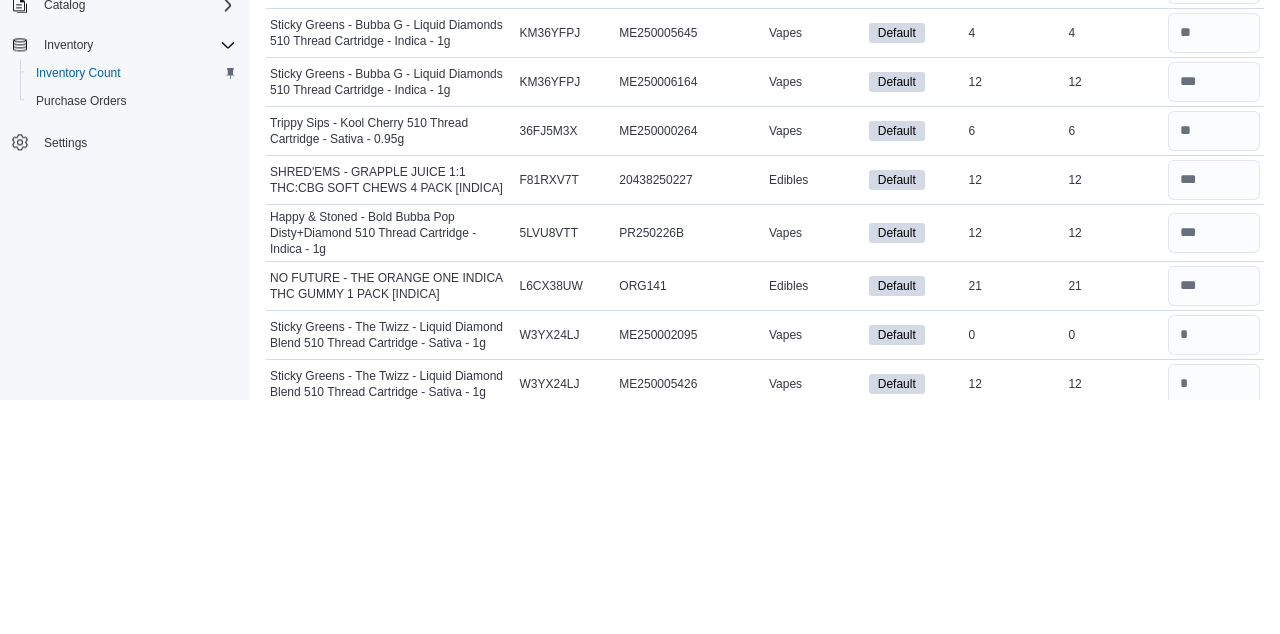 type 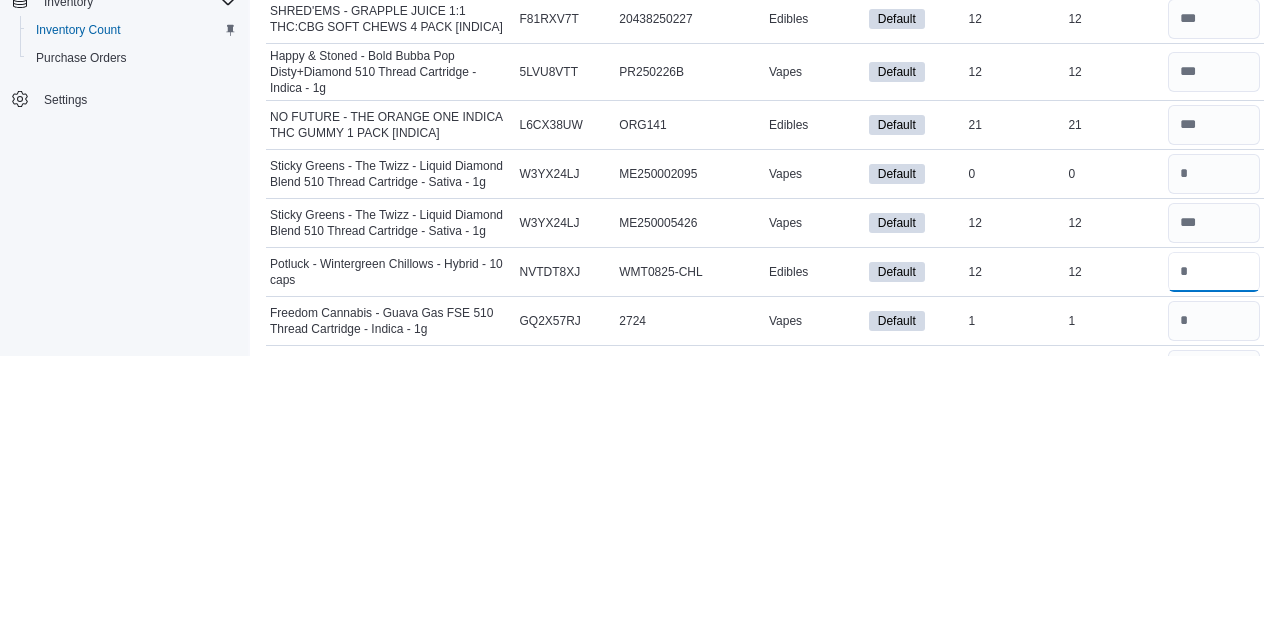 scroll, scrollTop: 1652, scrollLeft: 0, axis: vertical 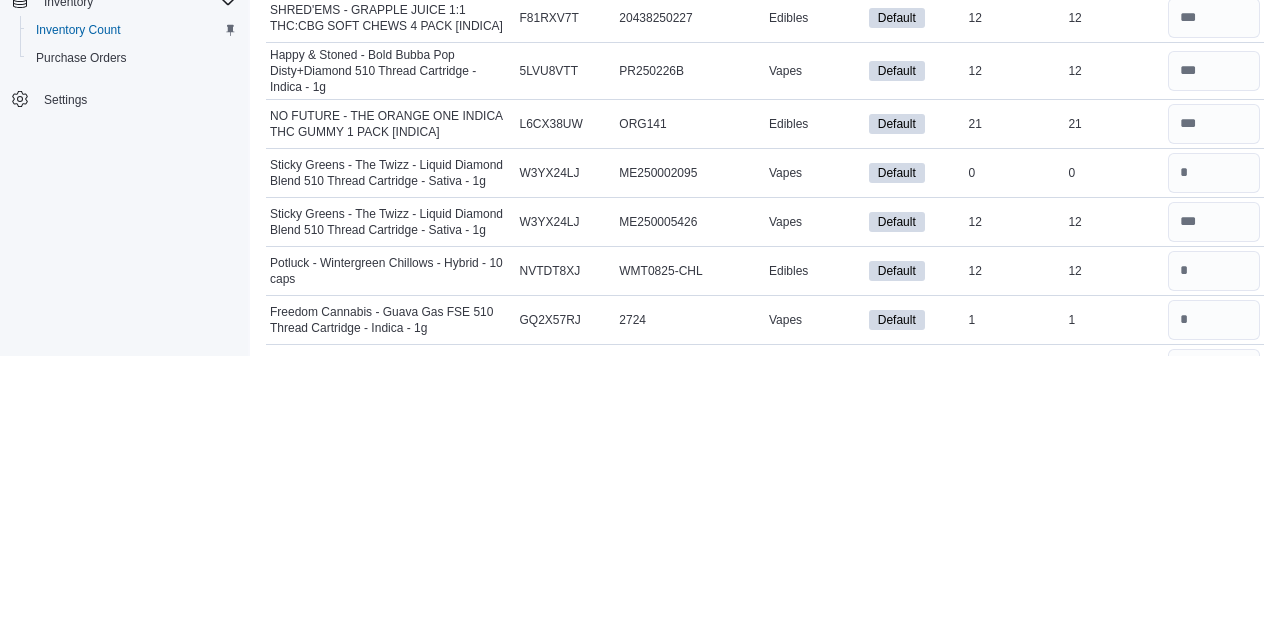 click on "Load All Apps in New Hub Home   Inventory Count   Customers   Catalog   Inventory   Inventory Count   Purchase Orders   Settings" at bounding box center [124, 336] 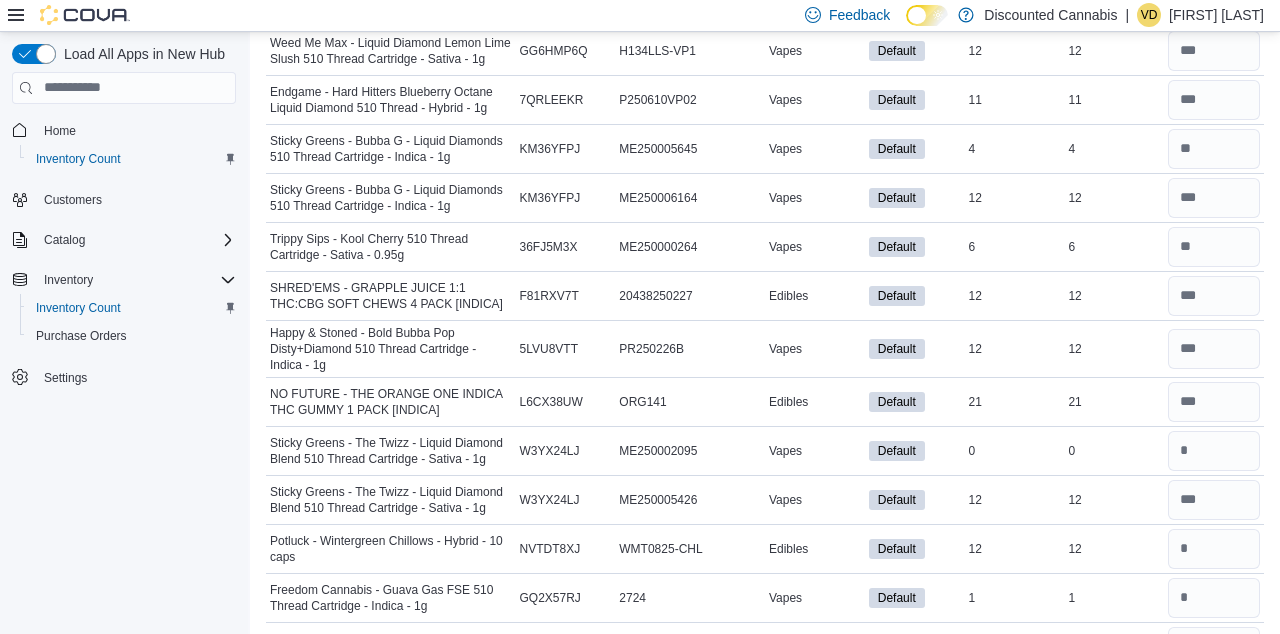 click on "Load All Apps in New Hub Home   Inventory Count   Customers   Catalog   Inventory   Inventory Count   Purchase Orders   Settings" at bounding box center (124, 336) 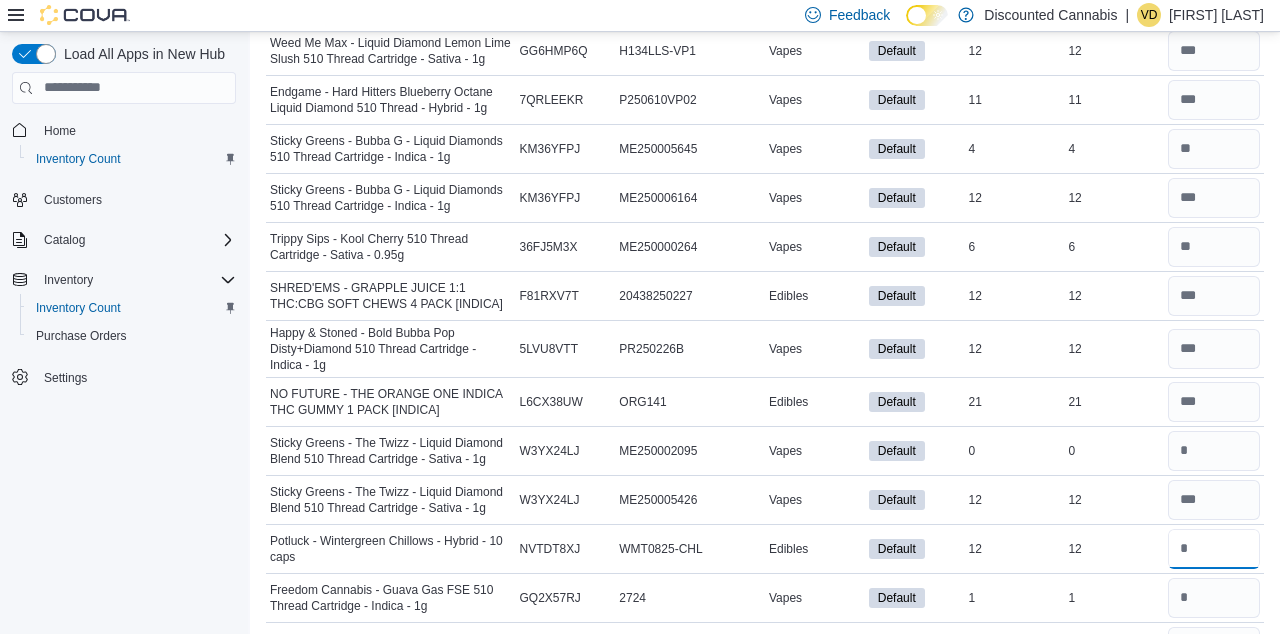 click at bounding box center (1214, 549) 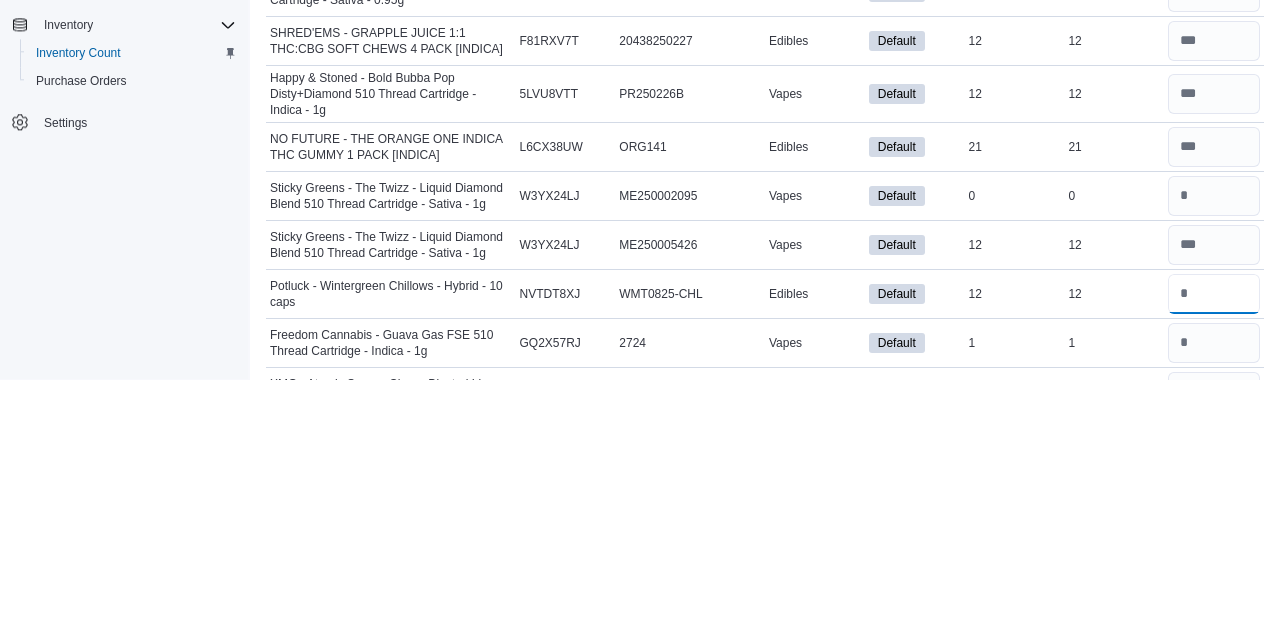 scroll, scrollTop: 1688, scrollLeft: 0, axis: vertical 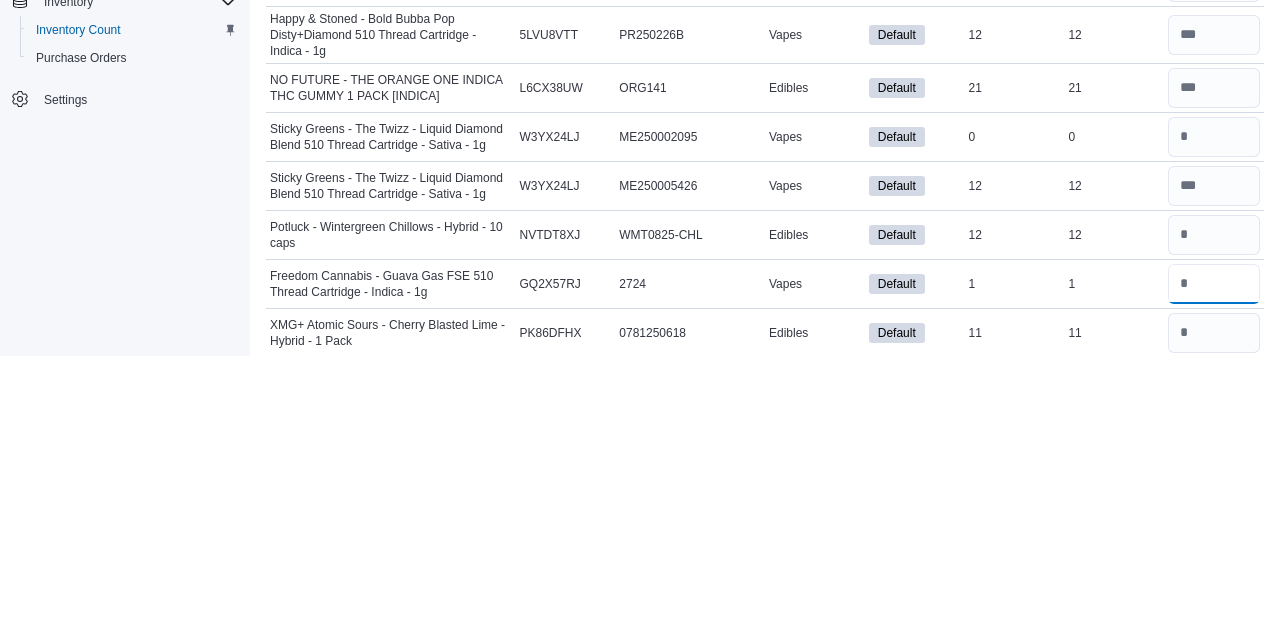 click at bounding box center [1214, 562] 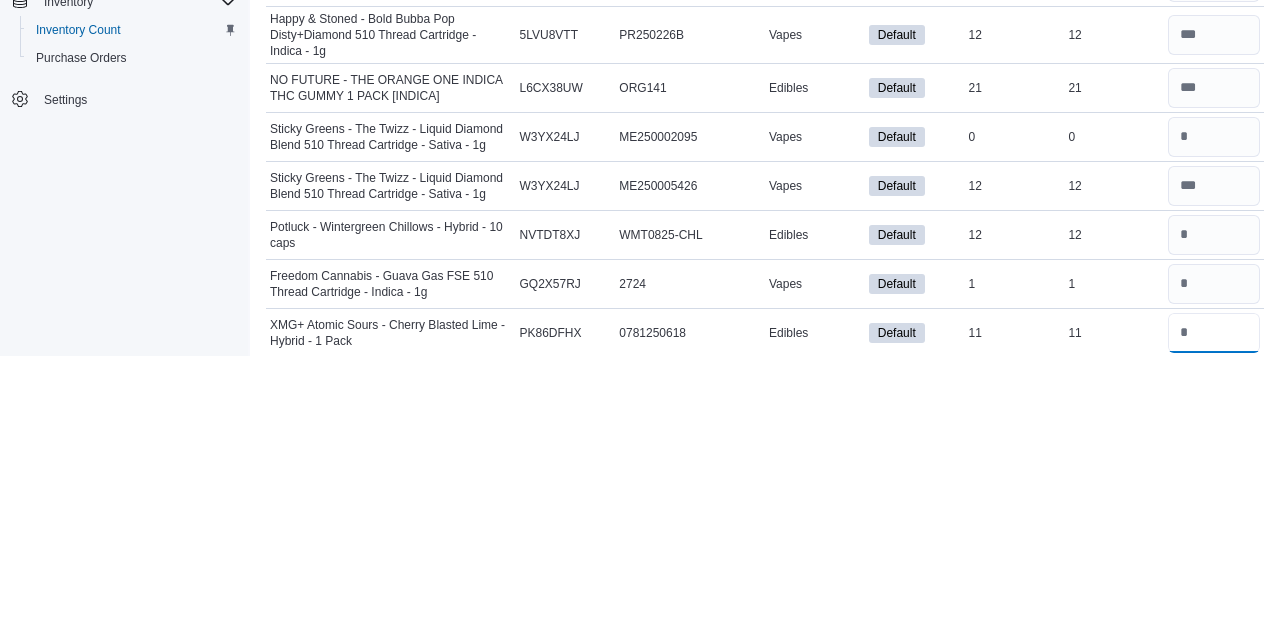 click at bounding box center [1214, 611] 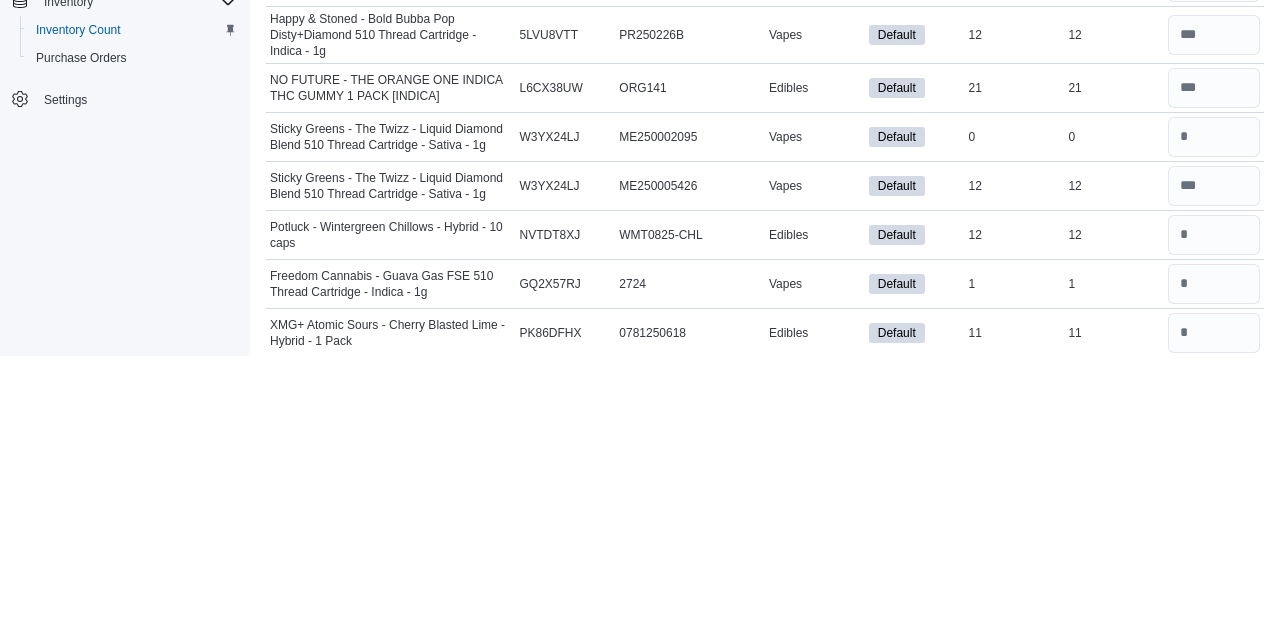 type 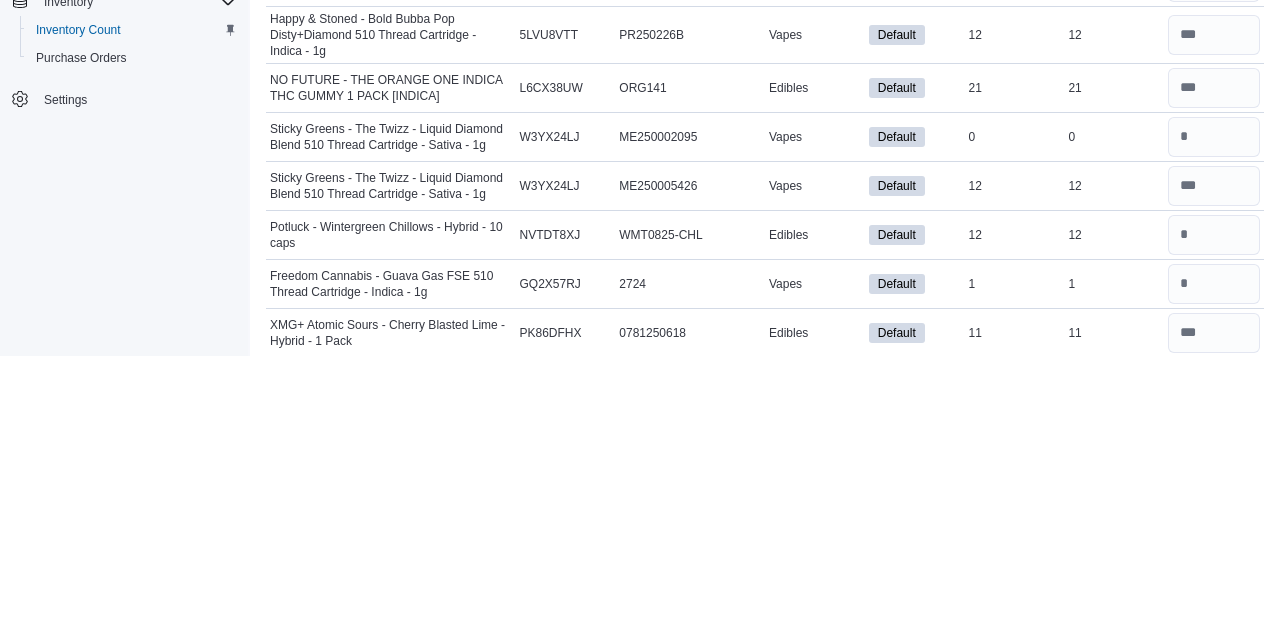 type on "*" 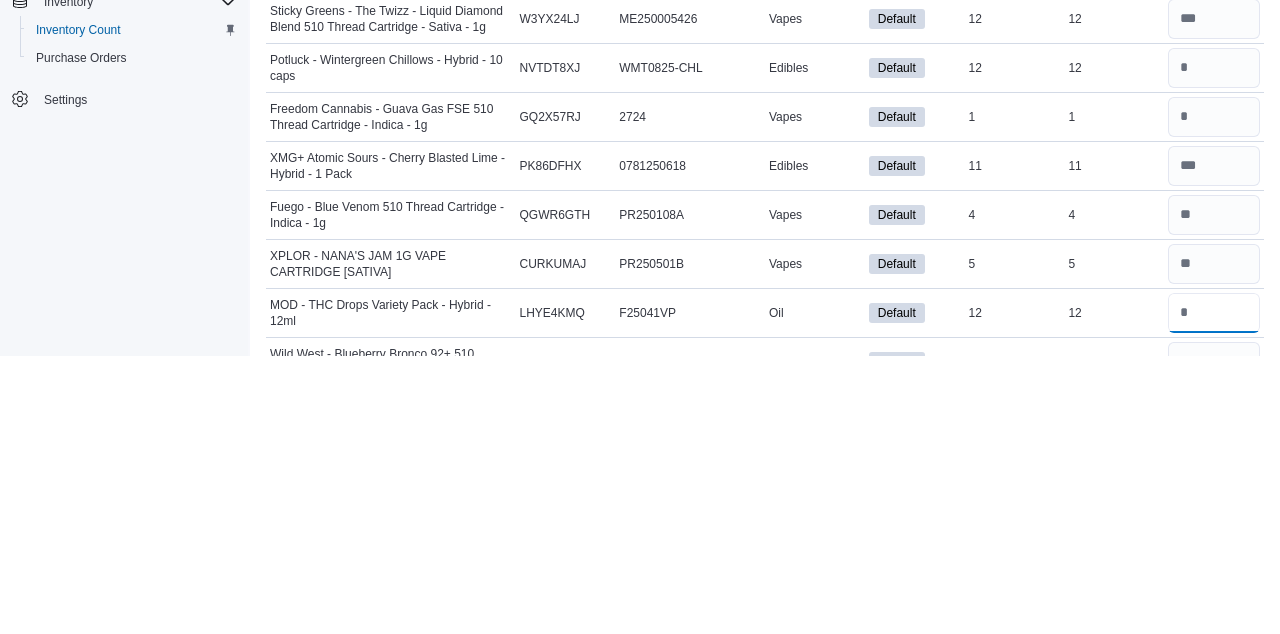 scroll, scrollTop: 1932, scrollLeft: 0, axis: vertical 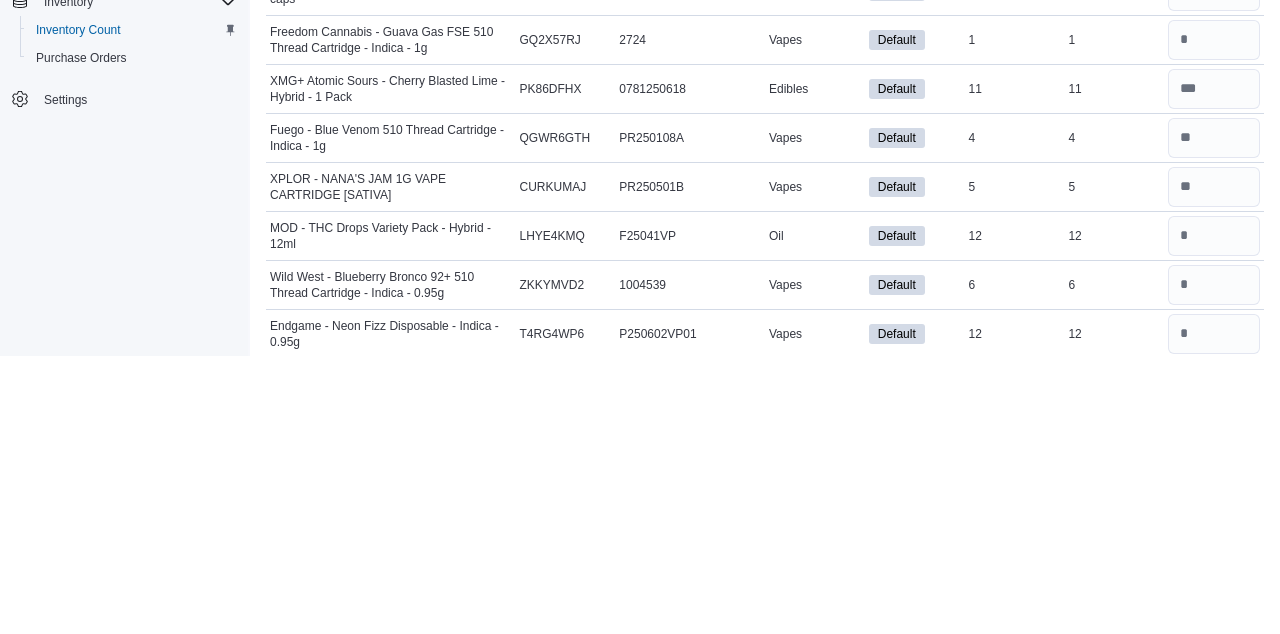click on "Load All Apps in New Hub Home   Inventory Count   Customers   Catalog   Inventory   Inventory Count   Purchase Orders   Settings" at bounding box center (124, 336) 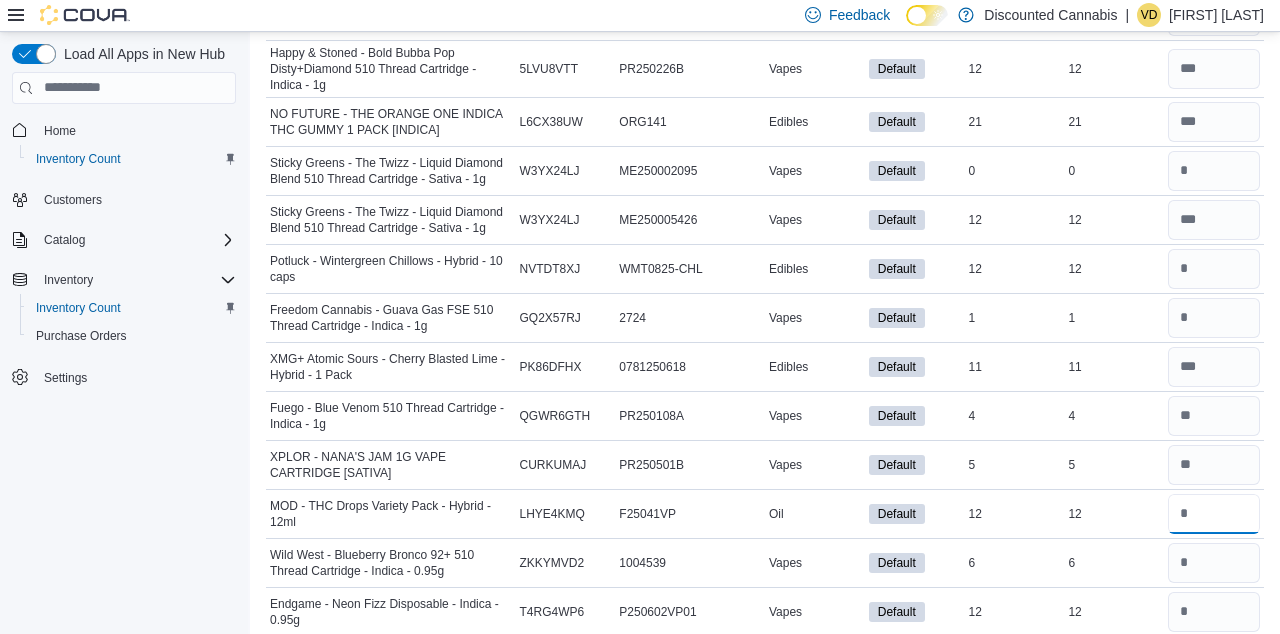 click at bounding box center [1214, 514] 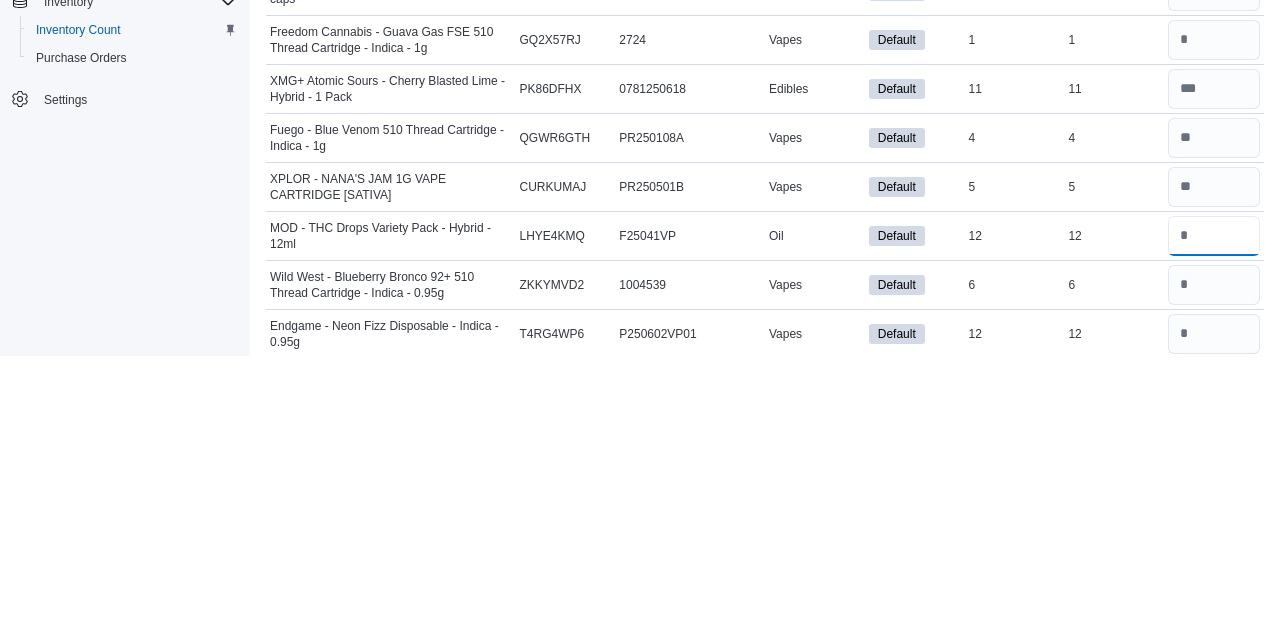 type on "**" 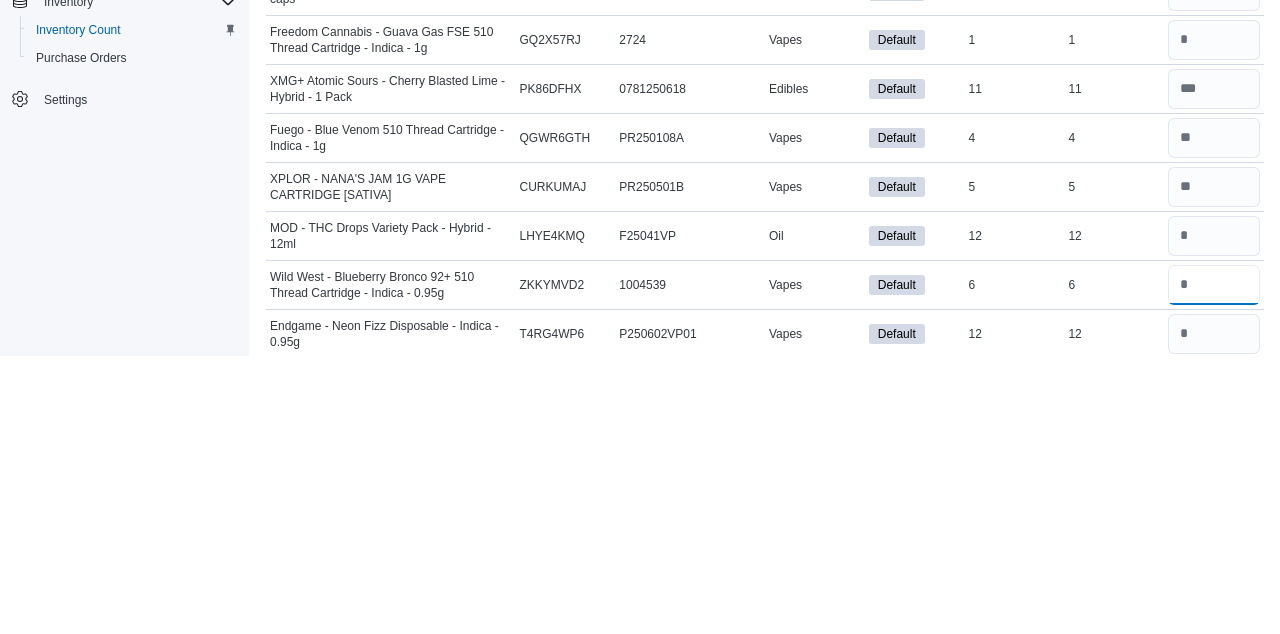 type 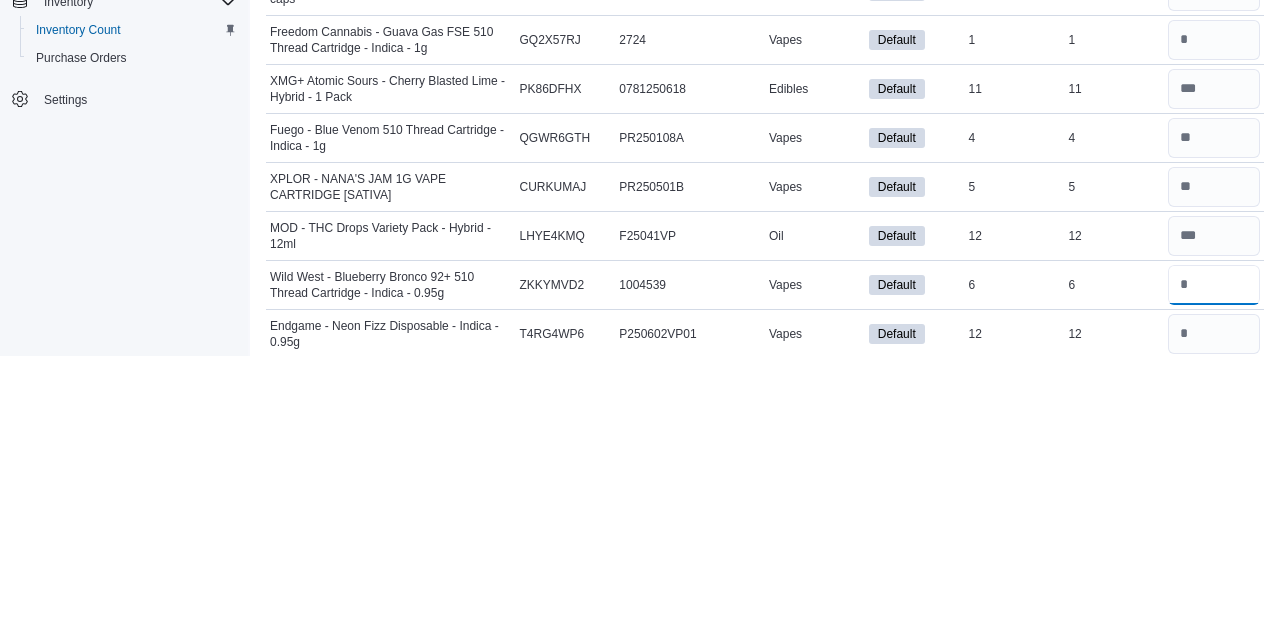 type on "*" 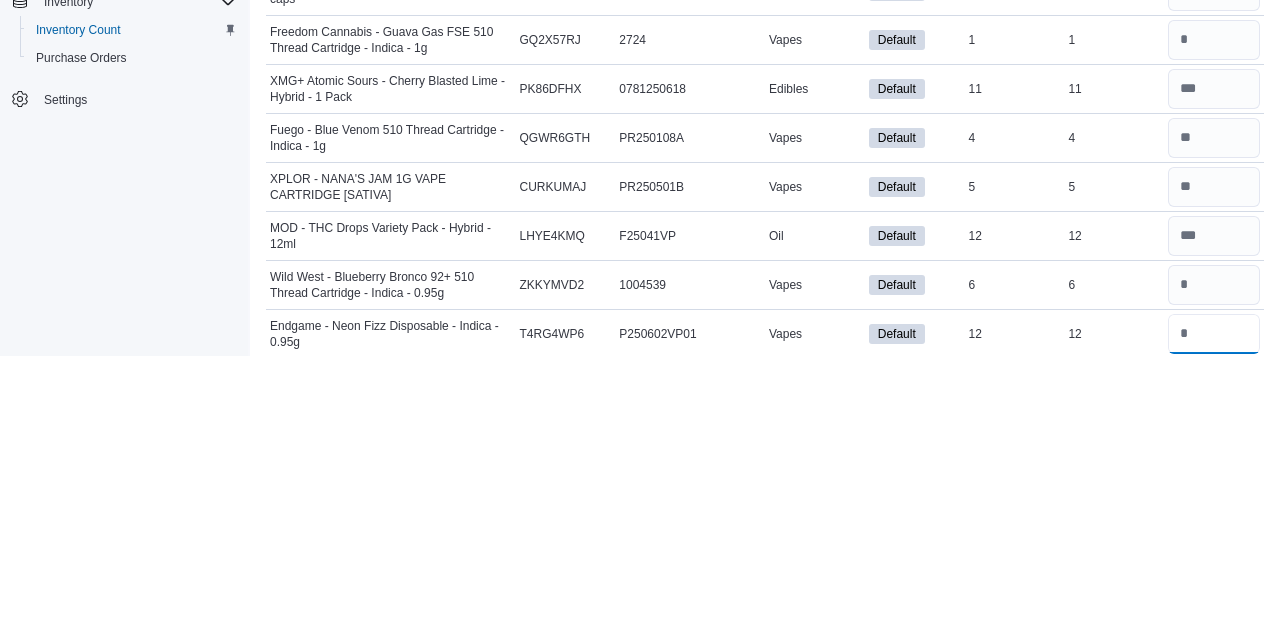 click at bounding box center (1214, 612) 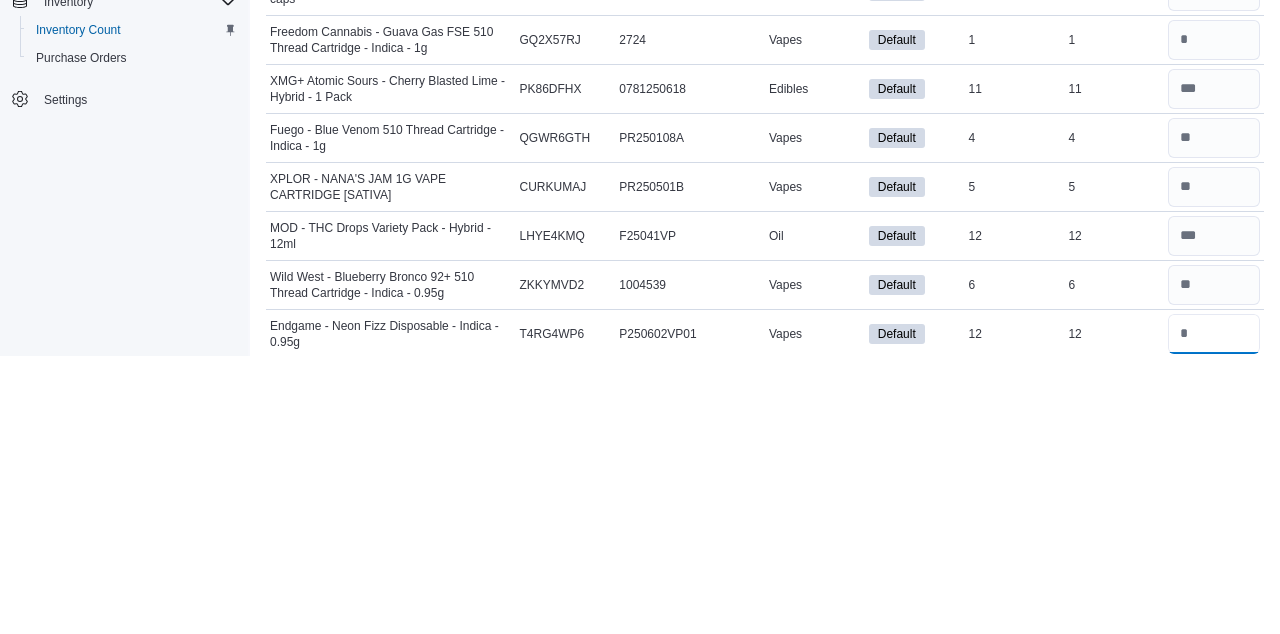 type 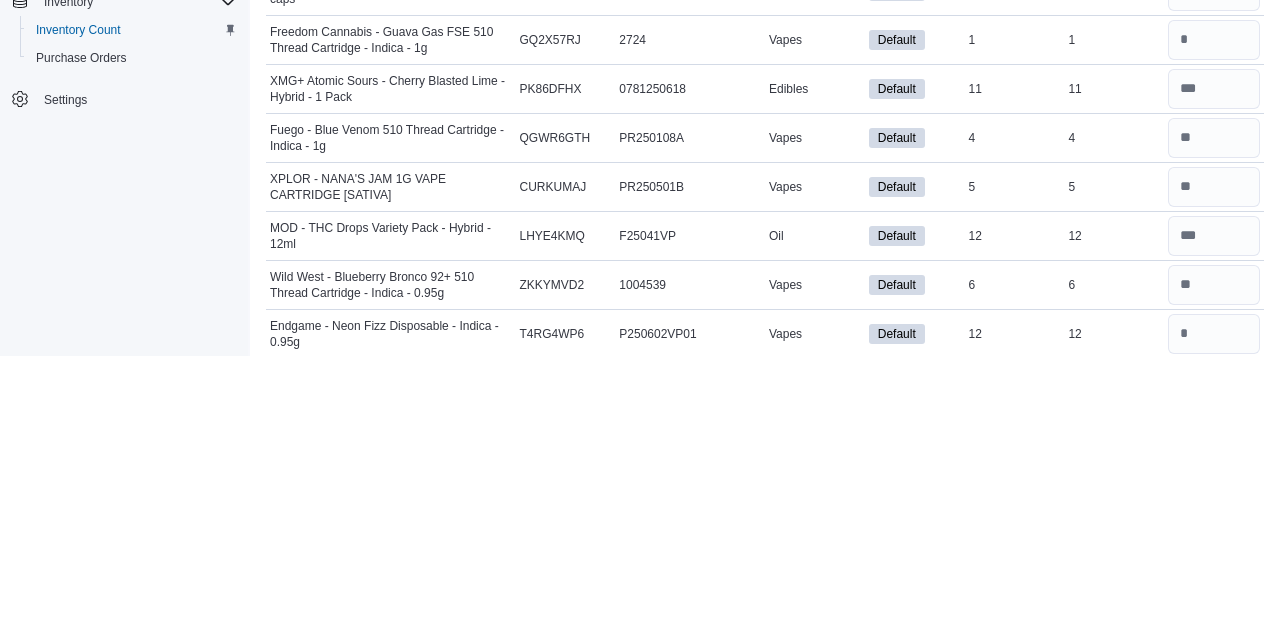 type 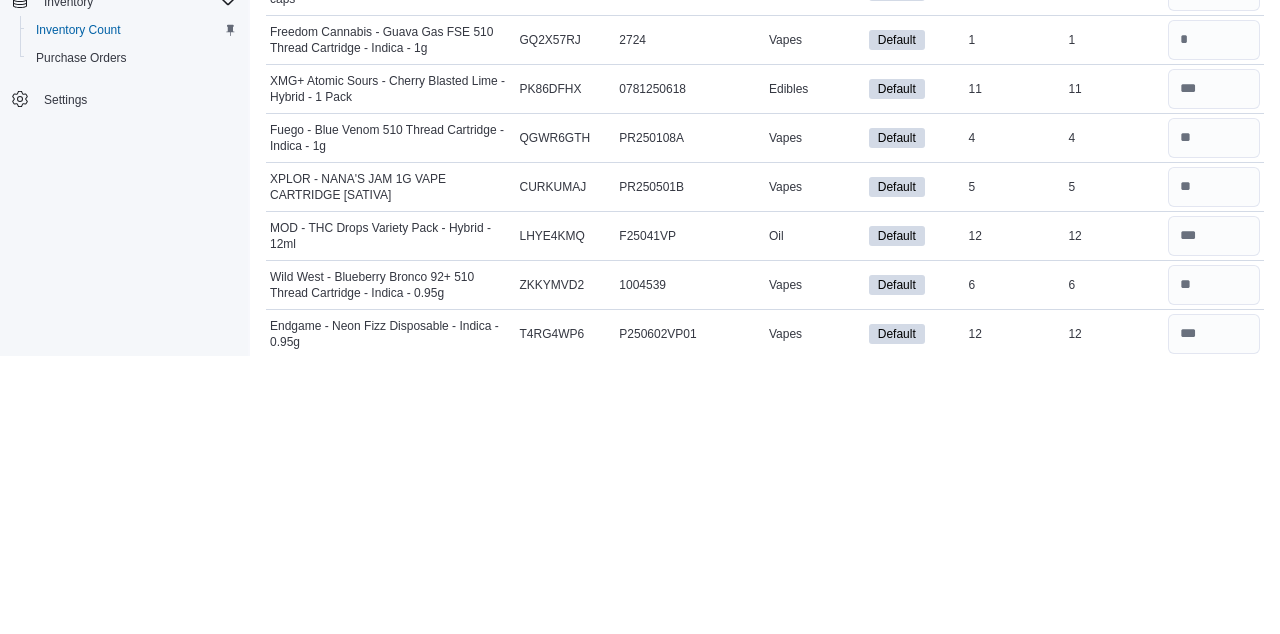 click on "Load All Apps in New Hub Home   Inventory Count   Customers   Catalog   Inventory   Inventory Count   Purchase Orders   Settings" at bounding box center (124, 336) 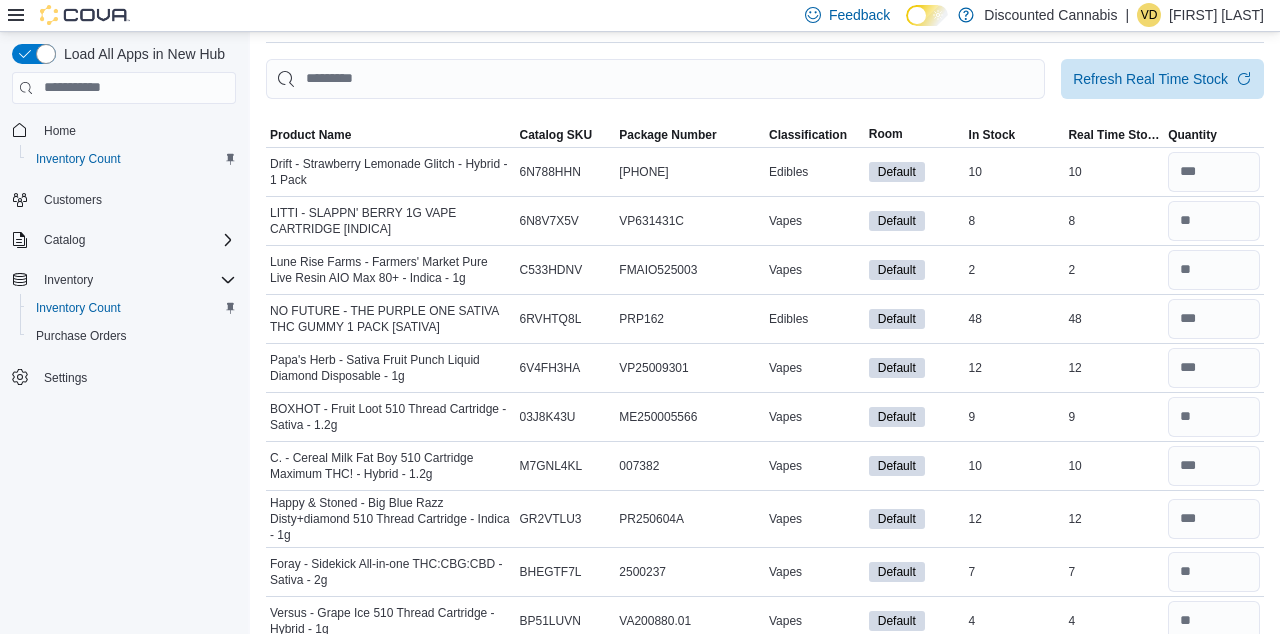 scroll, scrollTop: 0, scrollLeft: 0, axis: both 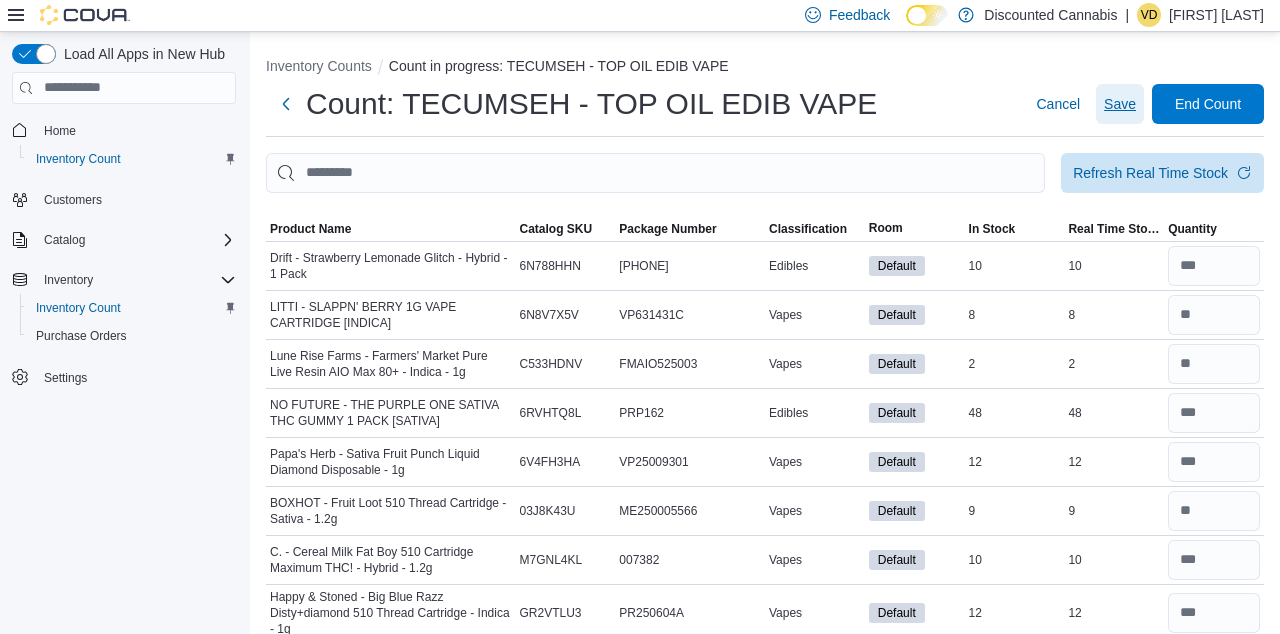 click on "Save" at bounding box center (1120, 104) 